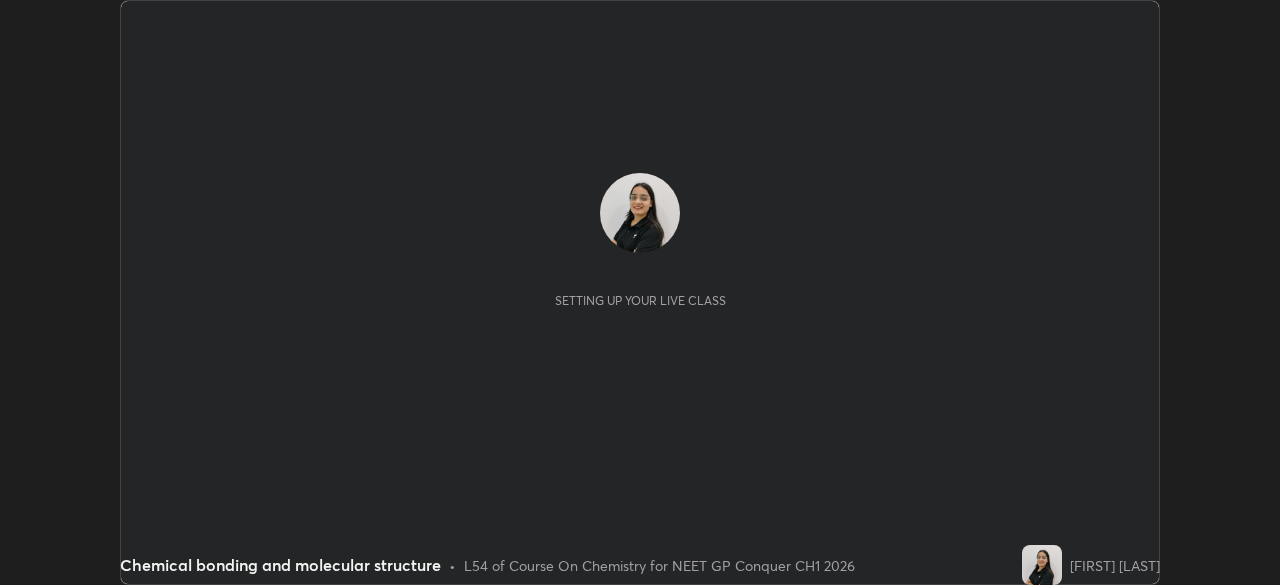 scroll, scrollTop: 0, scrollLeft: 0, axis: both 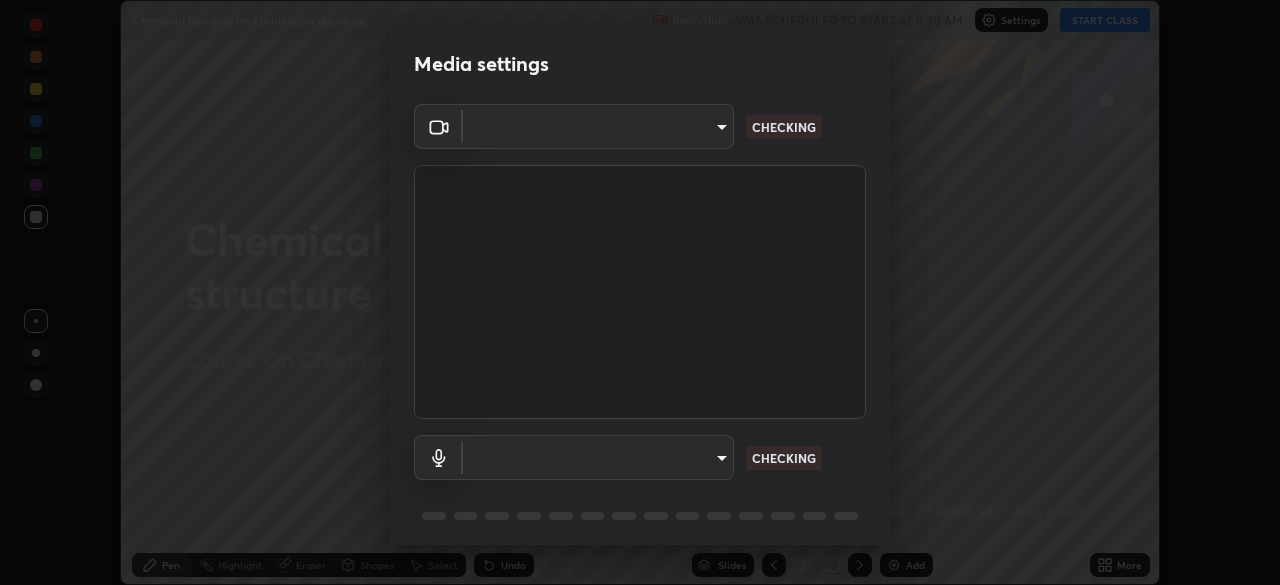 type on "8ba57ba392a6d77700fca5ad0914a887343323b49ef99d11197e5626948f7ea5" 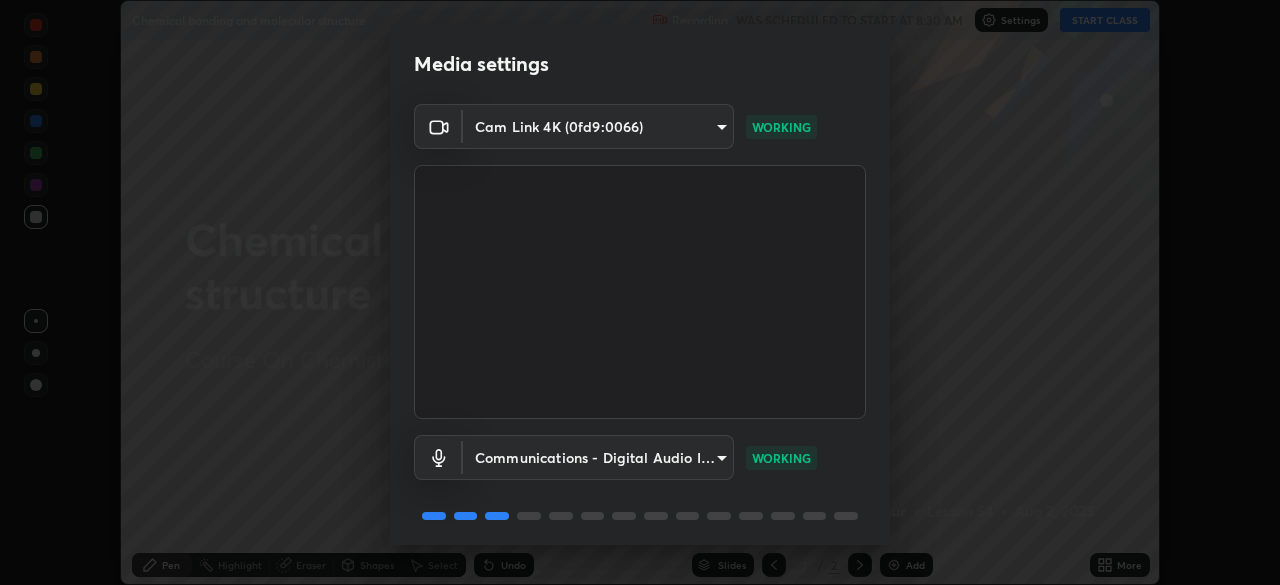 scroll, scrollTop: 71, scrollLeft: 0, axis: vertical 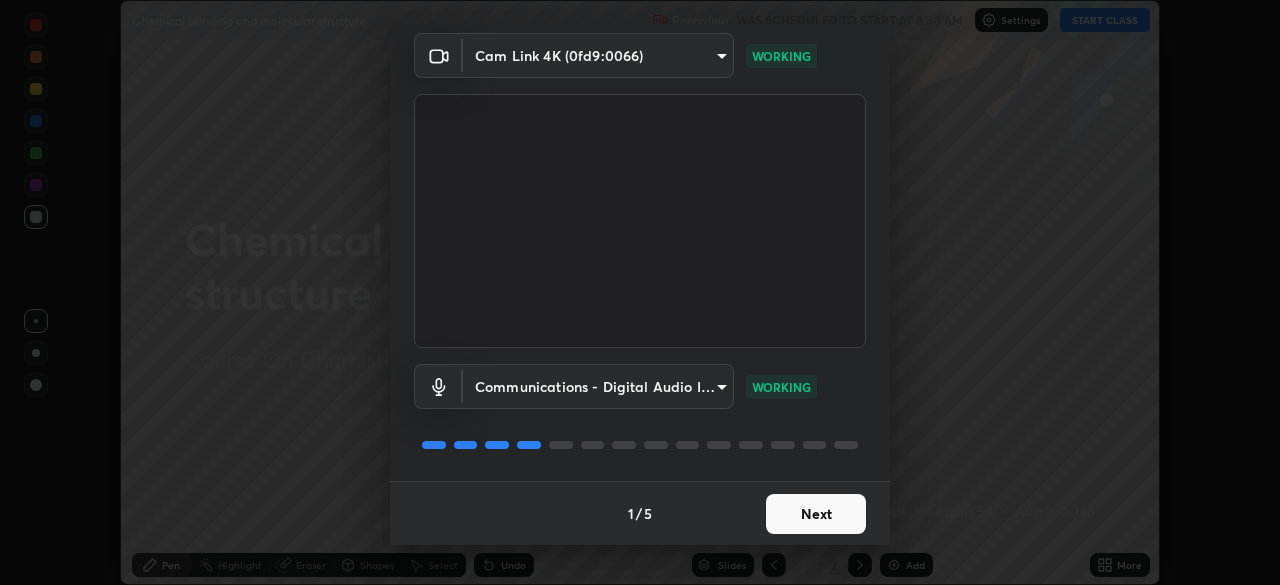 click on "Next" at bounding box center [816, 514] 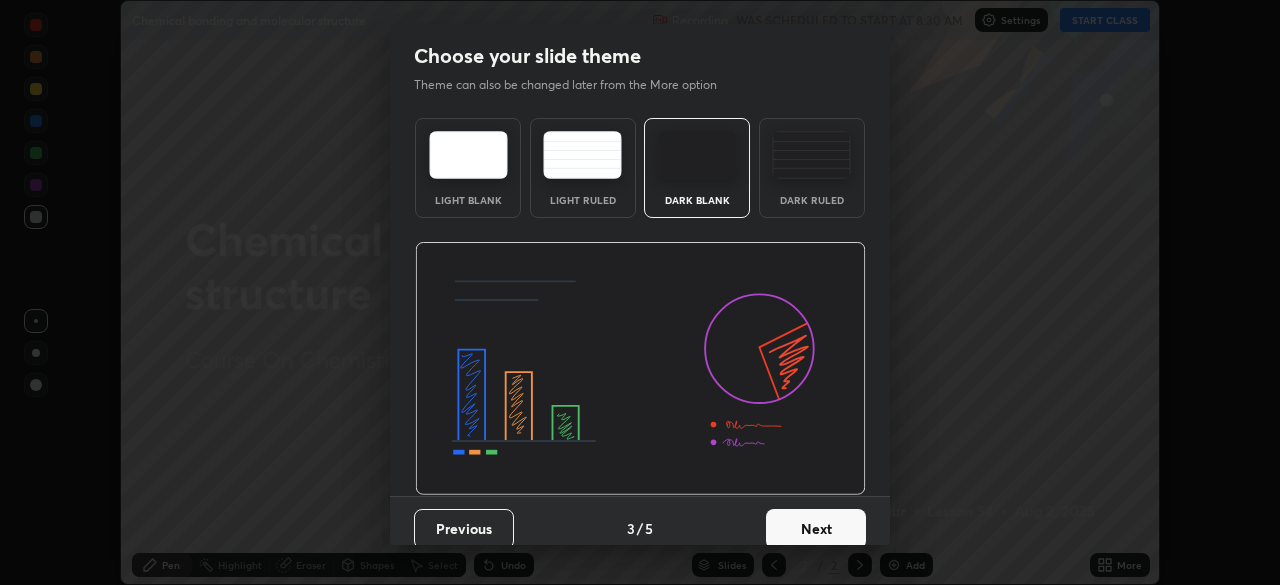 click on "Next" at bounding box center (816, 529) 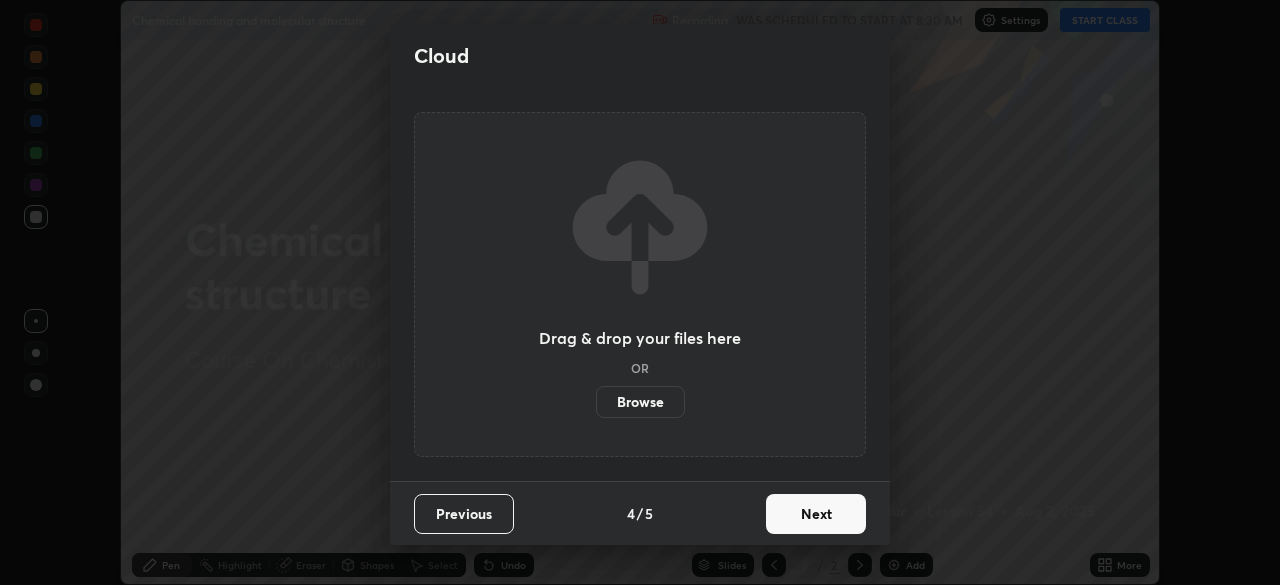 click on "Next" at bounding box center [816, 514] 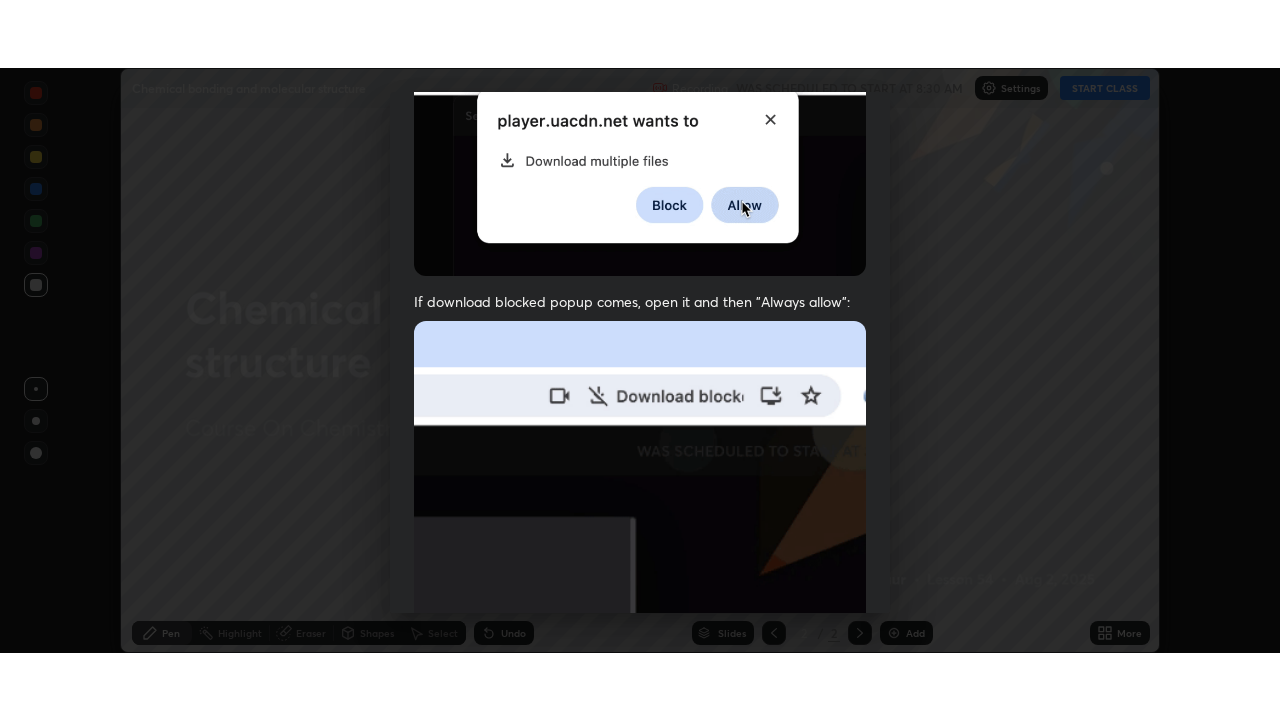 scroll, scrollTop: 479, scrollLeft: 0, axis: vertical 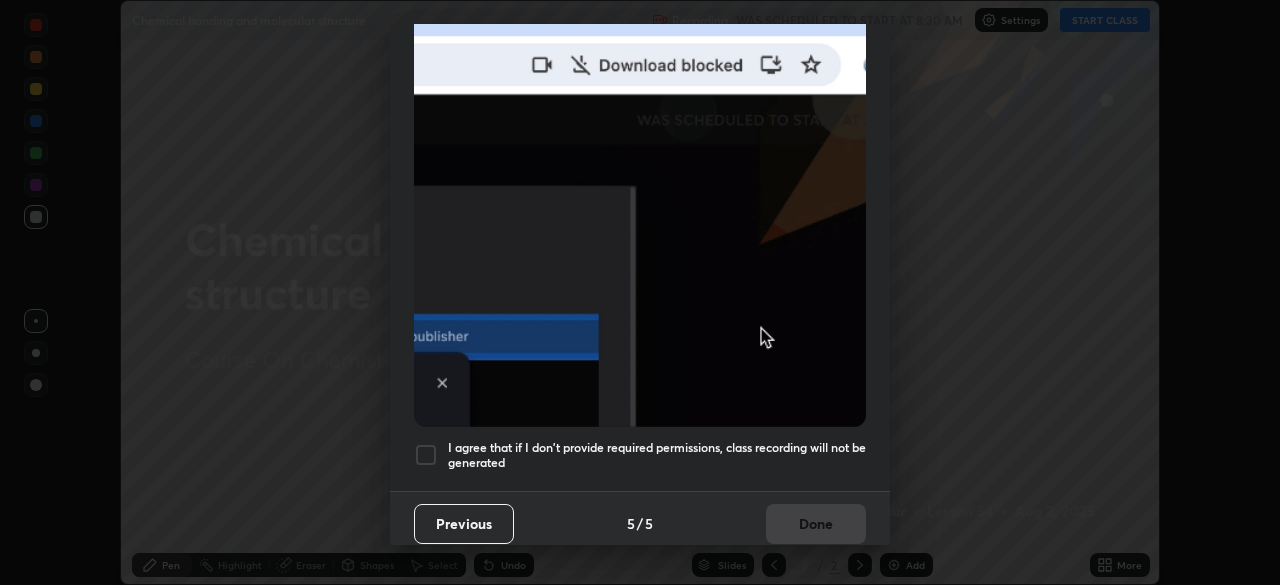 click at bounding box center [426, 455] 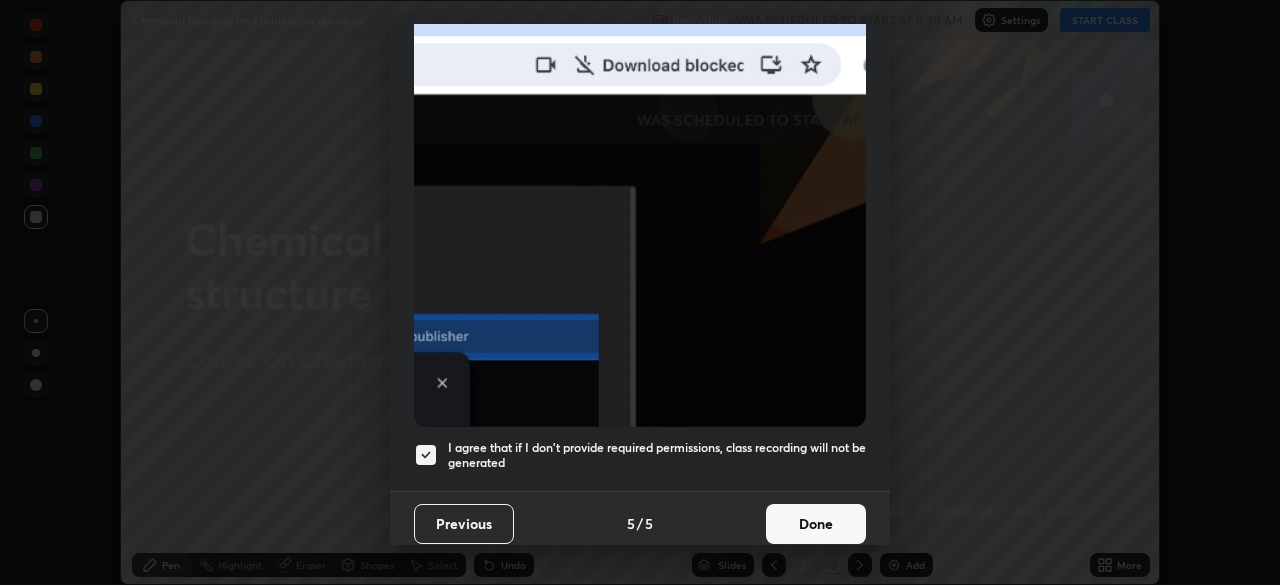 click on "Done" at bounding box center (816, 524) 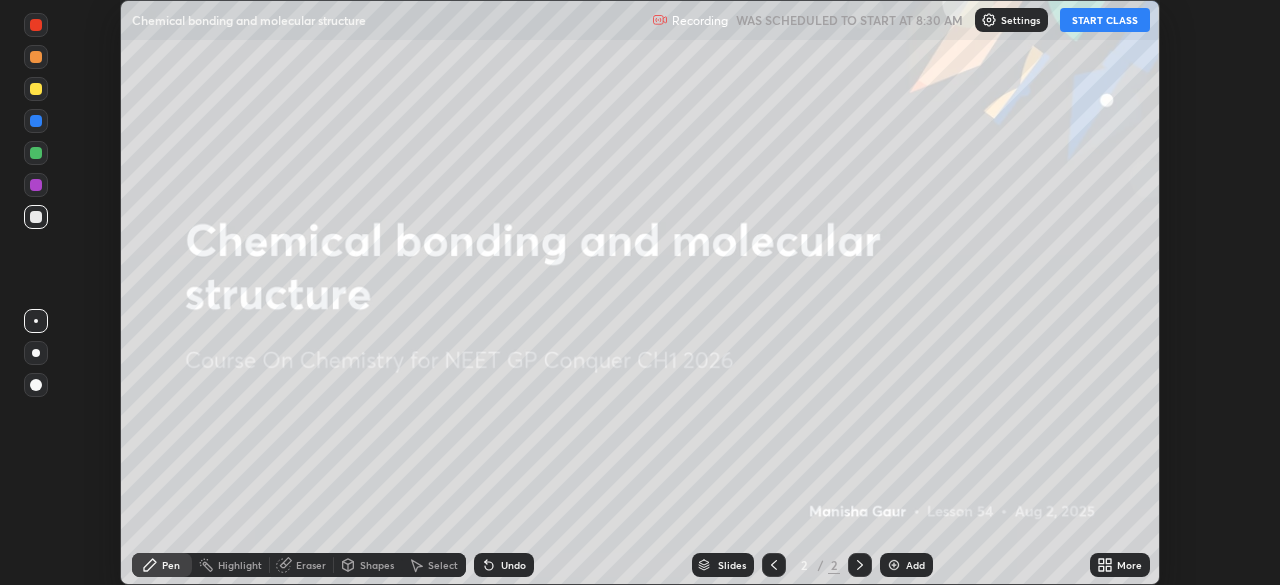 click on "START CLASS" at bounding box center (1105, 20) 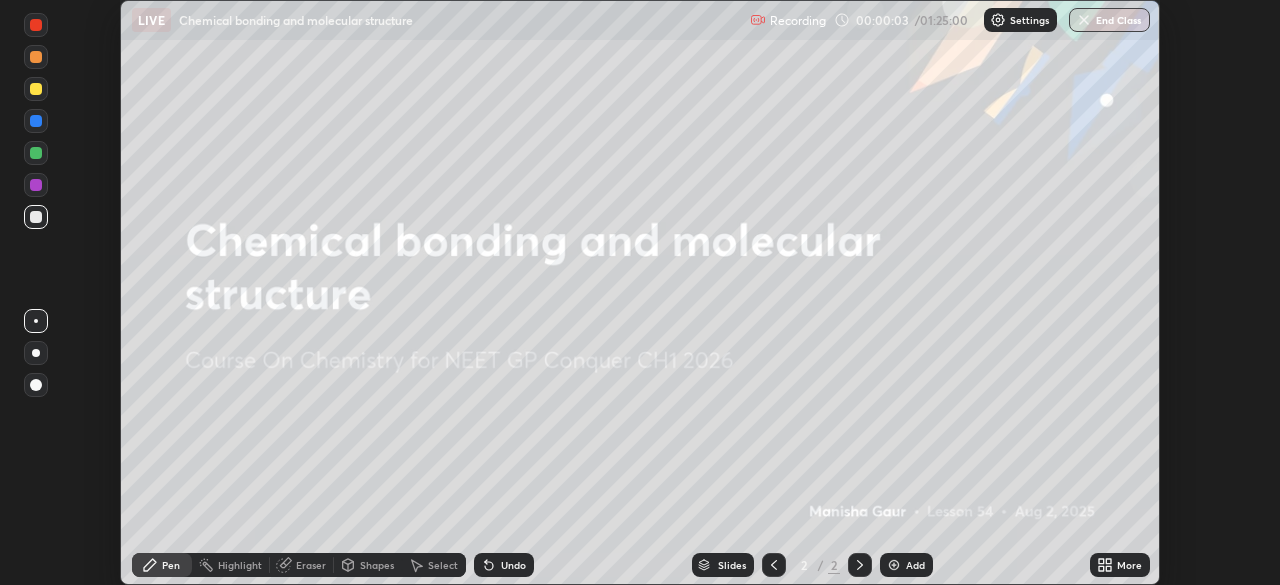 click on "More" at bounding box center [1120, 565] 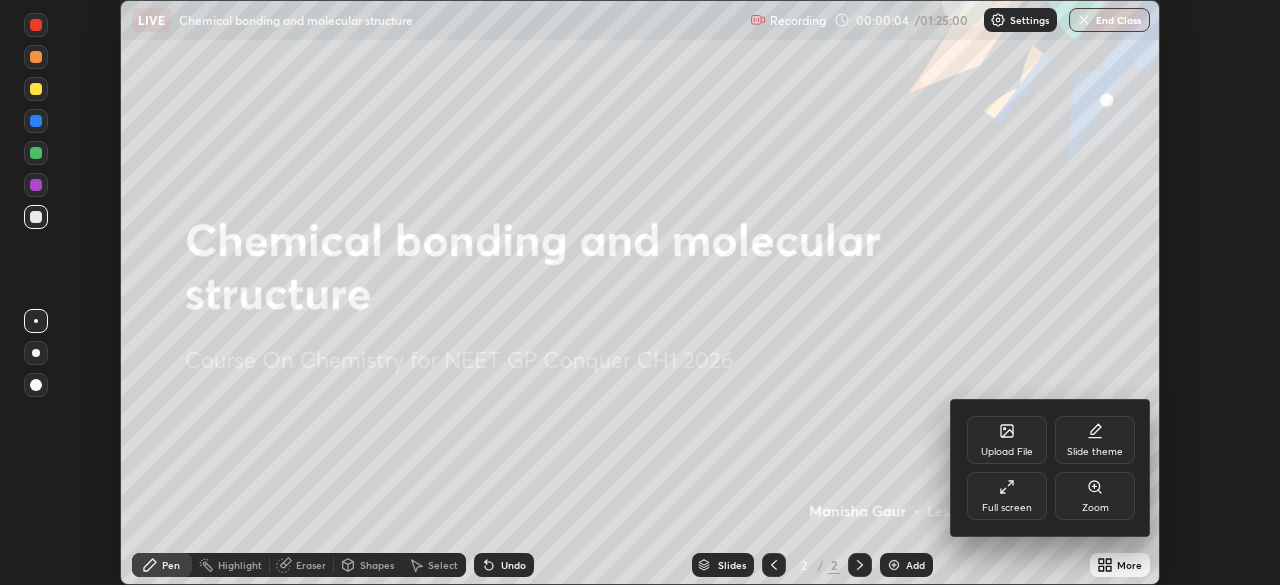 click on "Full screen" at bounding box center (1007, 496) 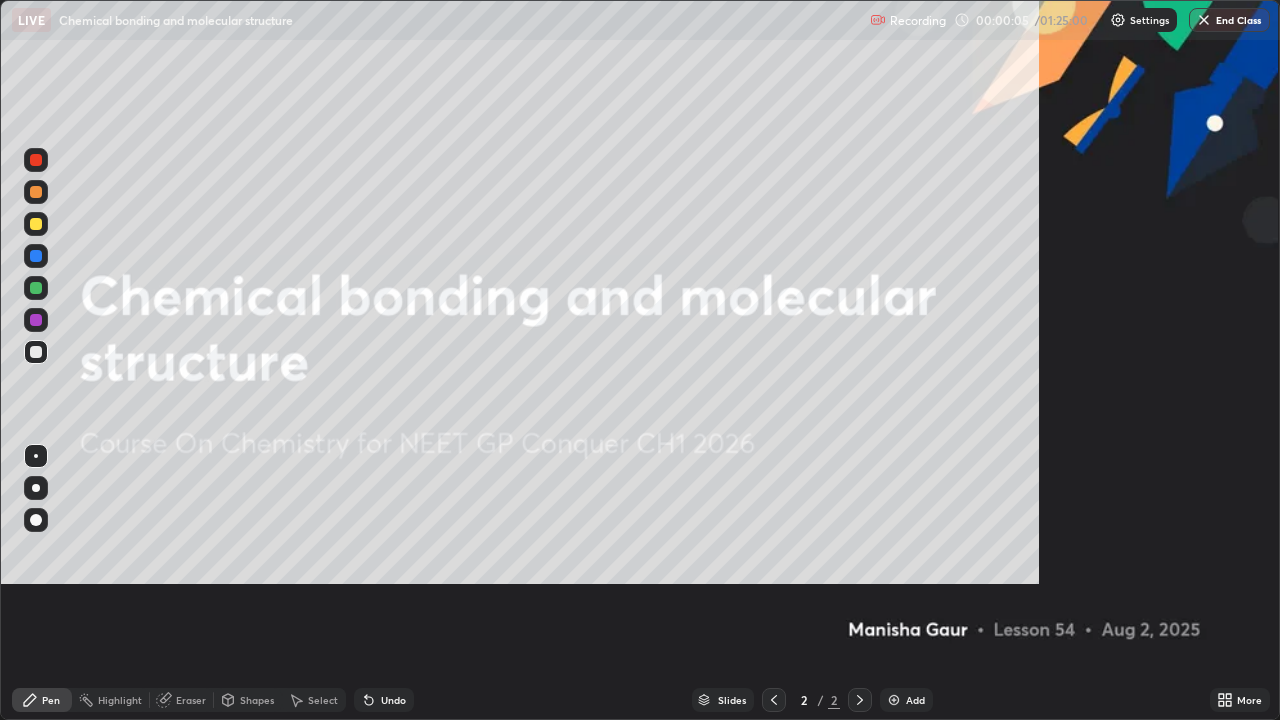 scroll, scrollTop: 99280, scrollLeft: 98720, axis: both 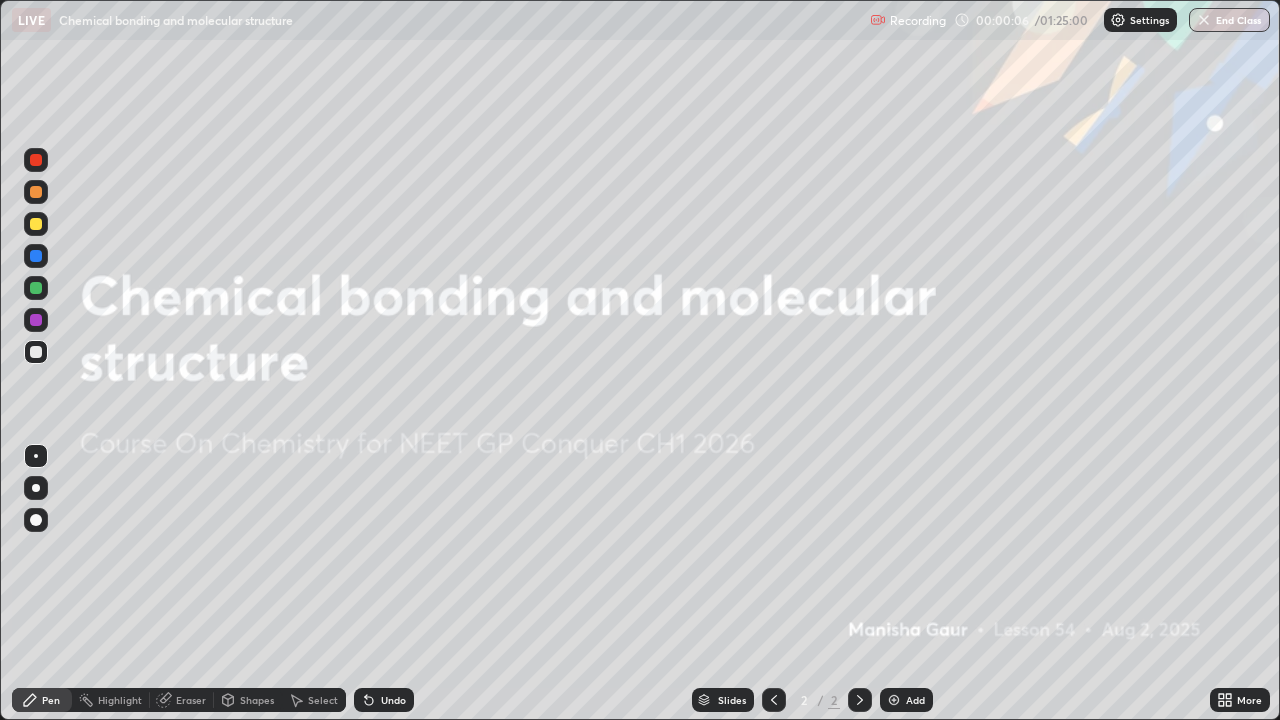 click on "More" at bounding box center [1240, 700] 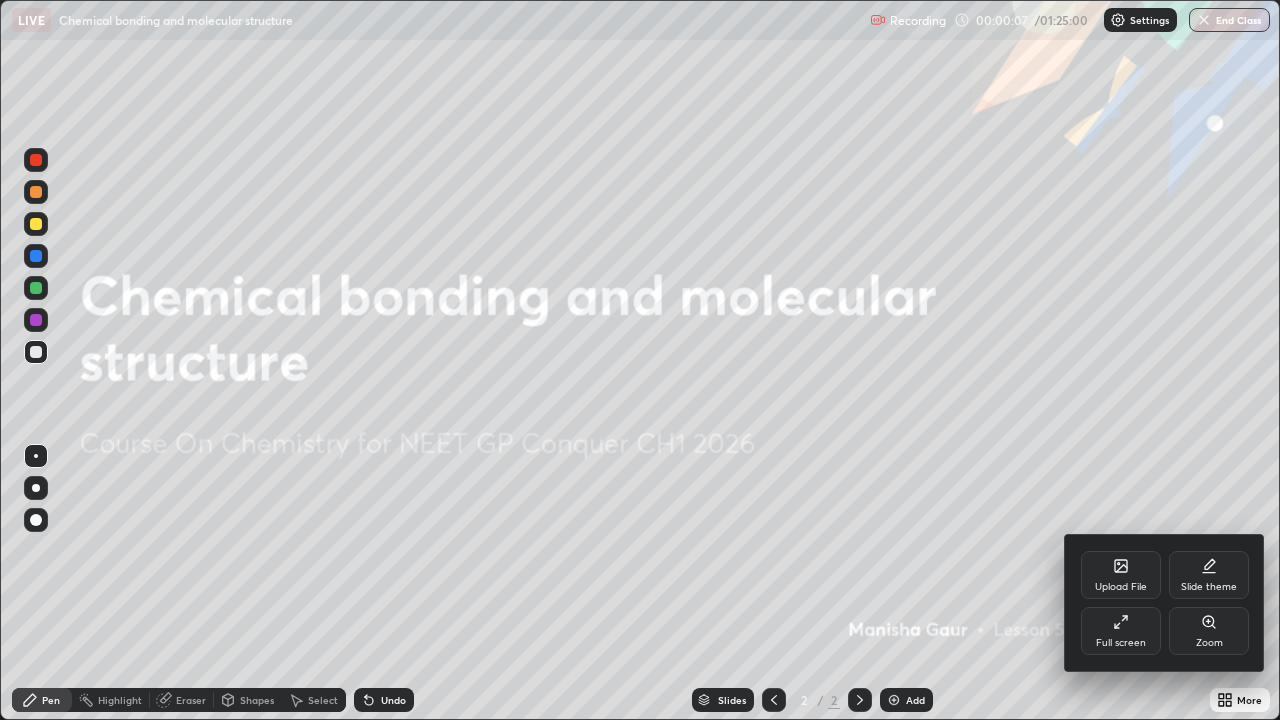 click on "Full screen" at bounding box center [1121, 631] 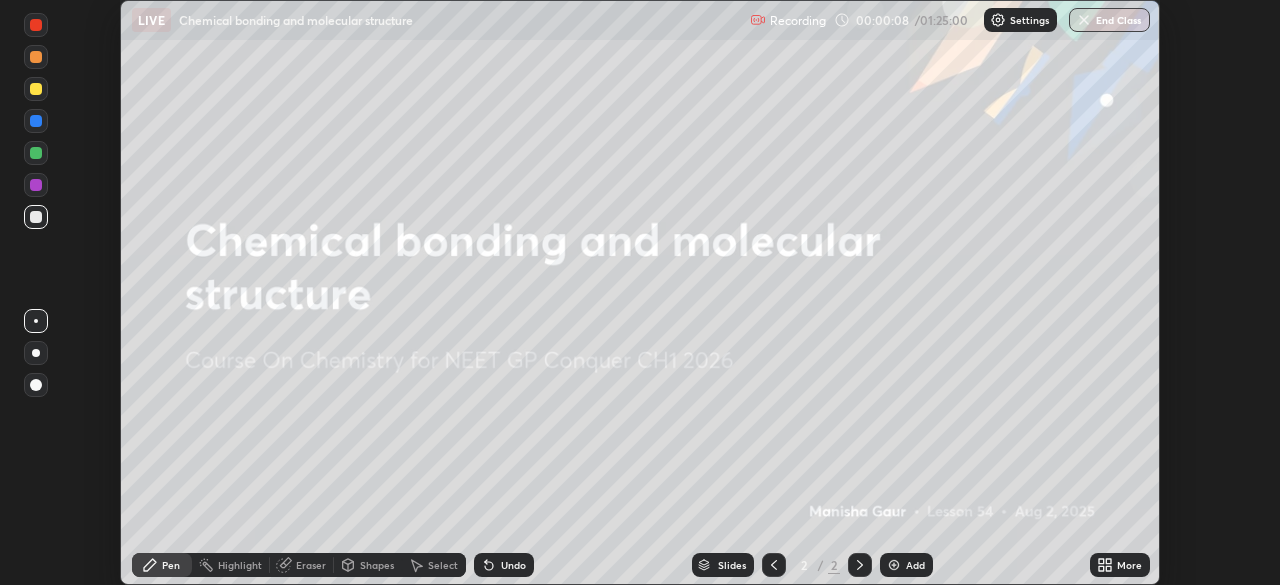 scroll, scrollTop: 585, scrollLeft: 1280, axis: both 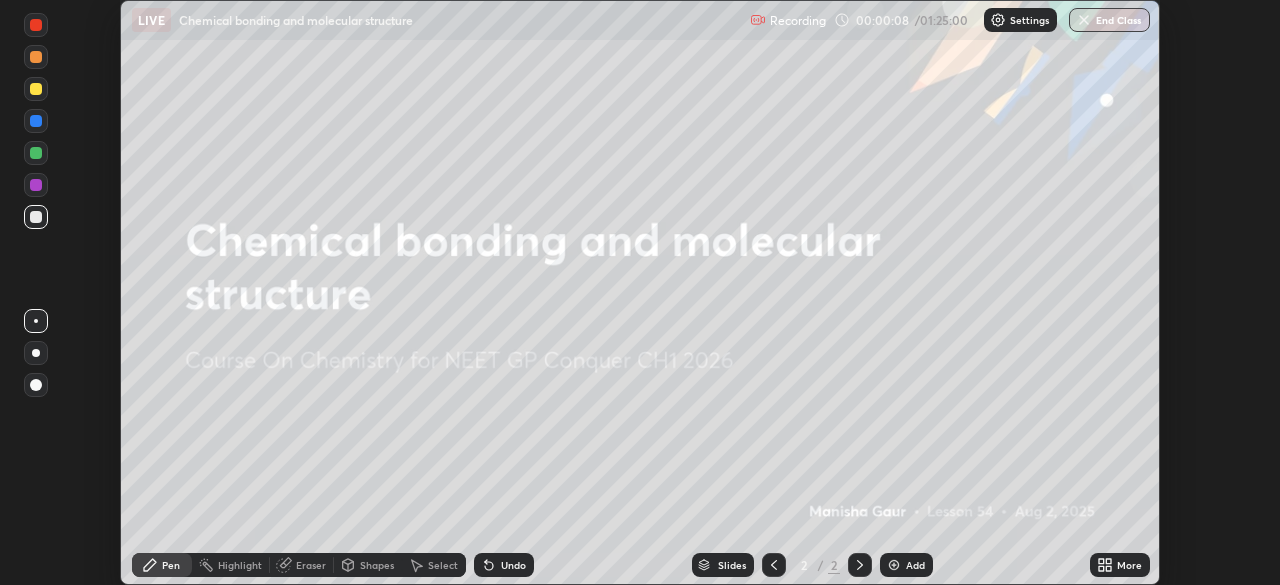 click on "More" at bounding box center (1120, 565) 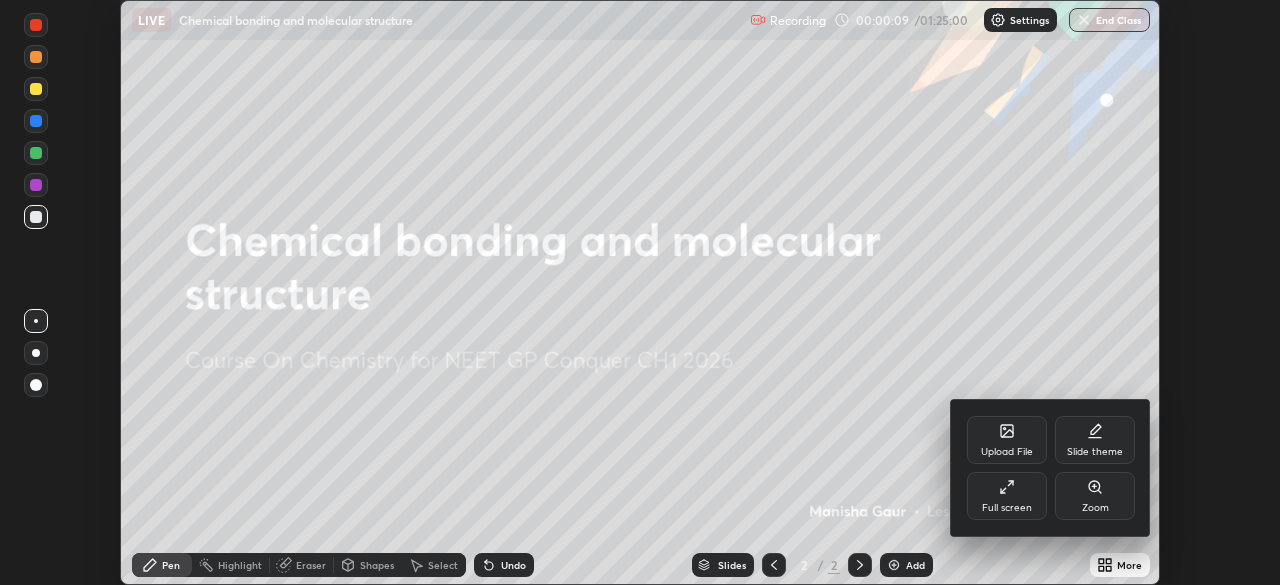 click on "Full screen" at bounding box center [1007, 508] 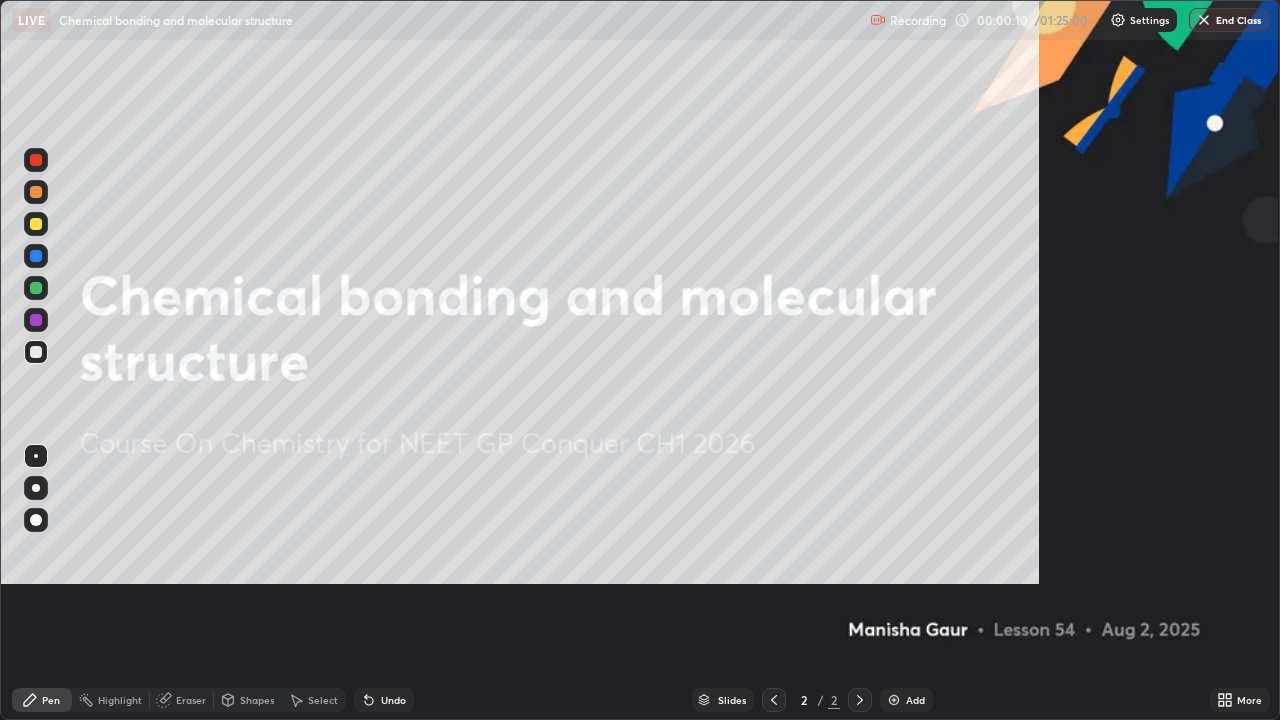 scroll, scrollTop: 99280, scrollLeft: 98720, axis: both 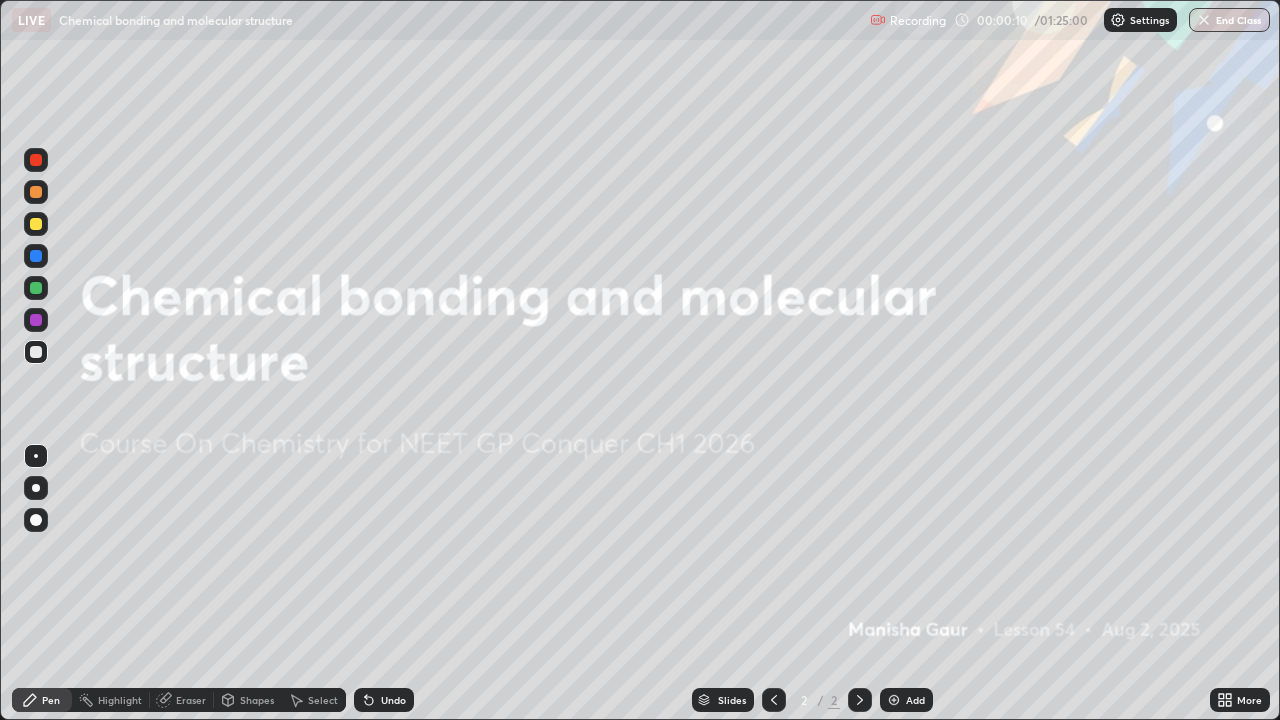 click 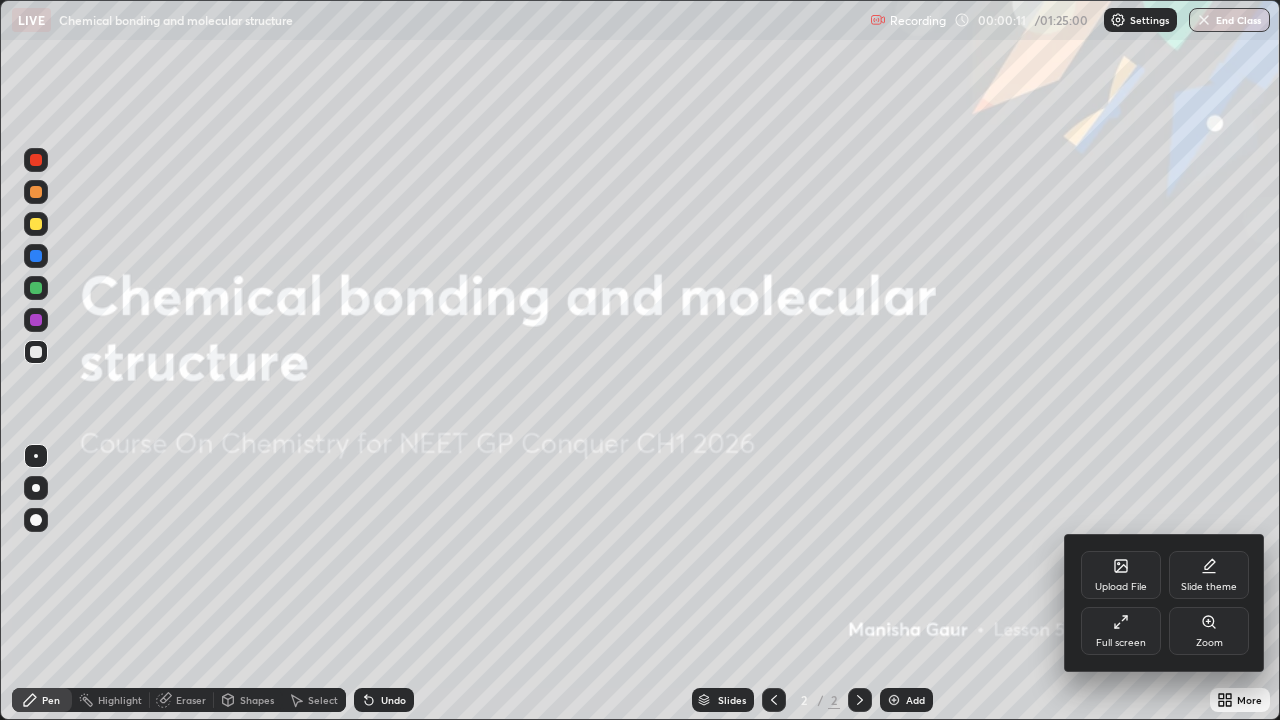 click on "Slide theme" at bounding box center [1209, 587] 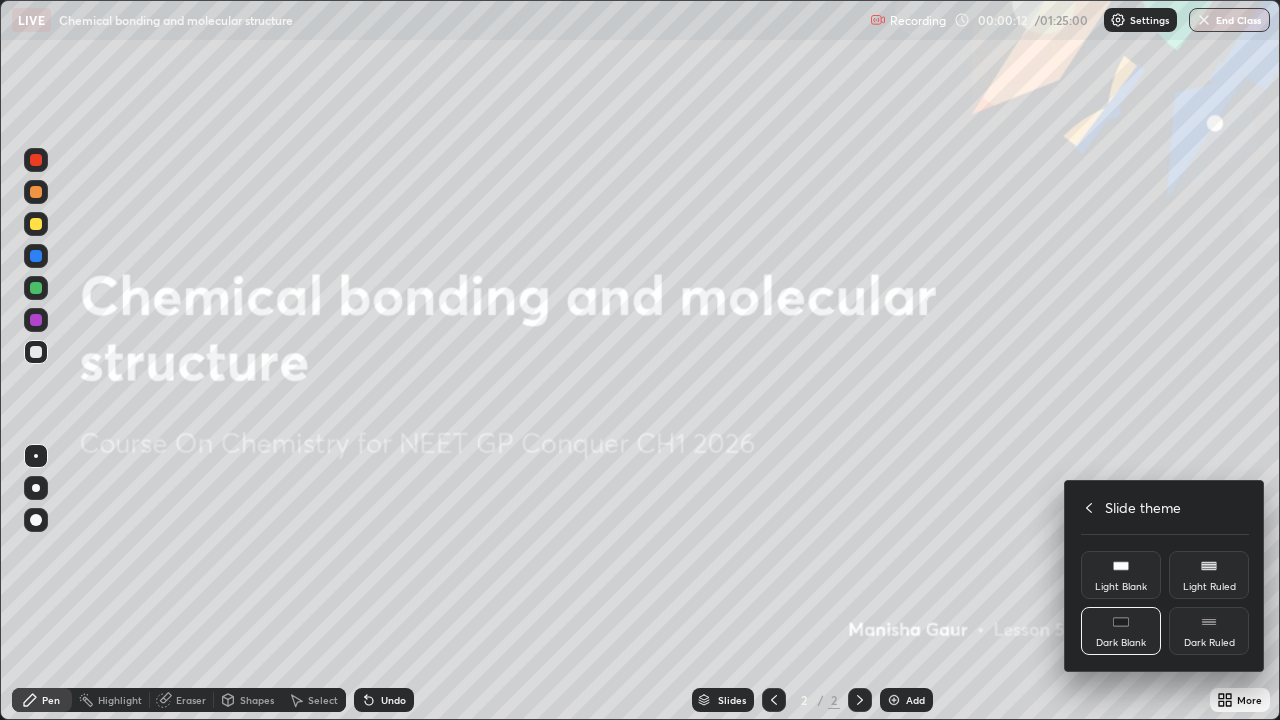click 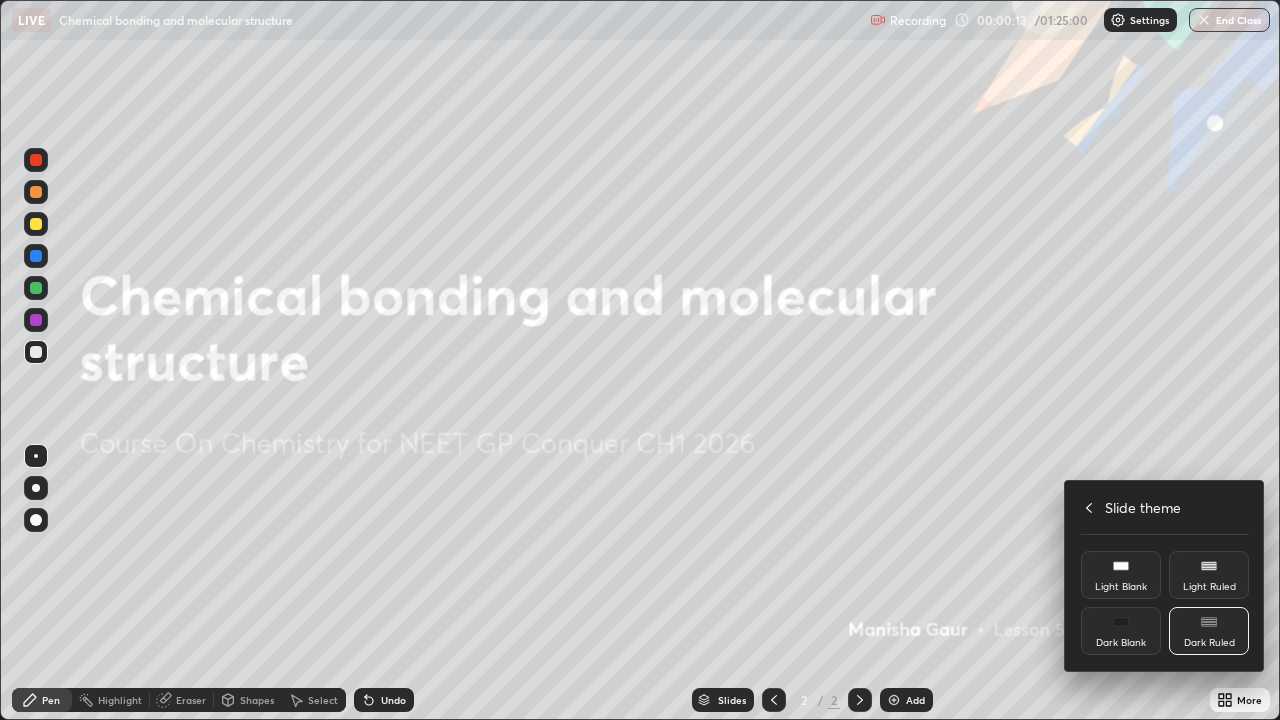 click at bounding box center (640, 360) 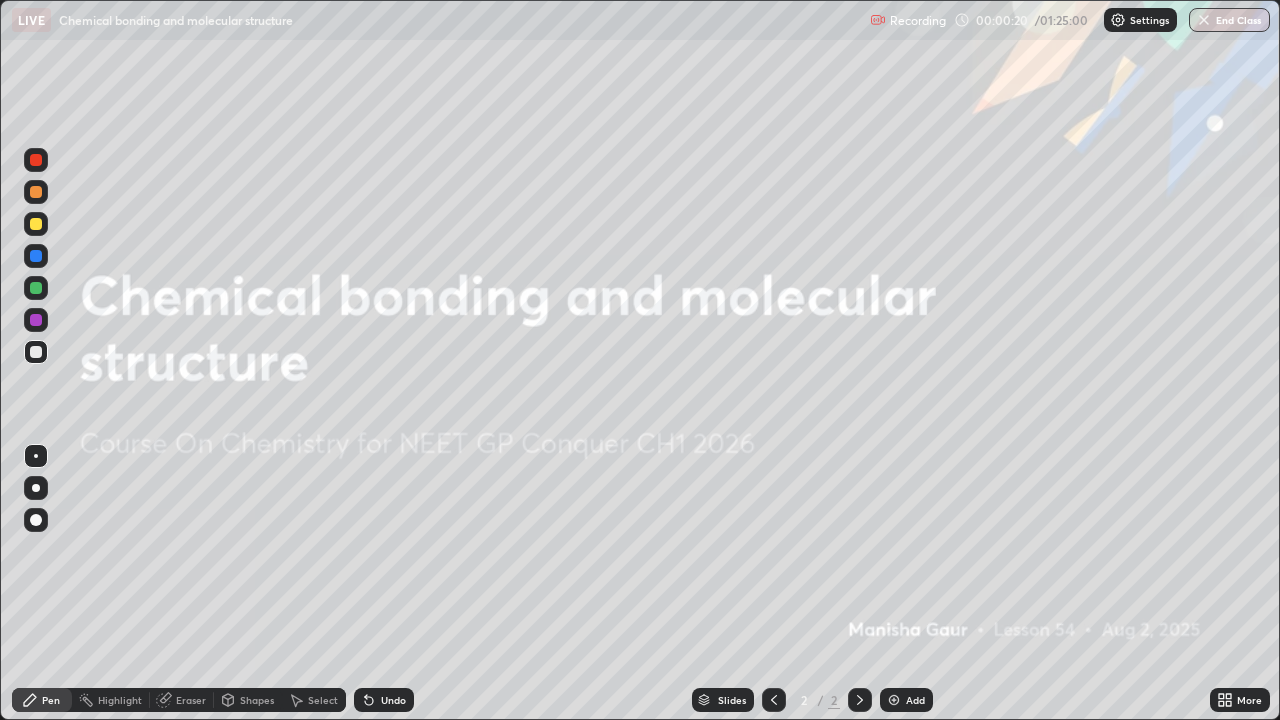 click at bounding box center (894, 700) 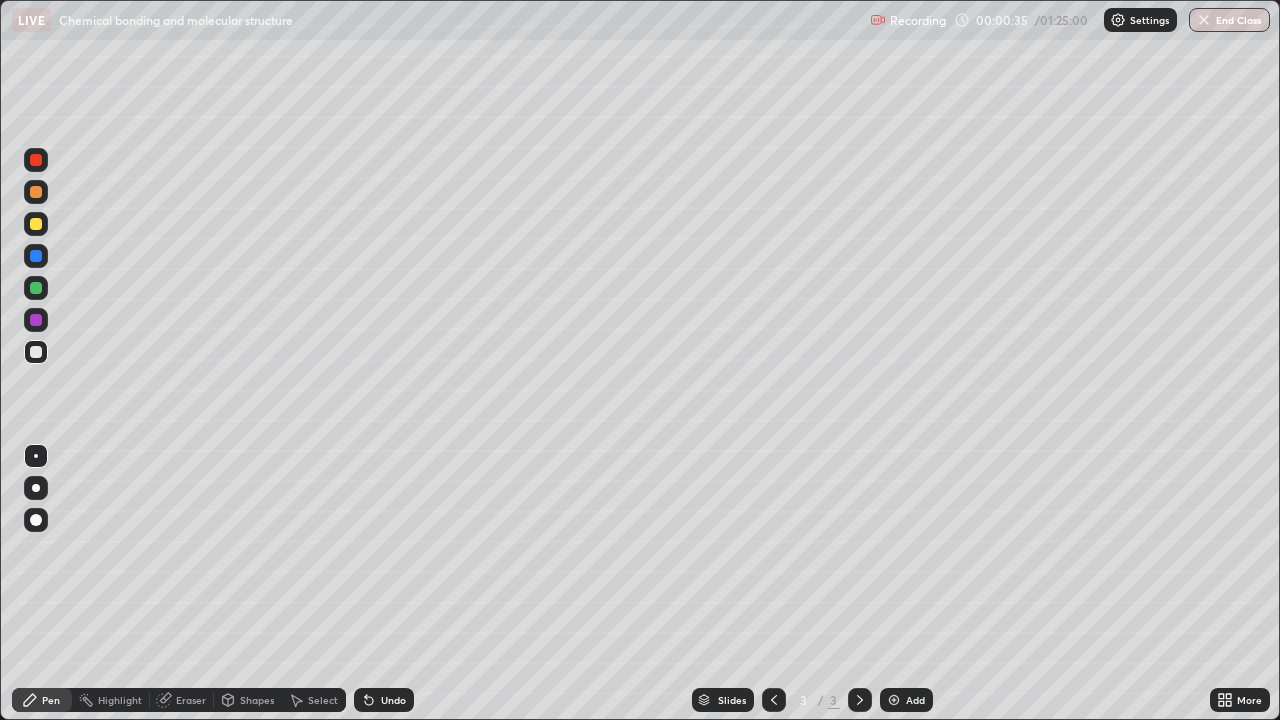 click on "Undo" at bounding box center (384, 700) 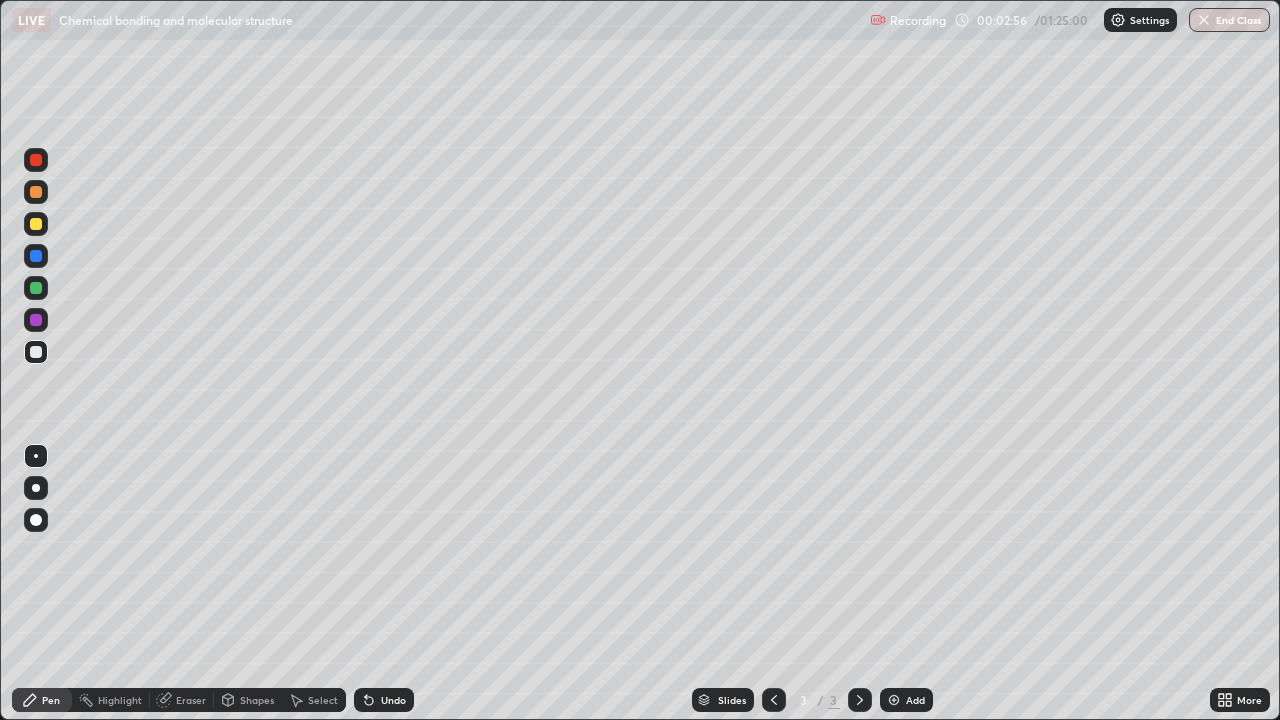 click on "Undo" at bounding box center (380, 700) 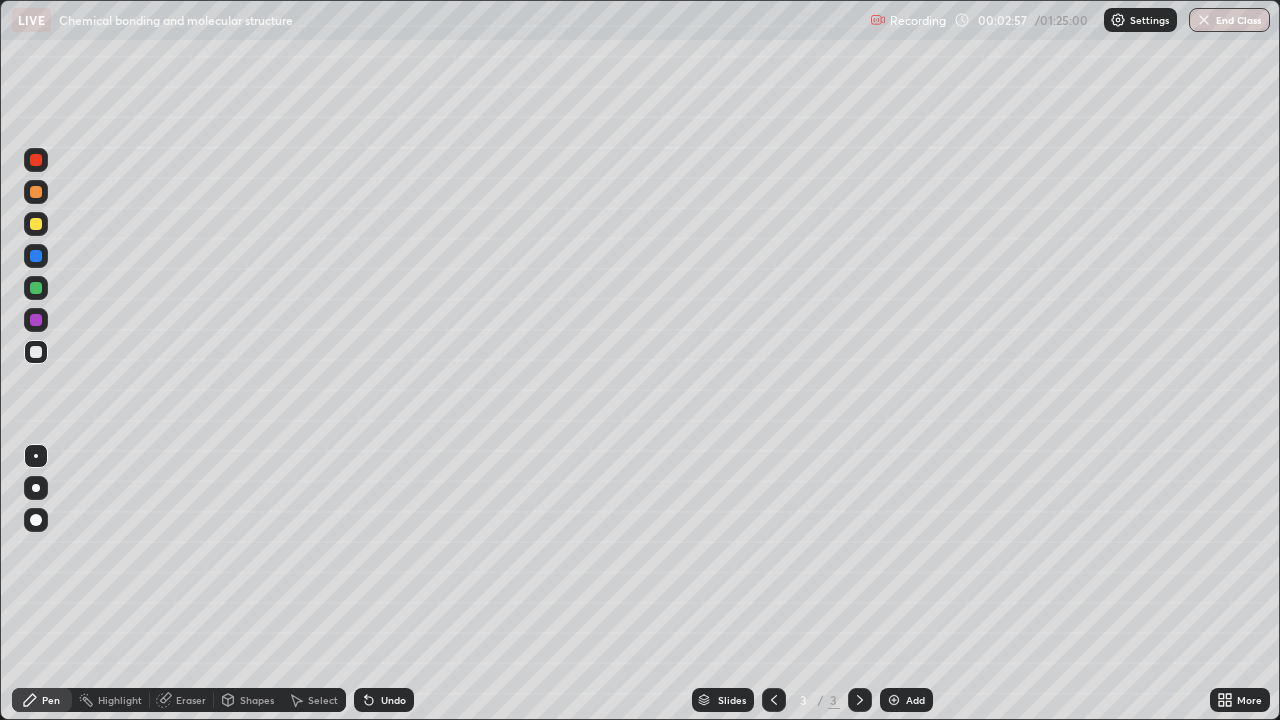 click on "Shapes" at bounding box center [248, 700] 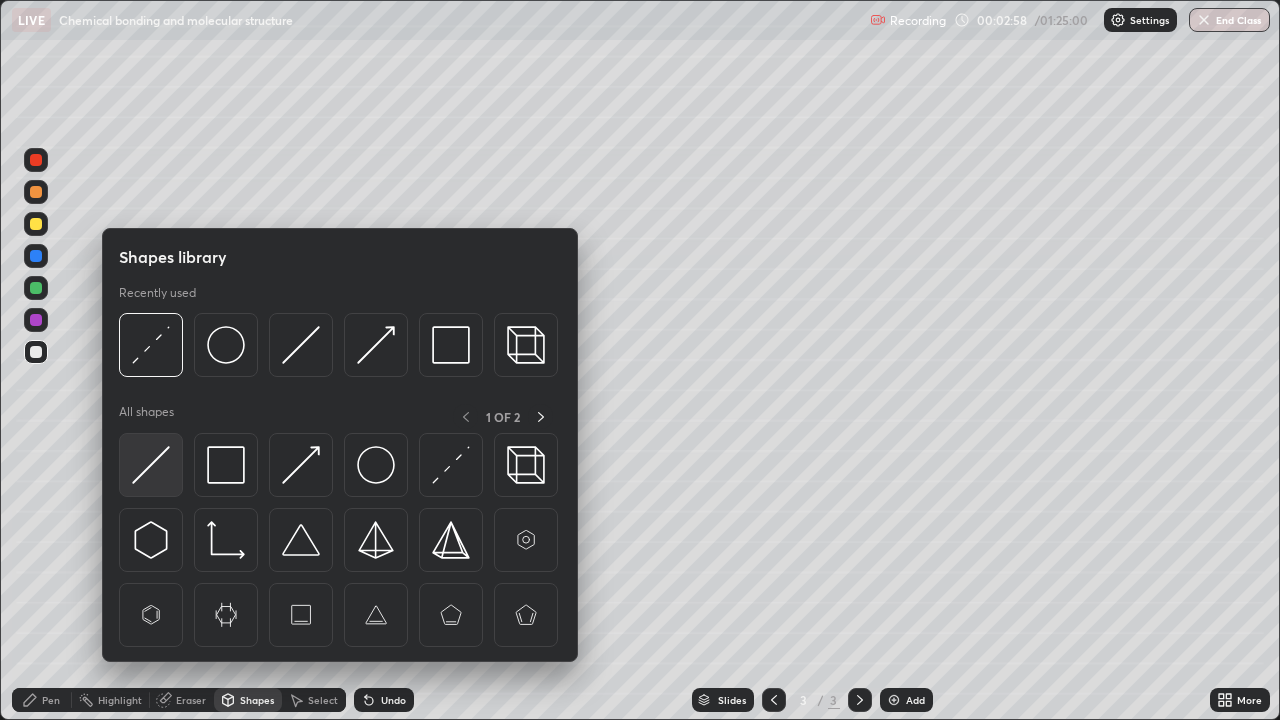 click at bounding box center (151, 465) 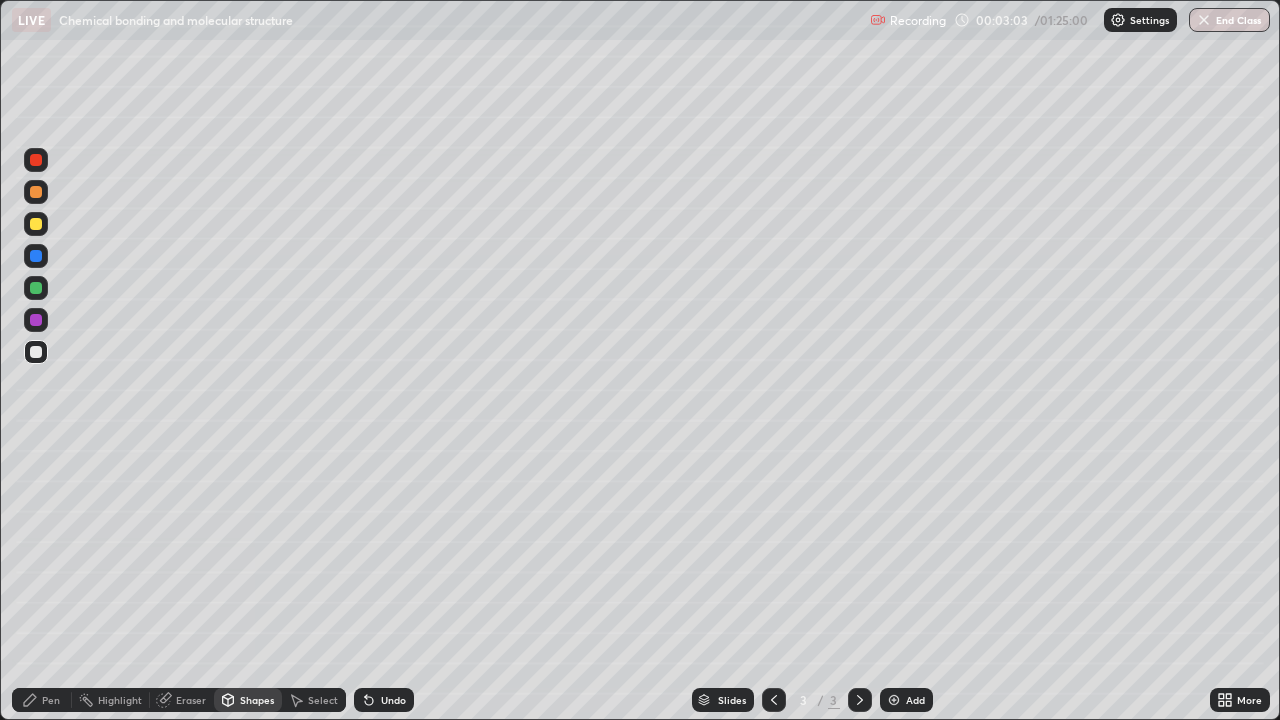click on "Pen" at bounding box center (51, 700) 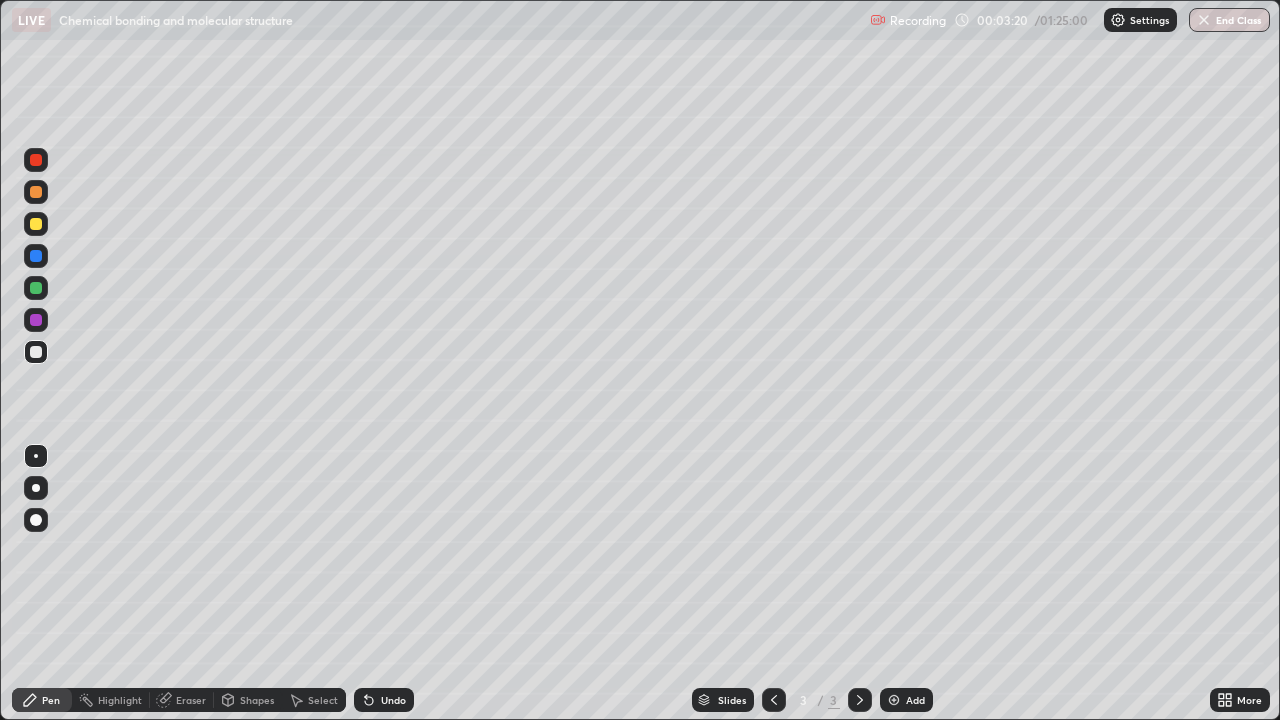 click on "Shapes" at bounding box center (257, 700) 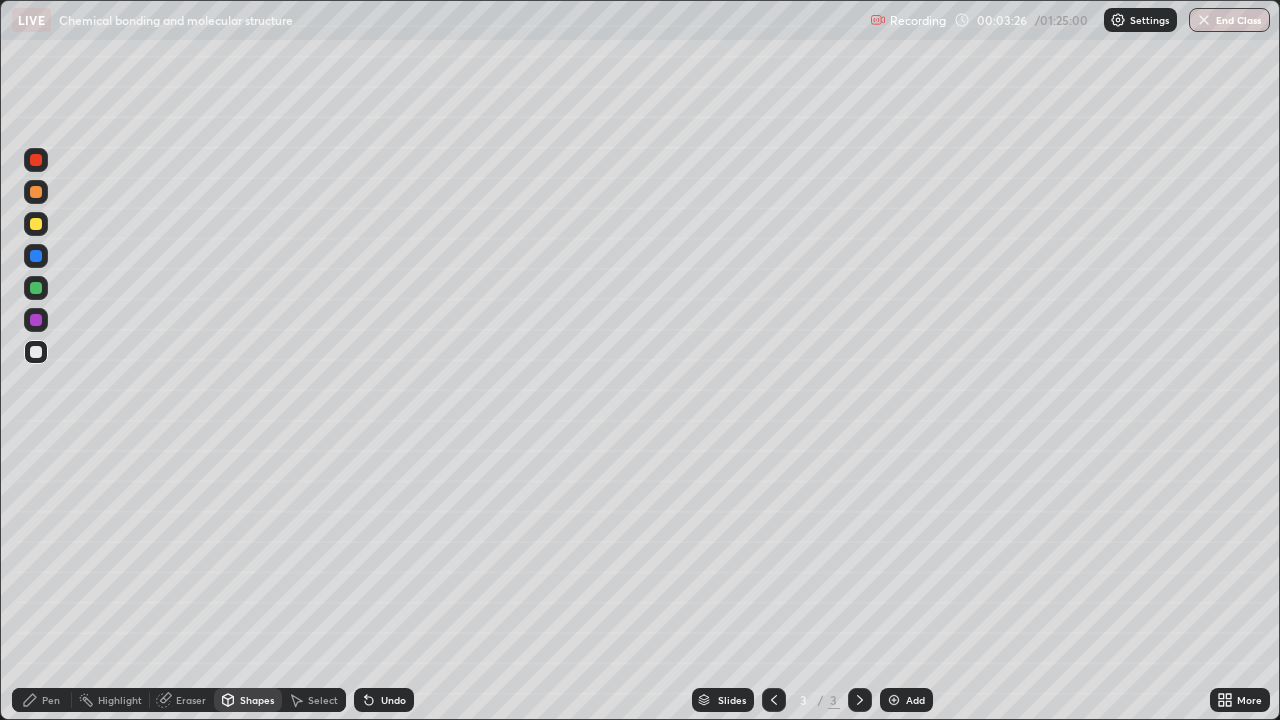 click on "Pen" at bounding box center (42, 700) 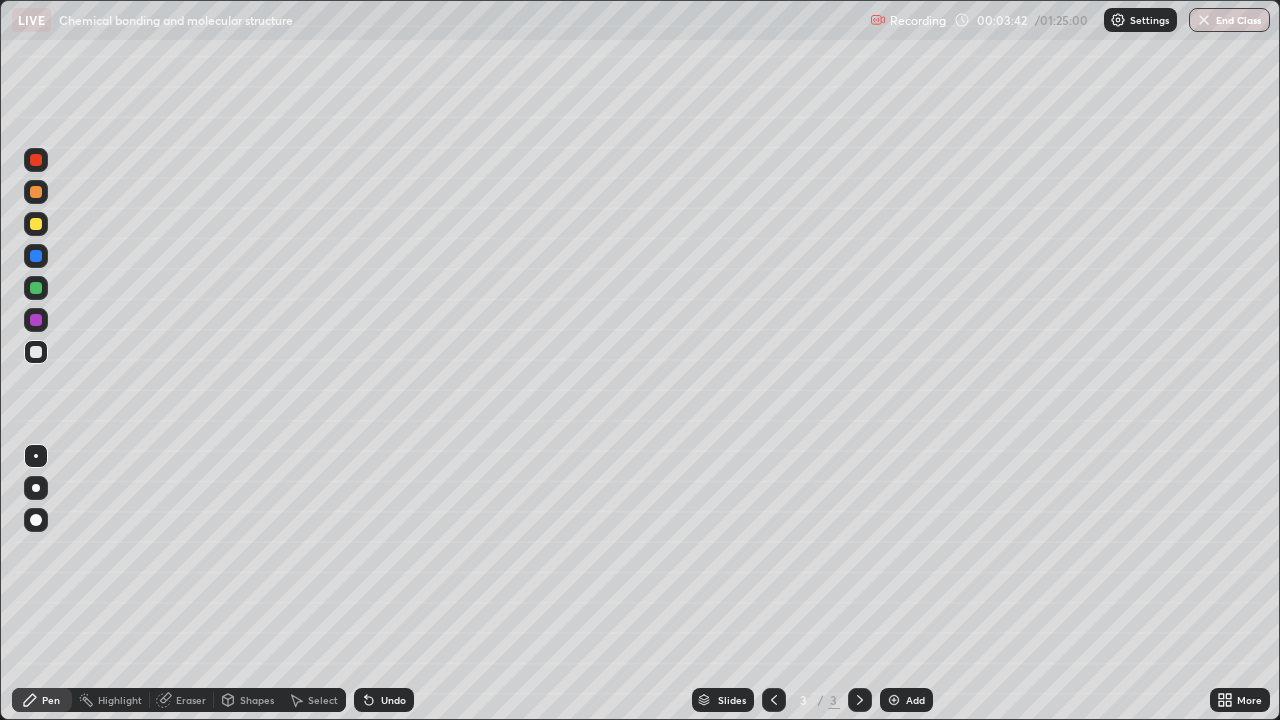click on "Shapes" at bounding box center (257, 700) 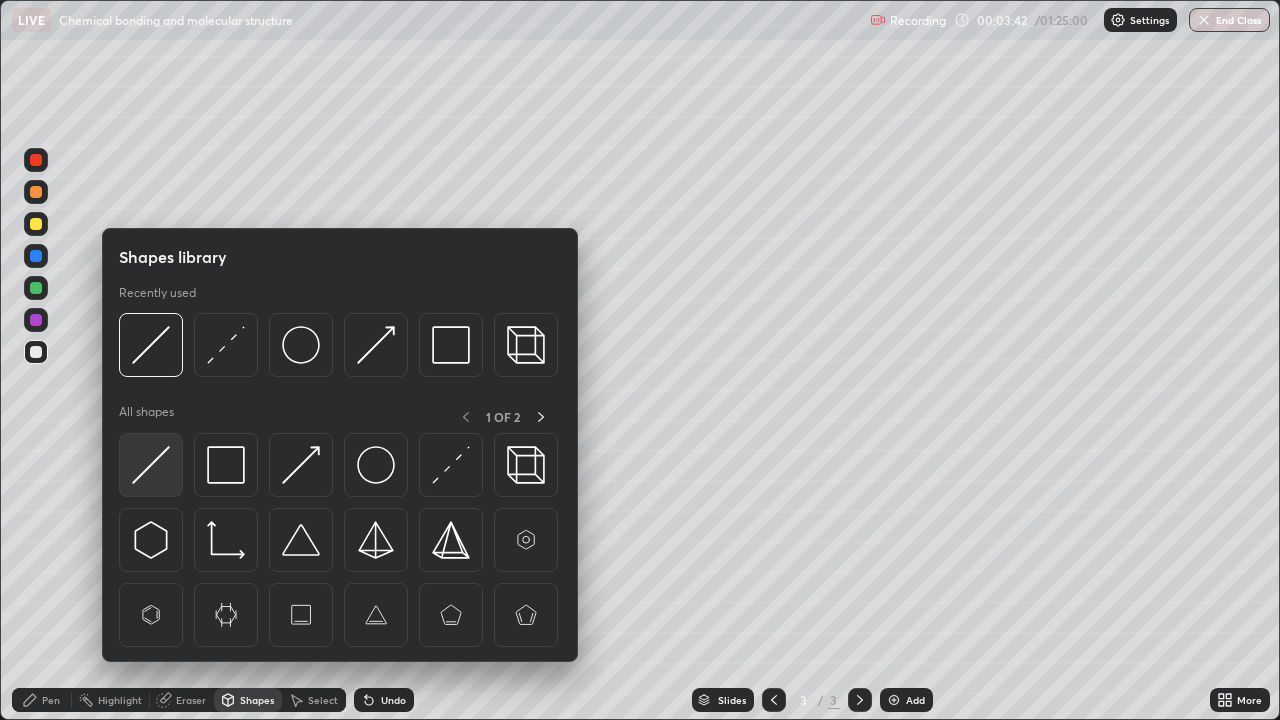 click at bounding box center (151, 465) 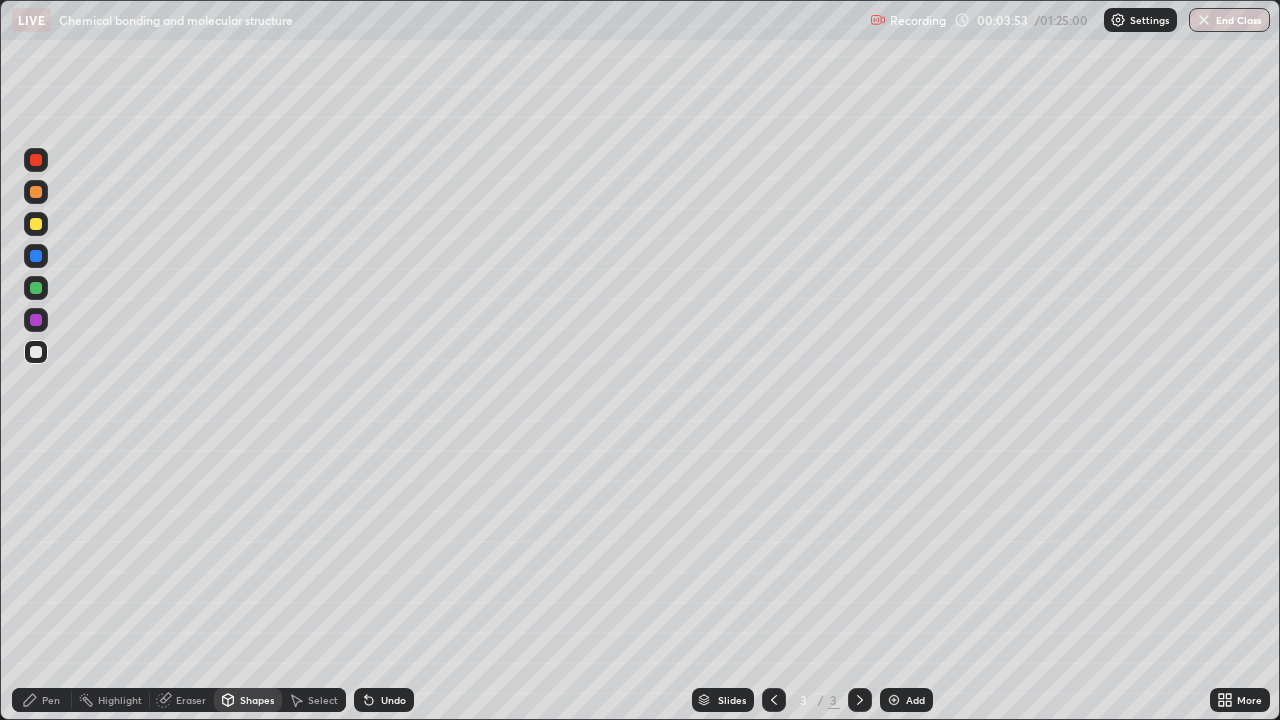click on "Pen" at bounding box center (51, 700) 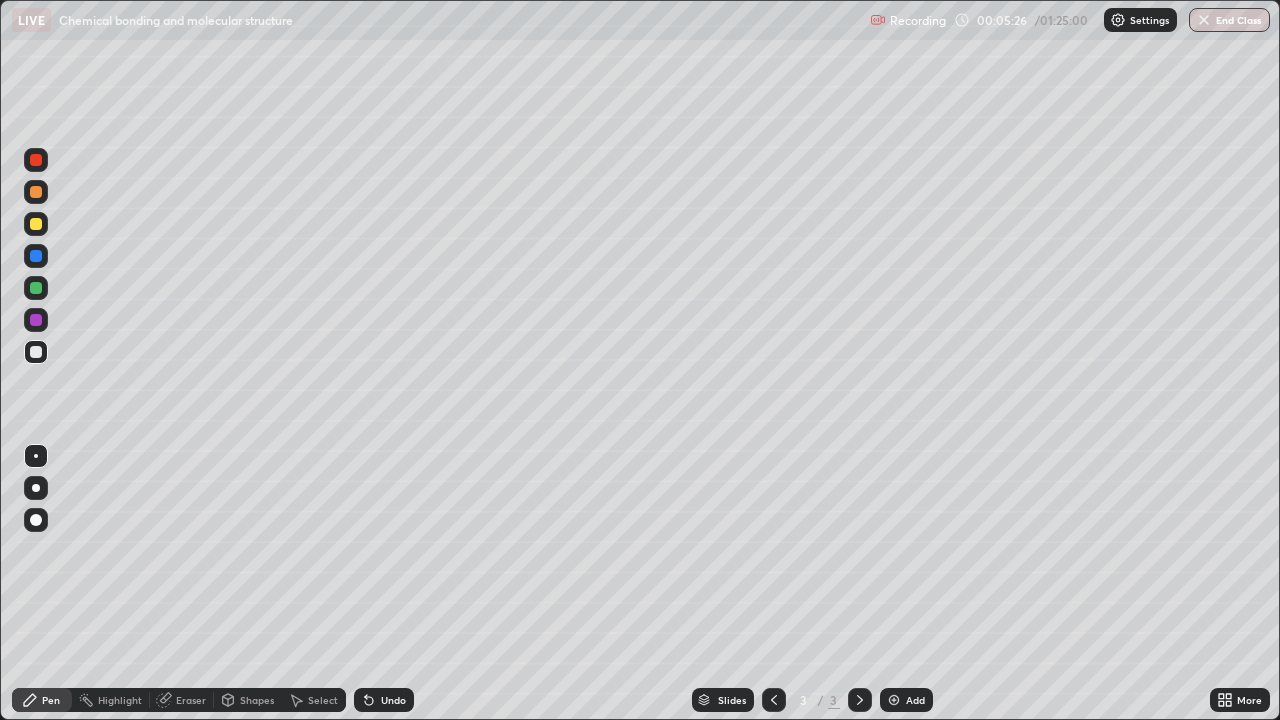 click on "Undo" at bounding box center (393, 700) 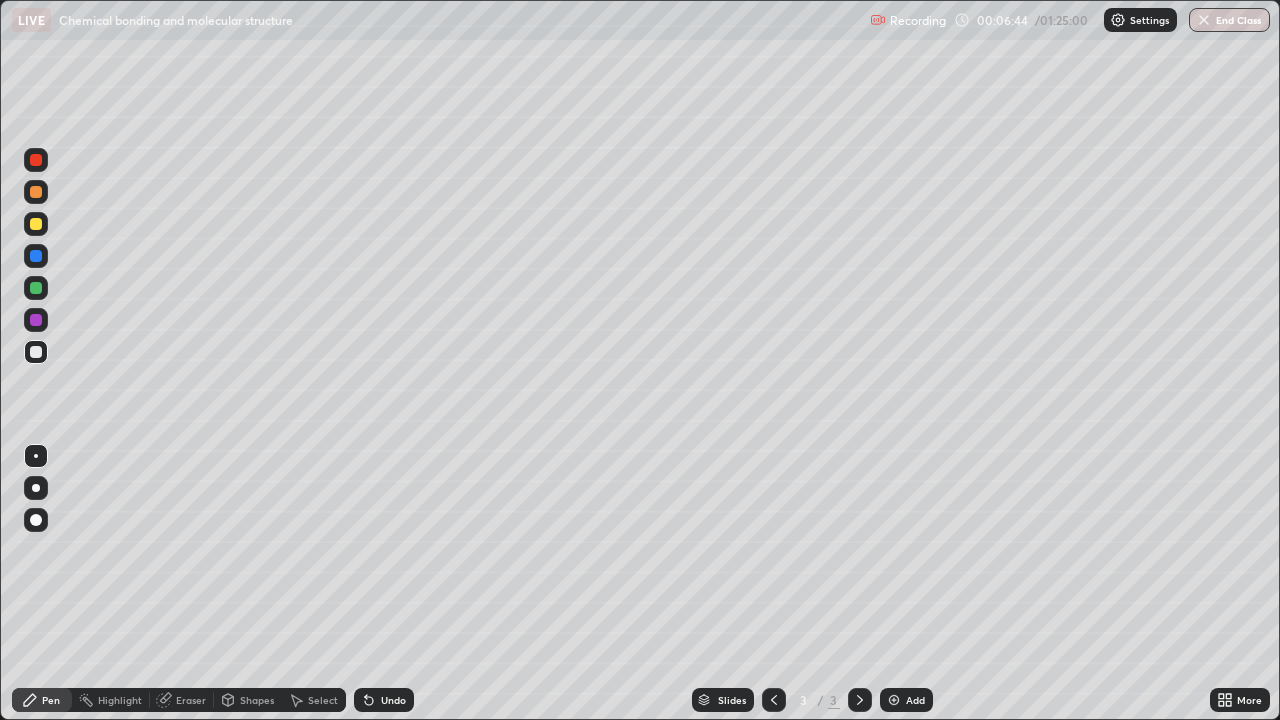 click on "Undo" at bounding box center (384, 700) 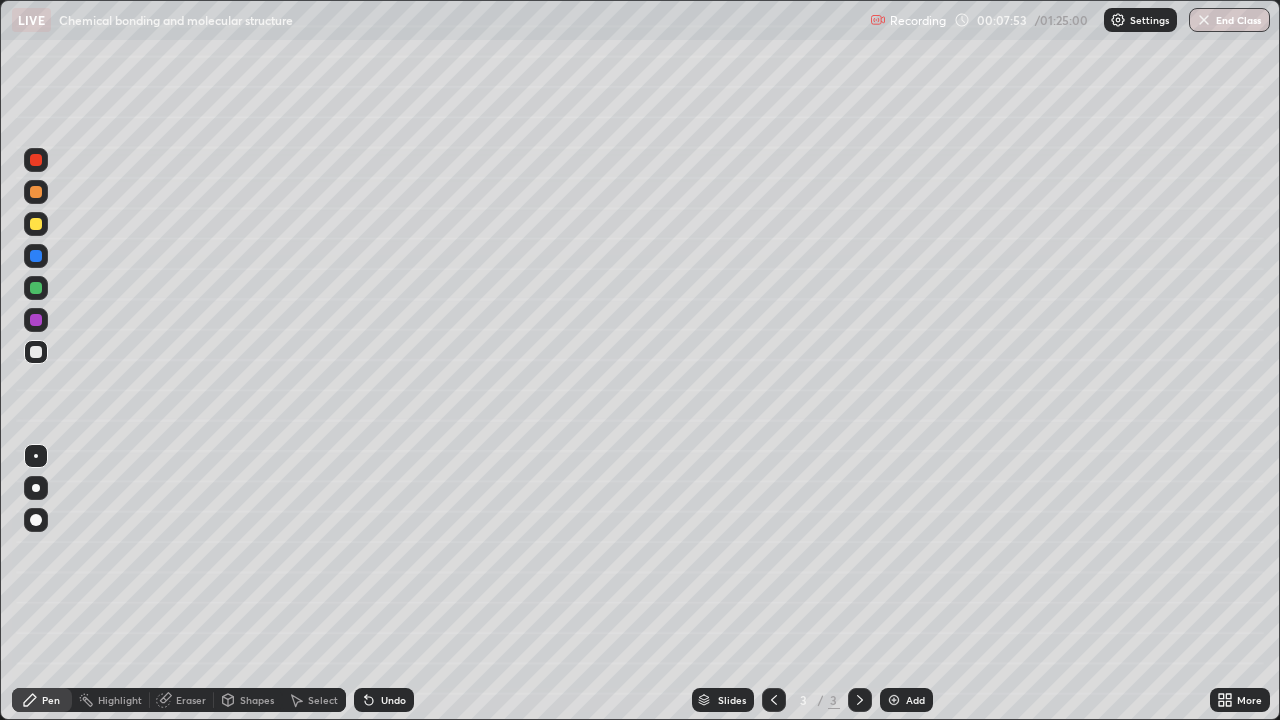 click on "Eraser" at bounding box center (182, 700) 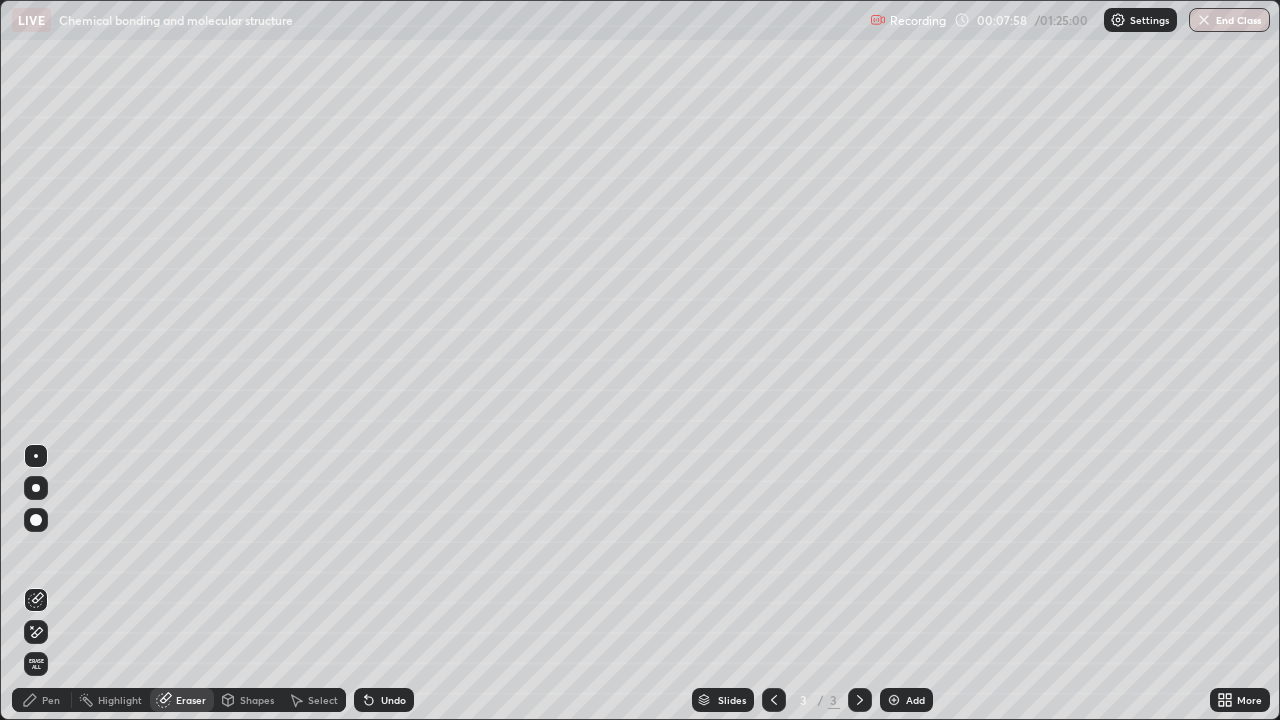 click 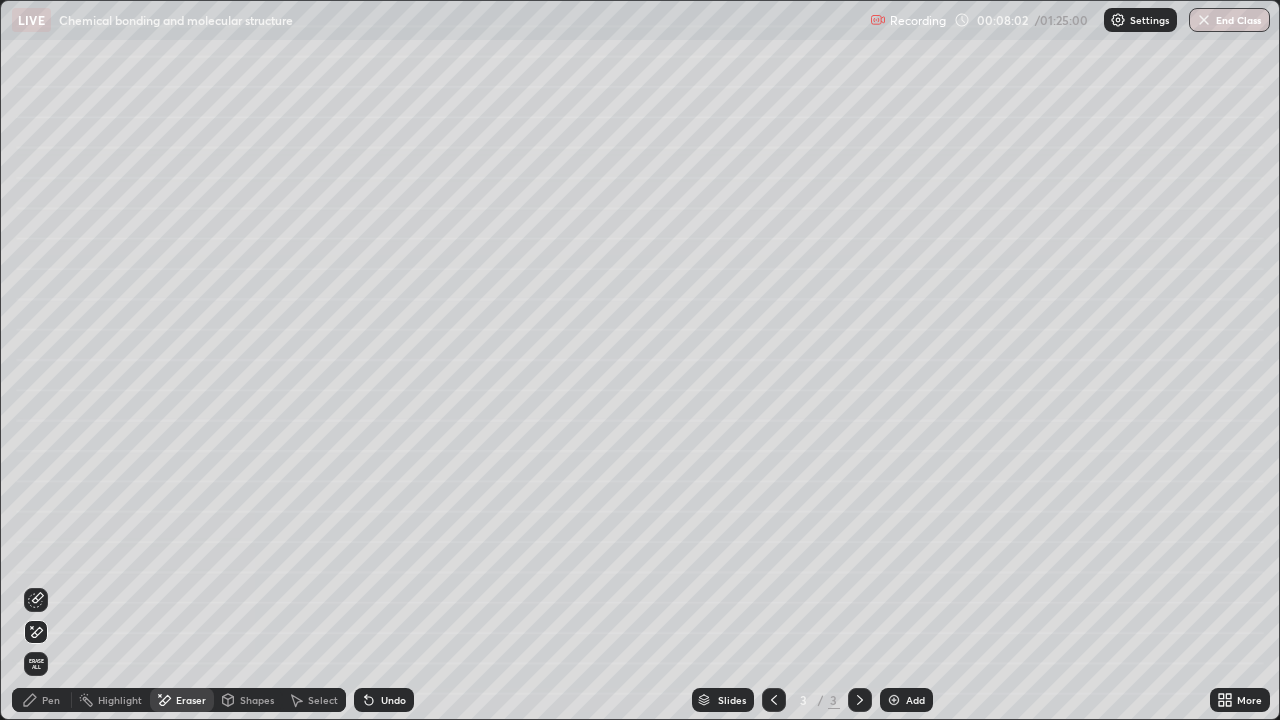 click on "Pen" at bounding box center [51, 700] 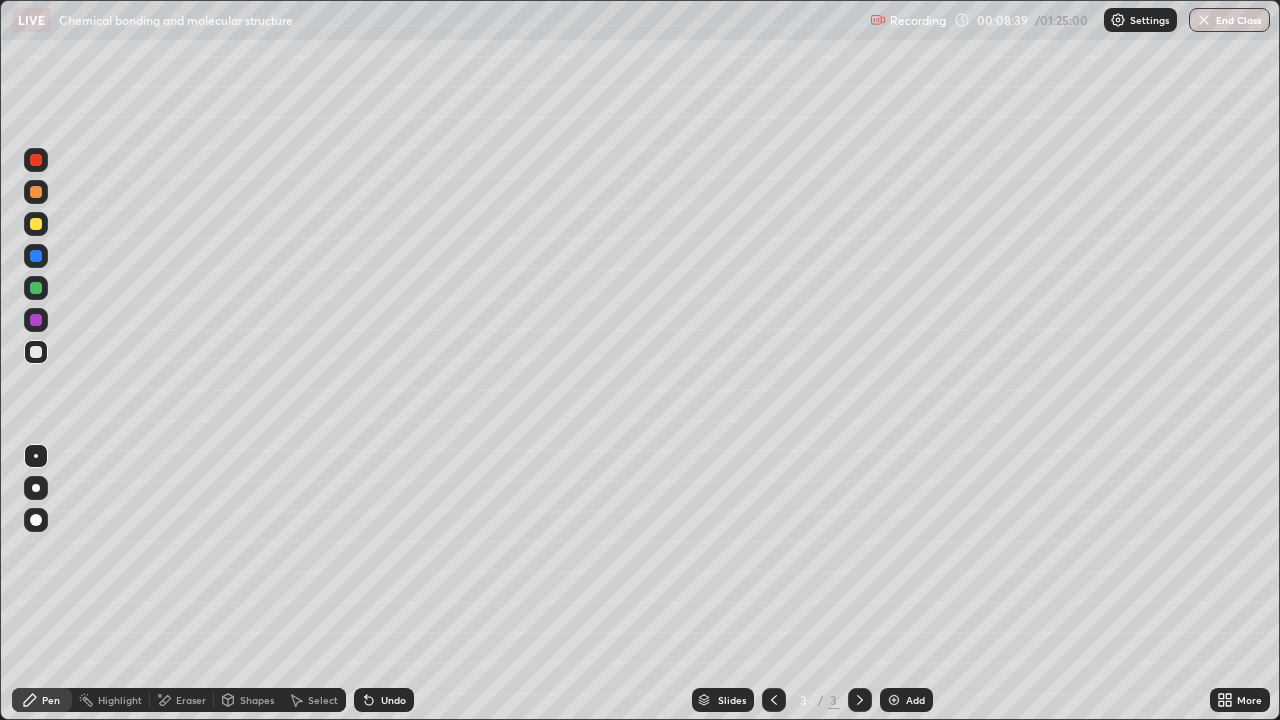 click at bounding box center (894, 700) 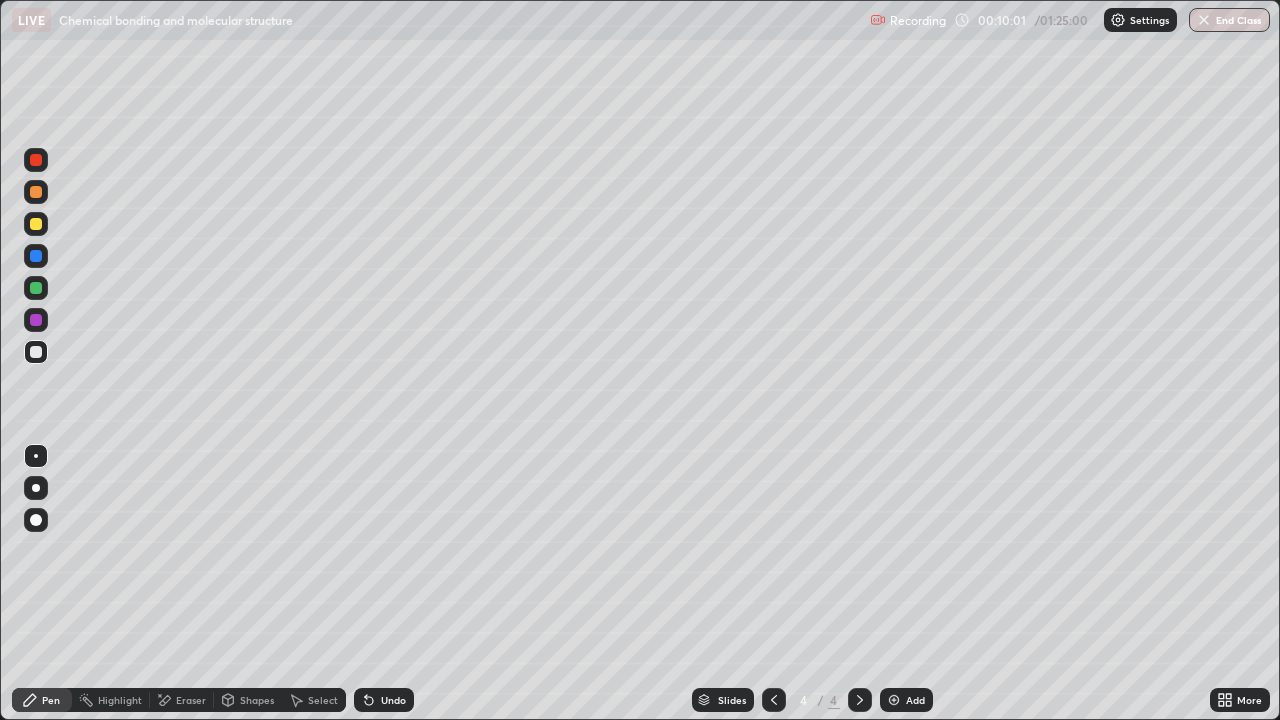 click at bounding box center (36, 256) 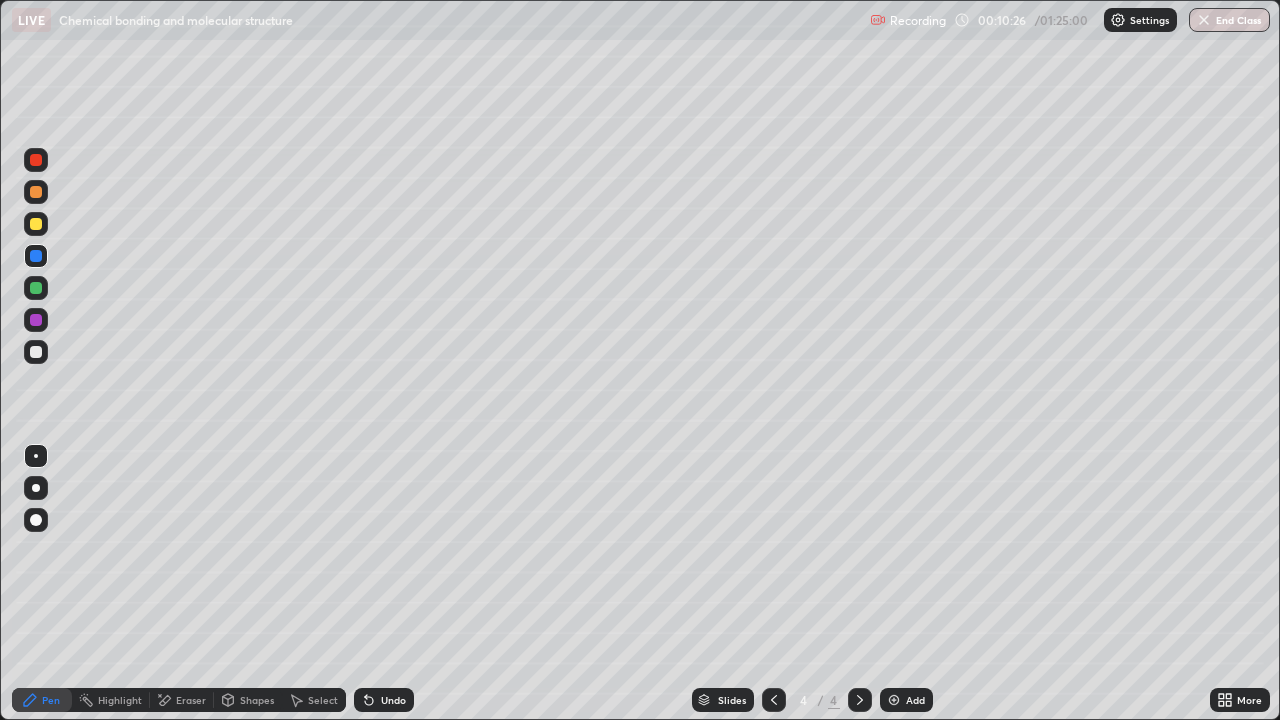 click on "Undo" at bounding box center [393, 700] 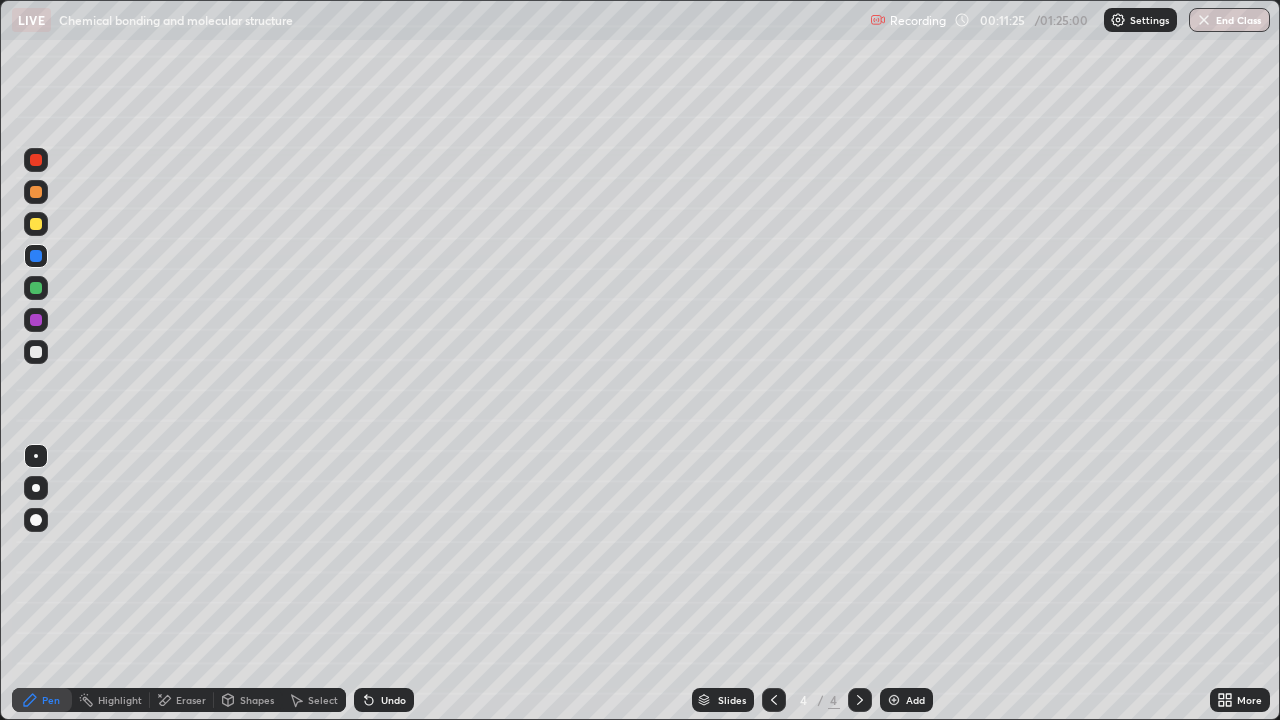 click at bounding box center [36, 352] 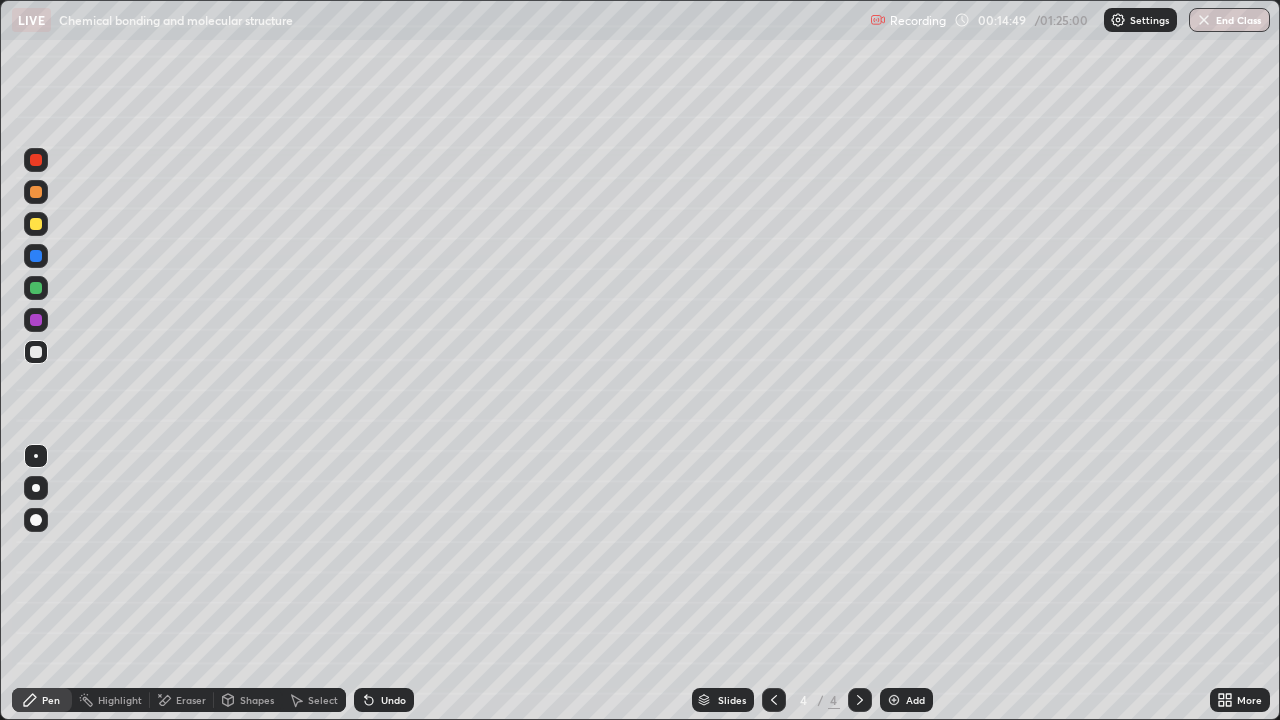 click 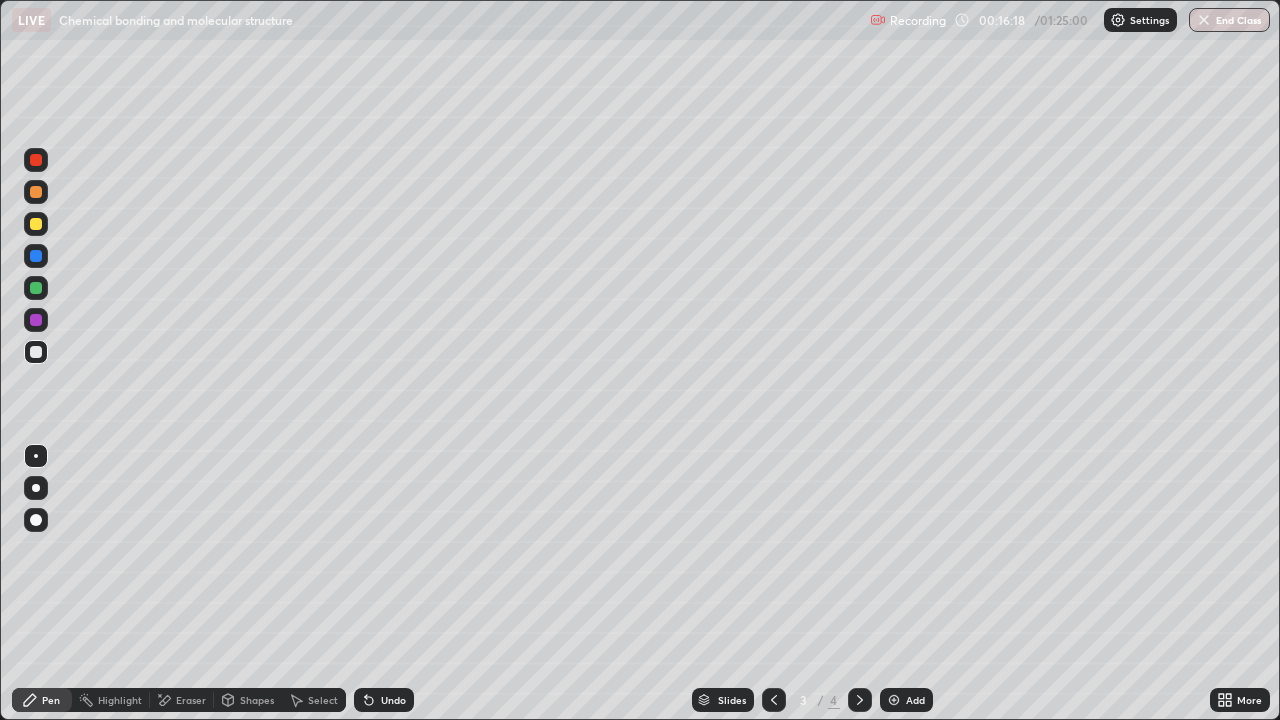 click on "Eraser" at bounding box center (191, 700) 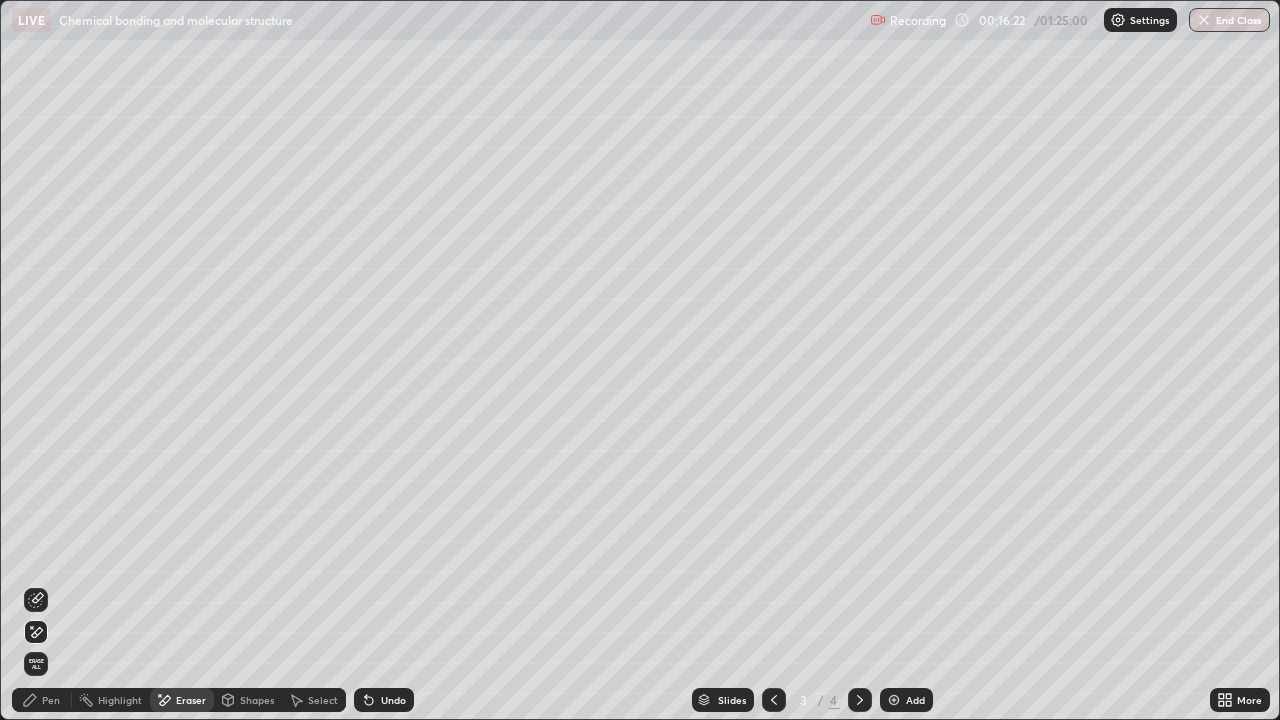 click on "Undo" at bounding box center [393, 700] 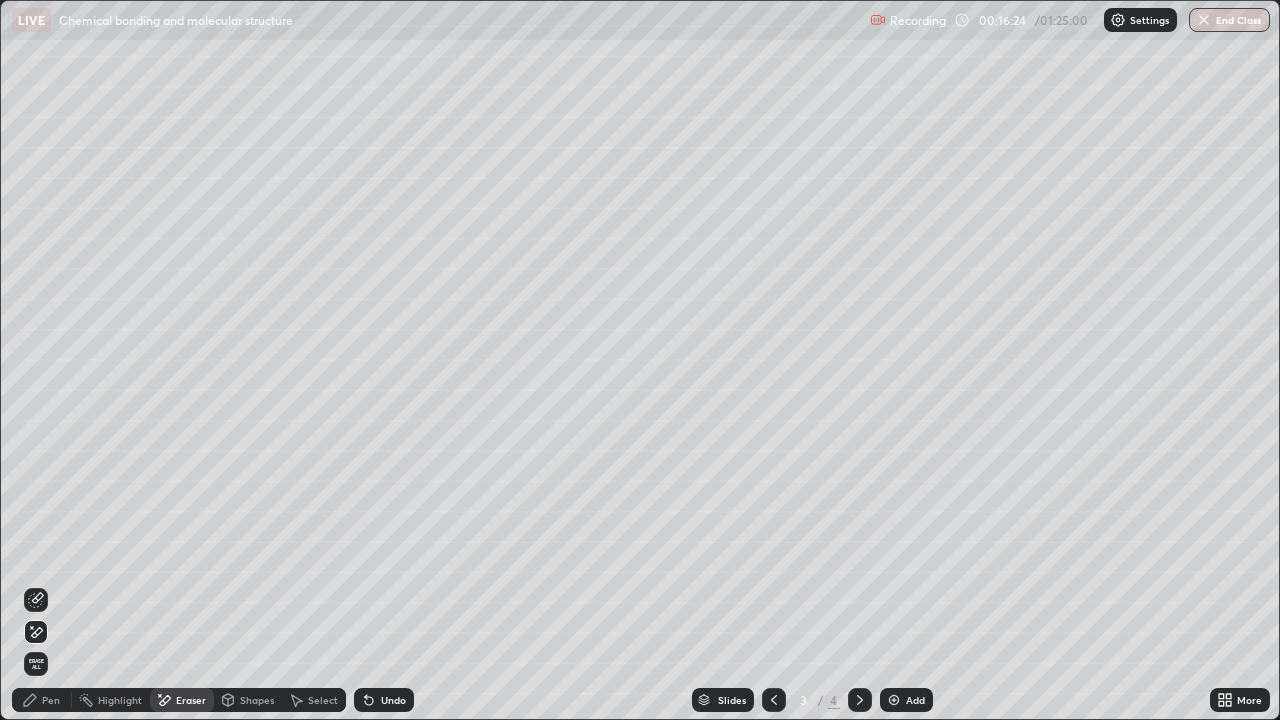 click on "Eraser" at bounding box center (191, 700) 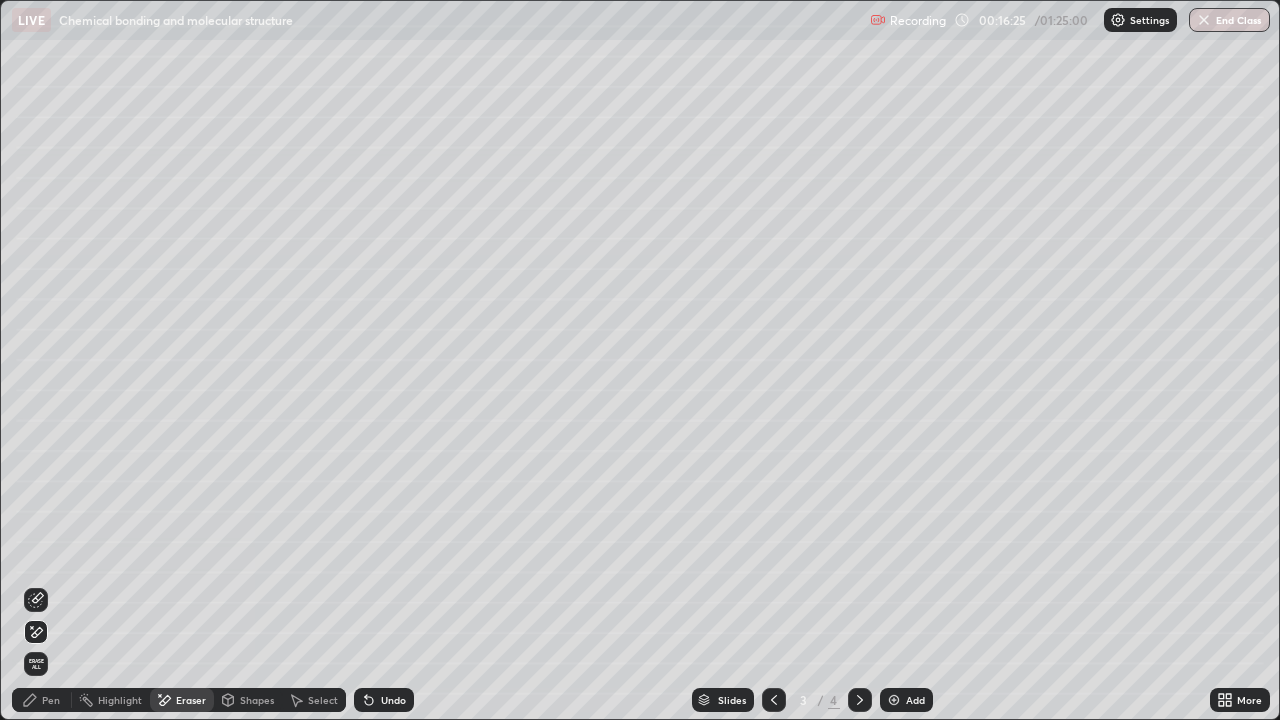 click 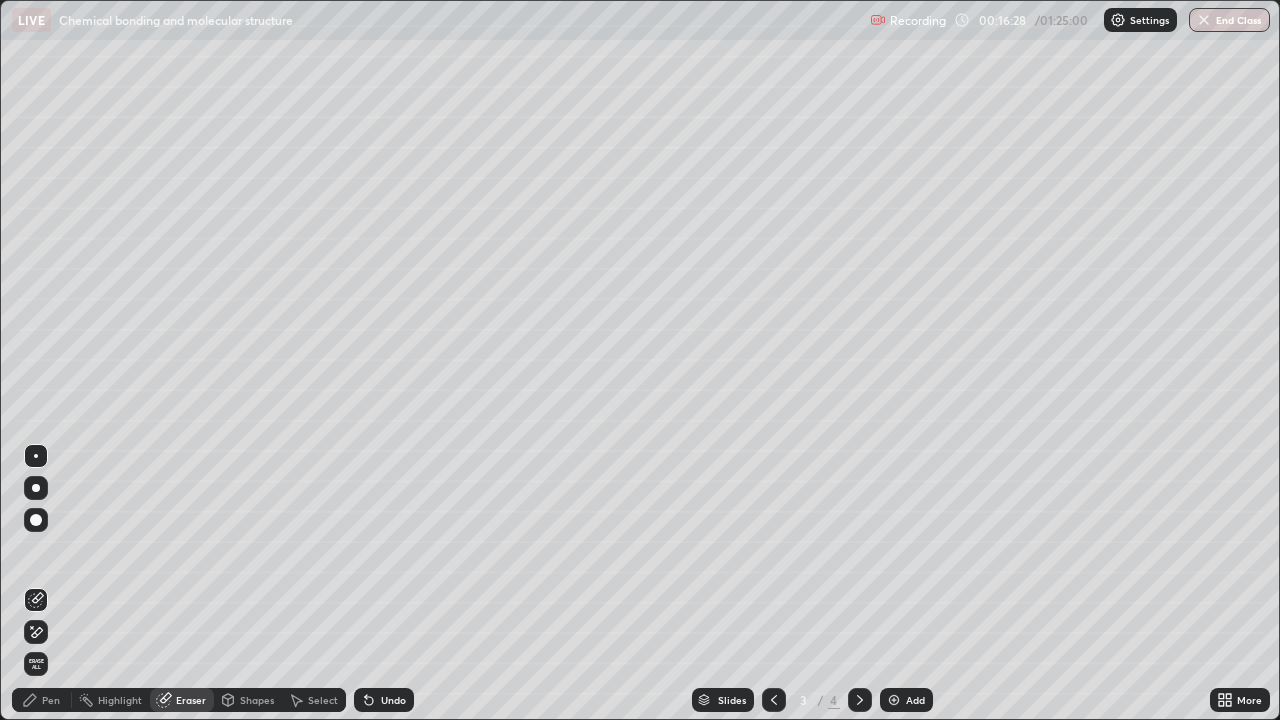 click on "Pen" at bounding box center [42, 700] 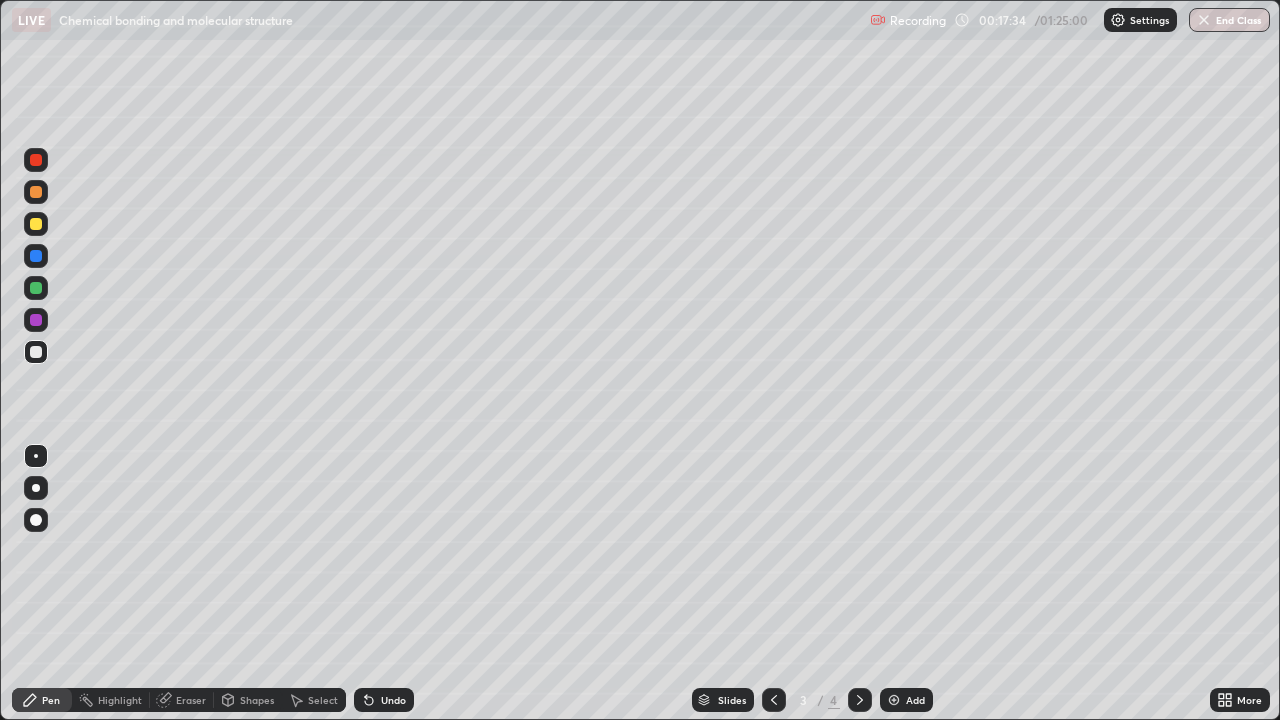 click 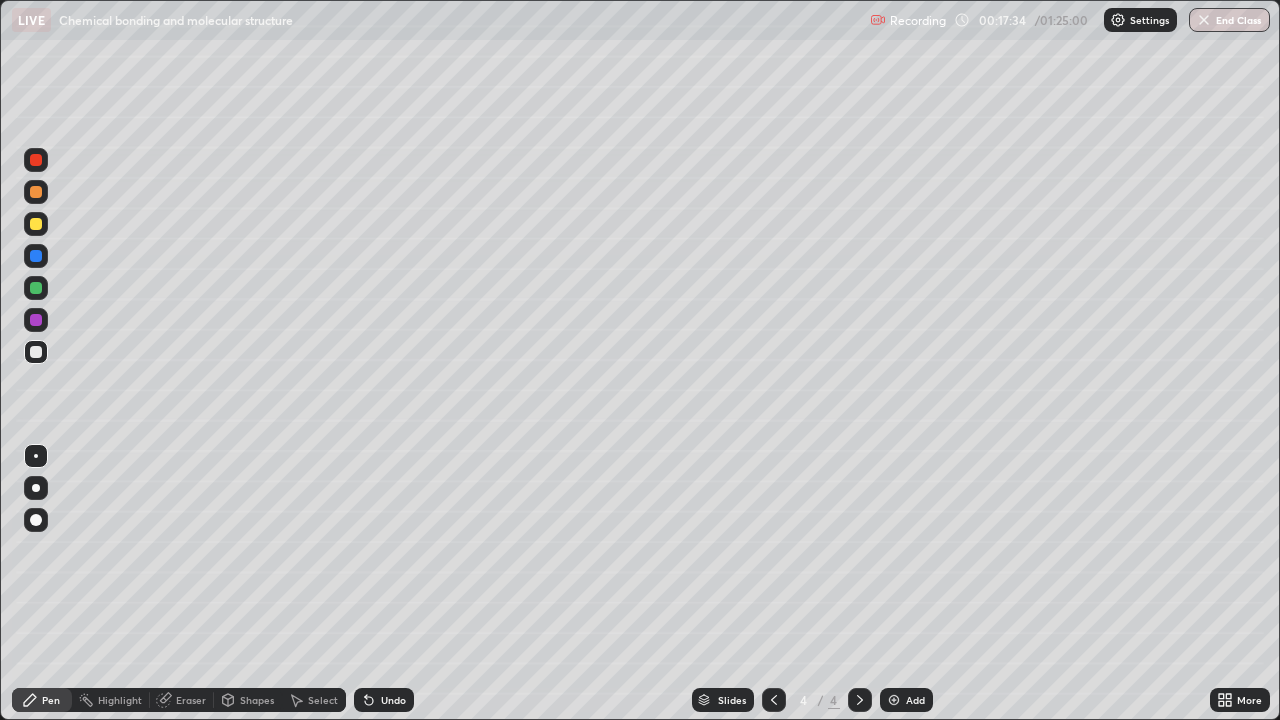 click at bounding box center [894, 700] 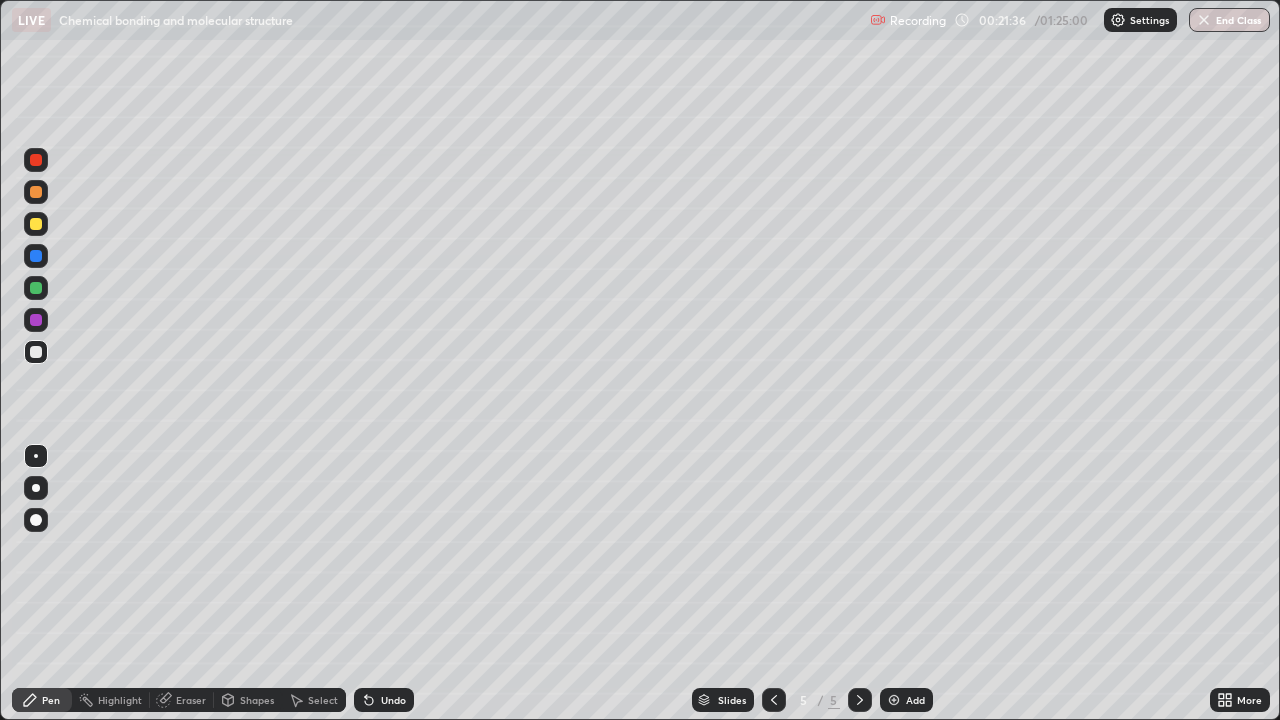 click at bounding box center (36, 256) 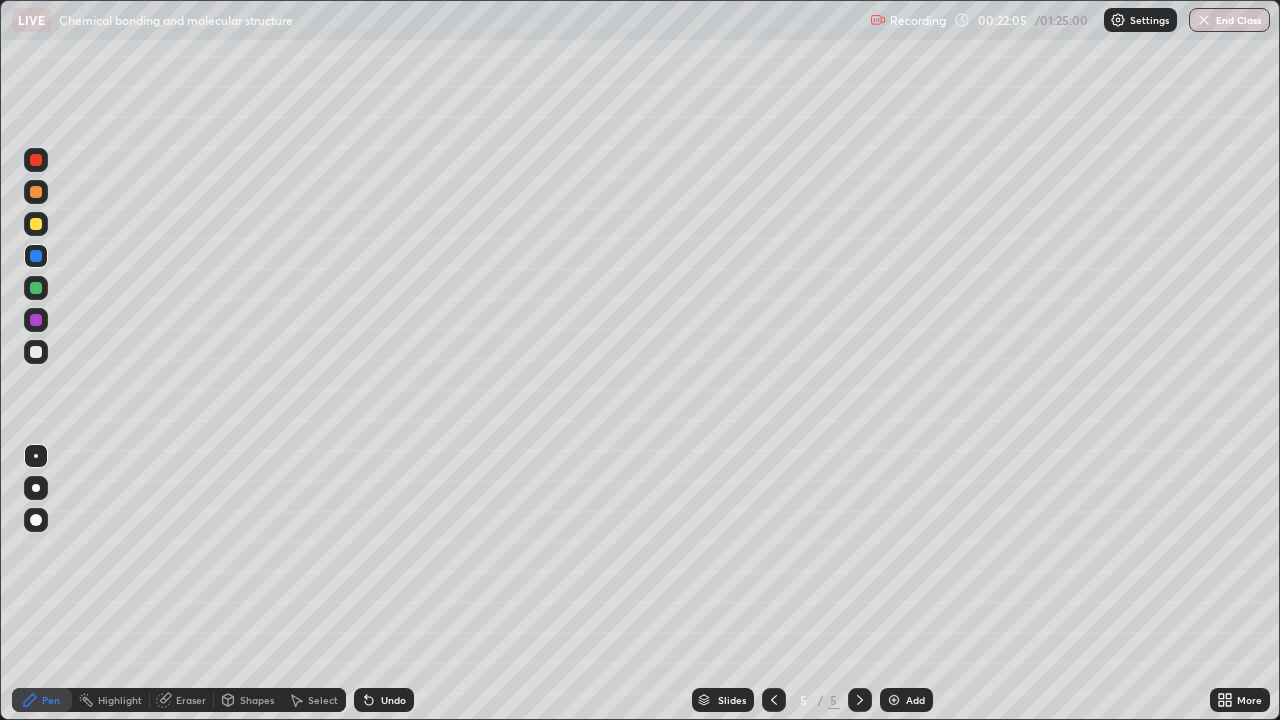 click at bounding box center [36, 288] 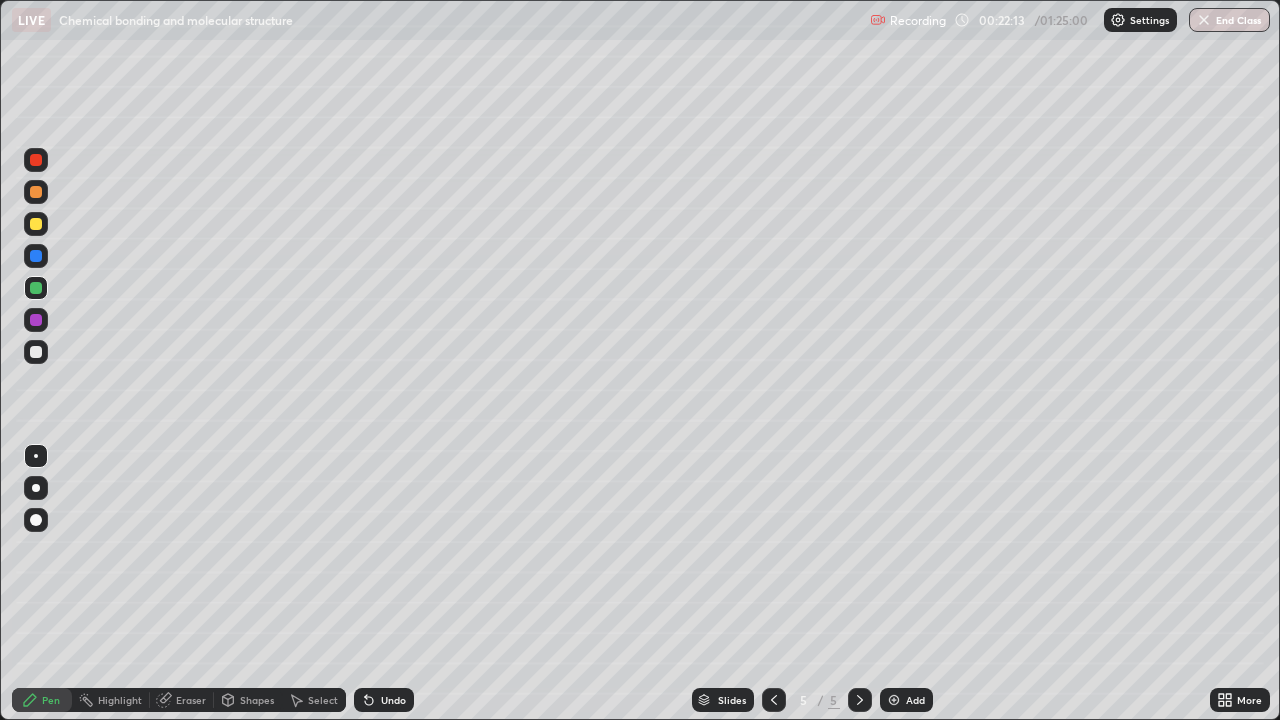 click at bounding box center [36, 224] 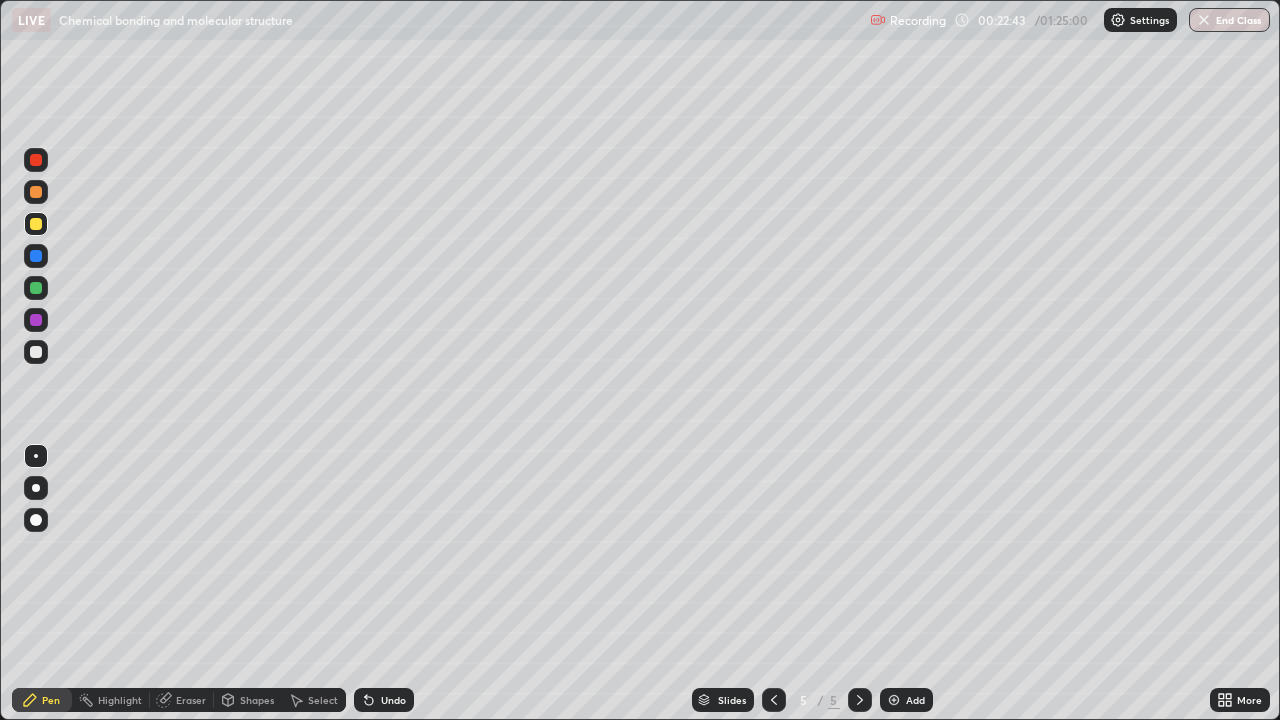 click at bounding box center [36, 288] 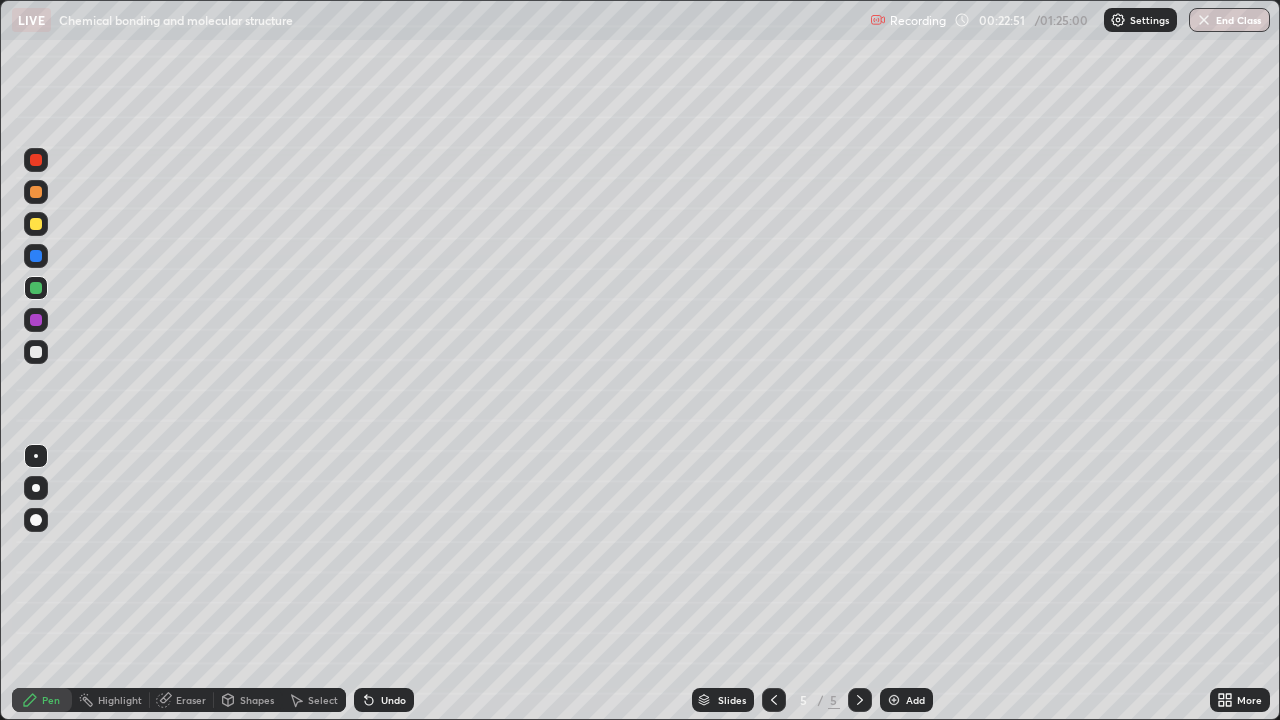 click at bounding box center (36, 320) 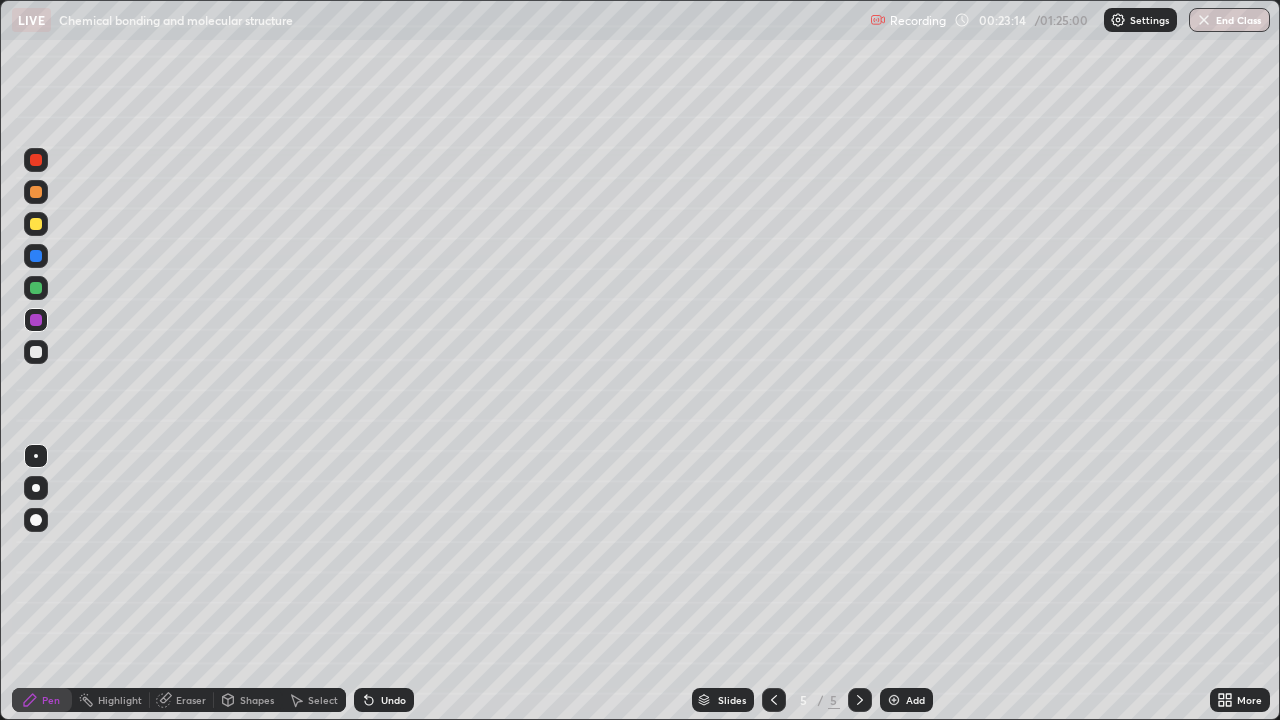 click on "Undo" at bounding box center [393, 700] 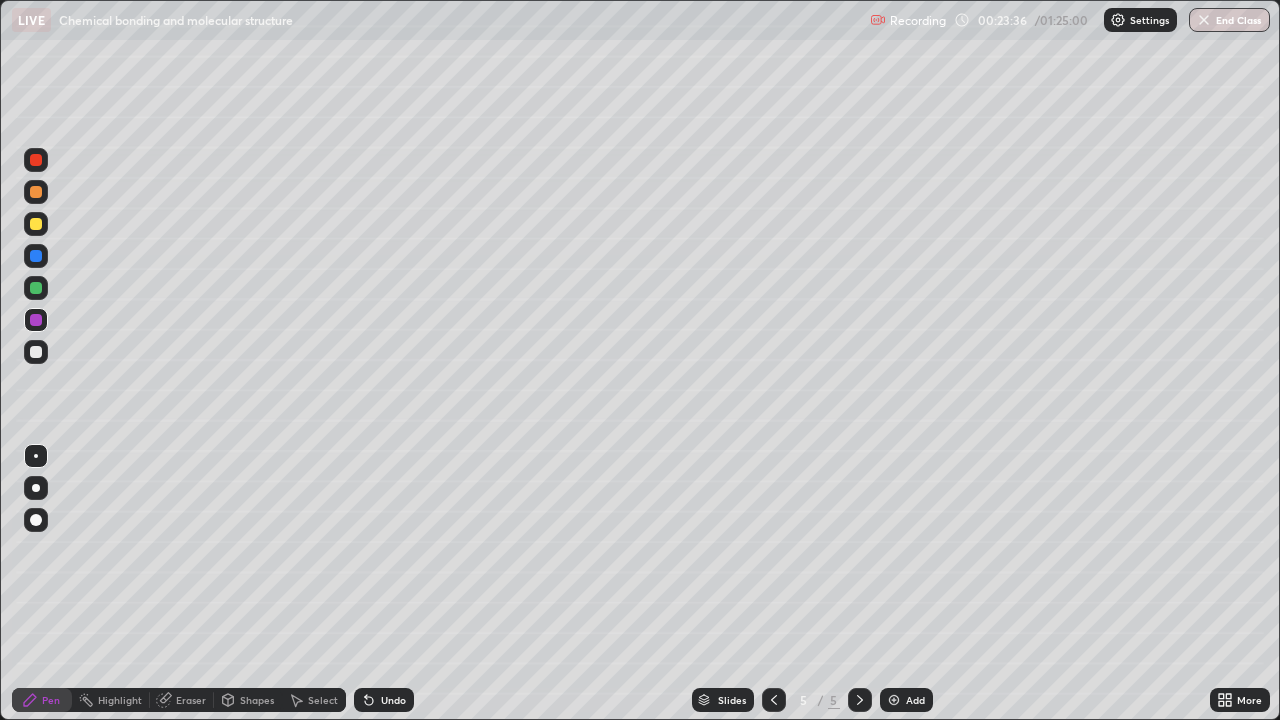 click at bounding box center (36, 352) 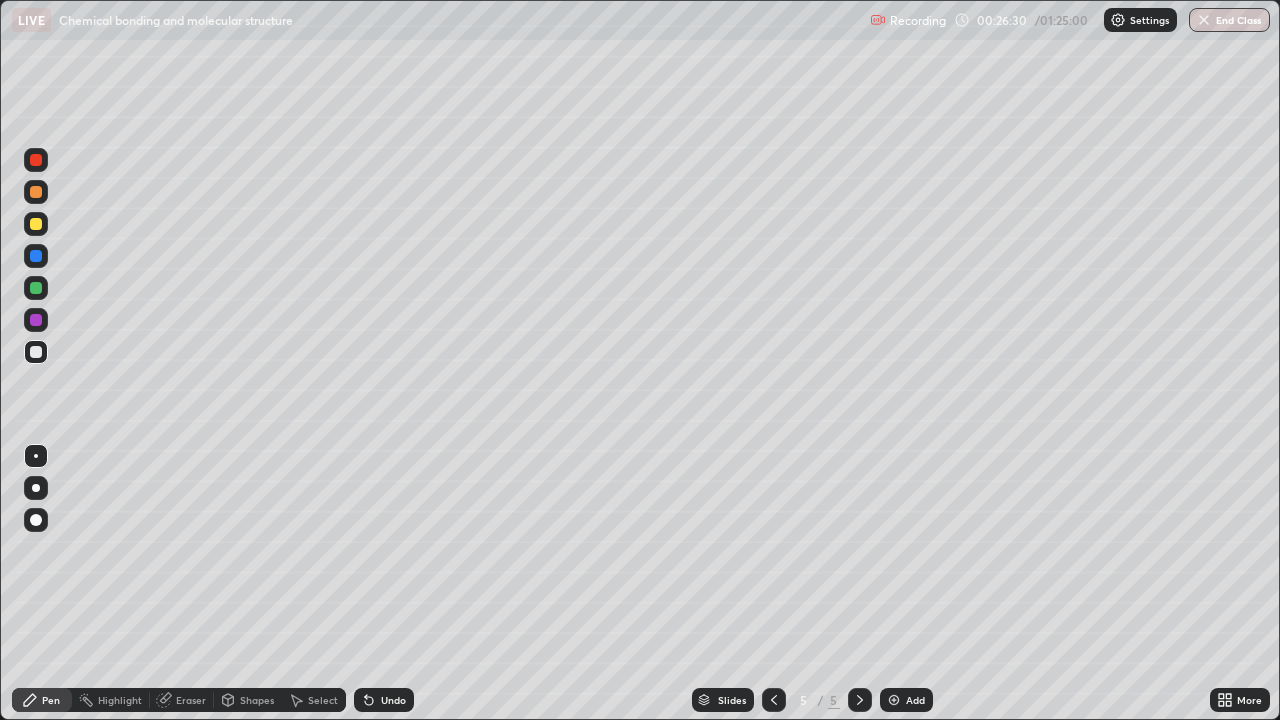 click on "Add" at bounding box center (906, 700) 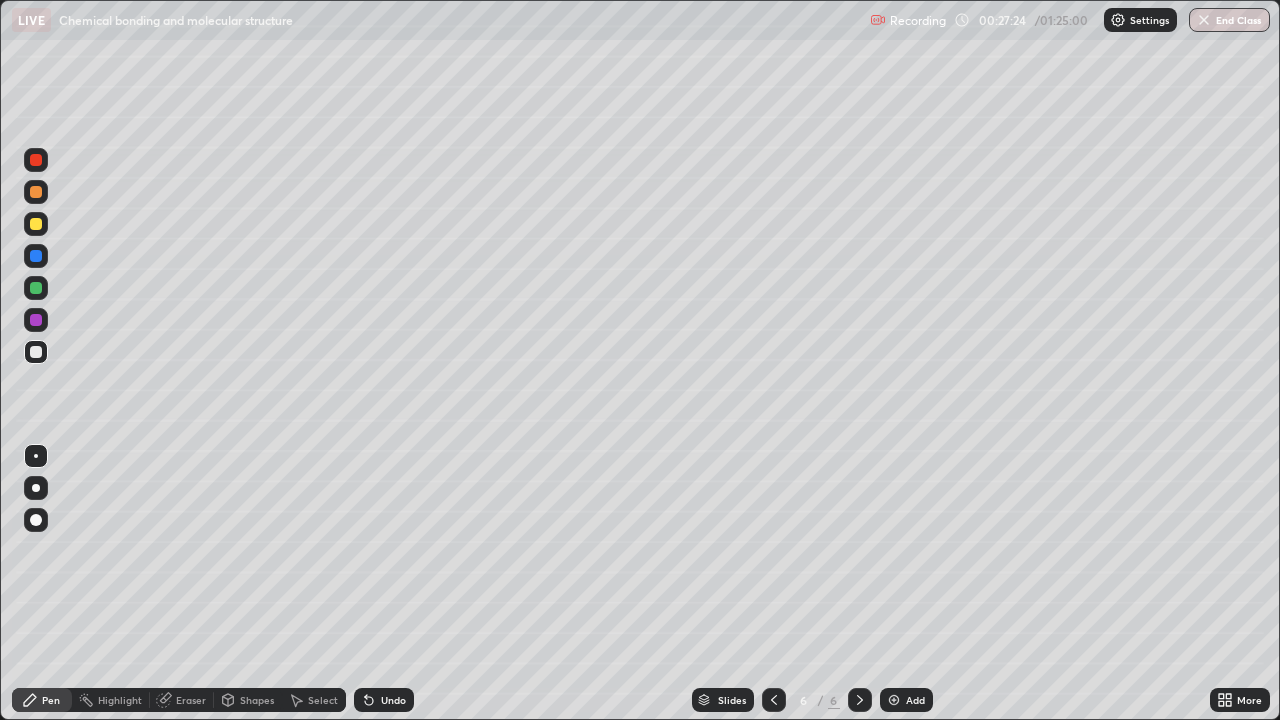 click at bounding box center (36, 288) 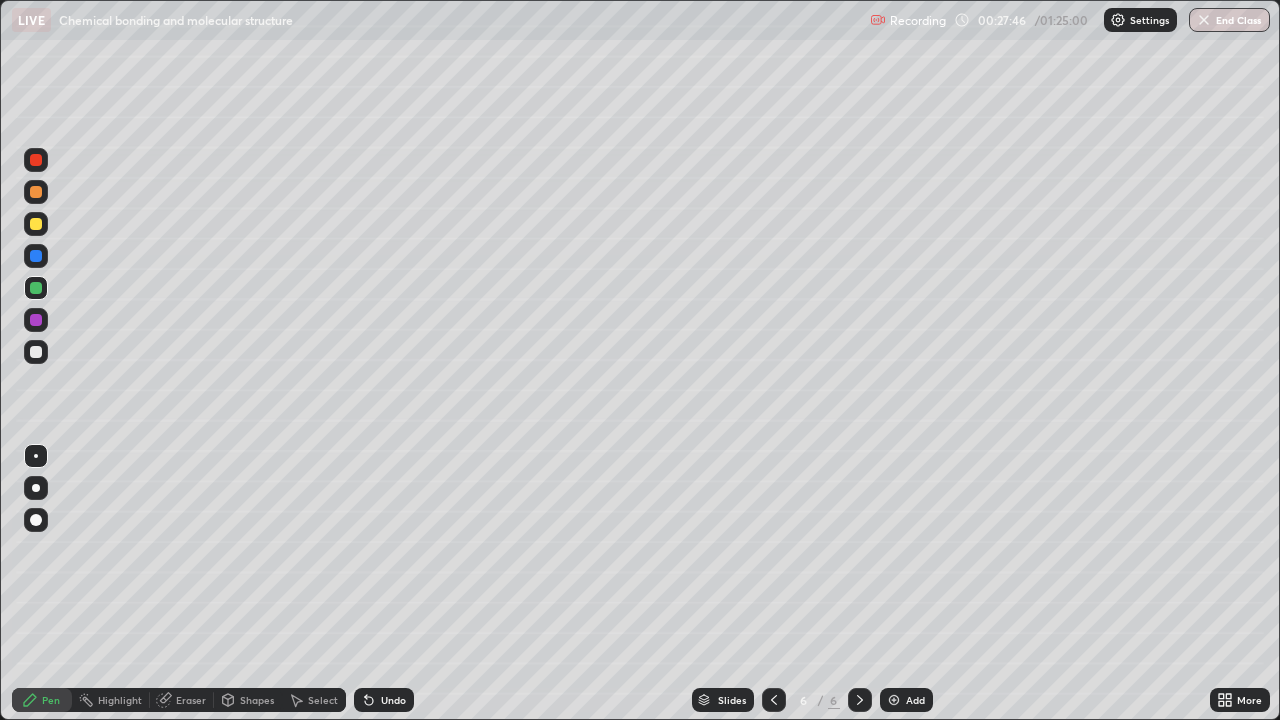 click on "Undo" at bounding box center (393, 700) 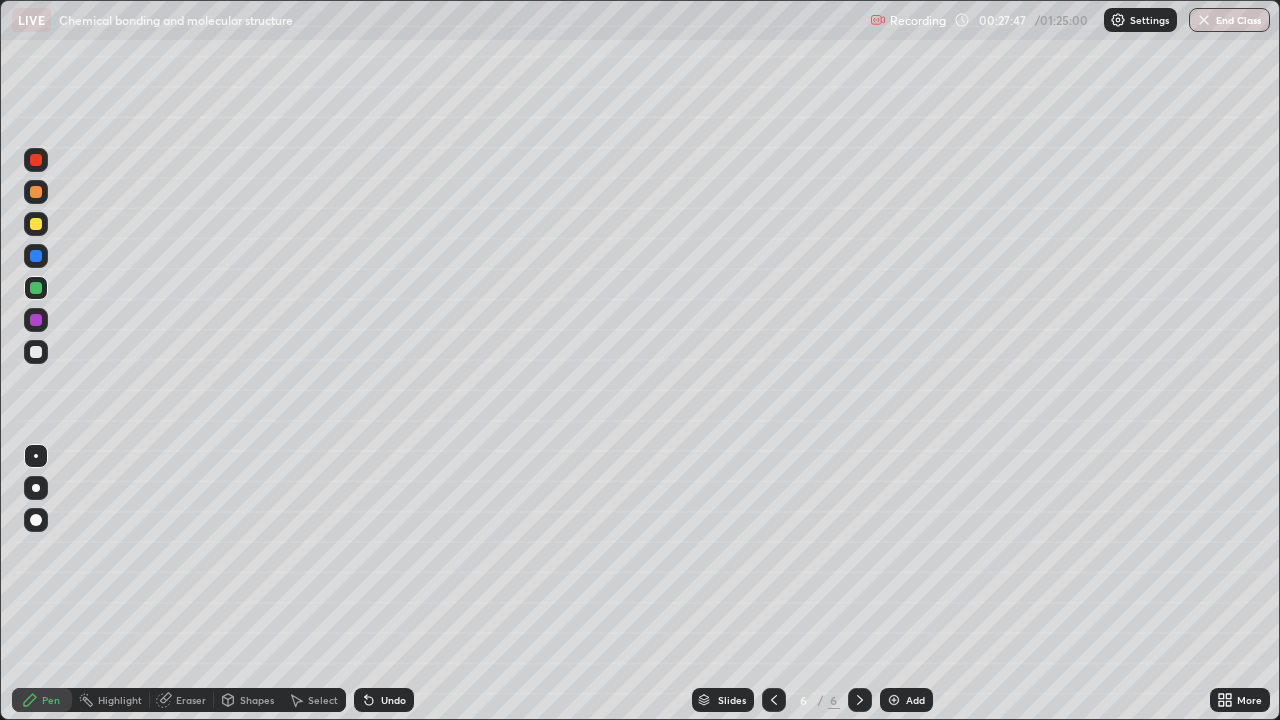 click on "Undo" at bounding box center [393, 700] 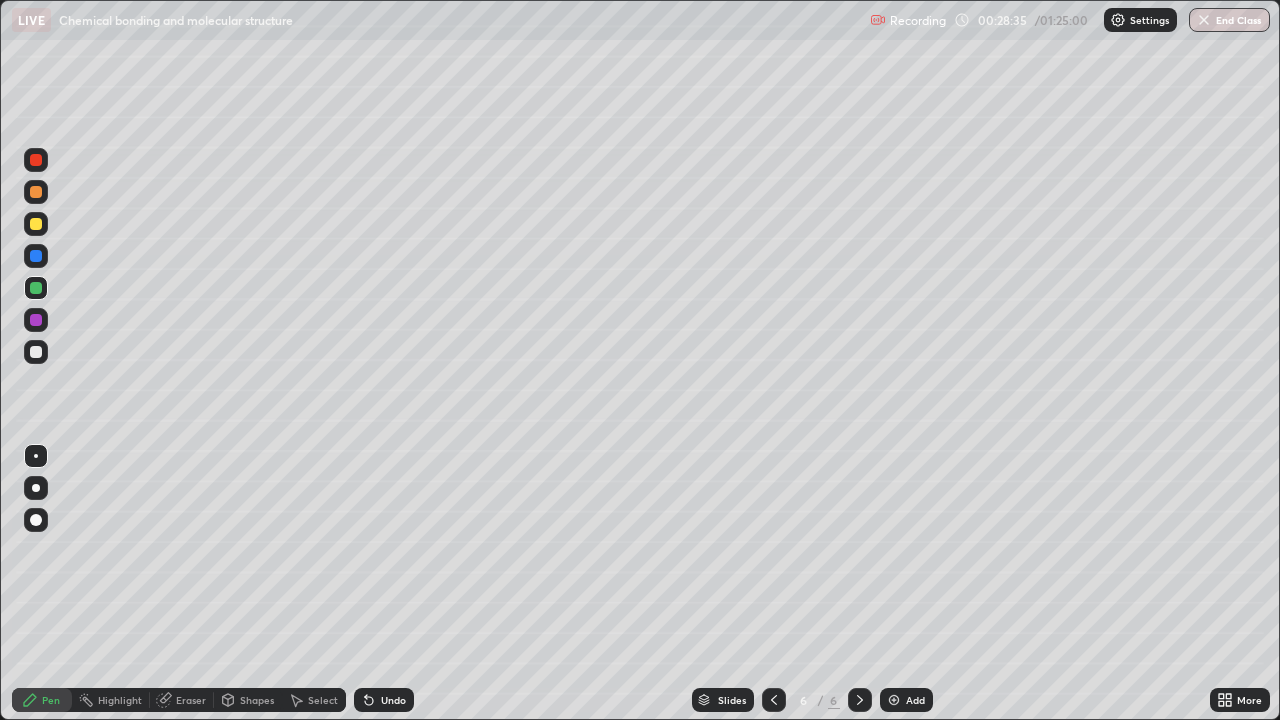 click at bounding box center (36, 256) 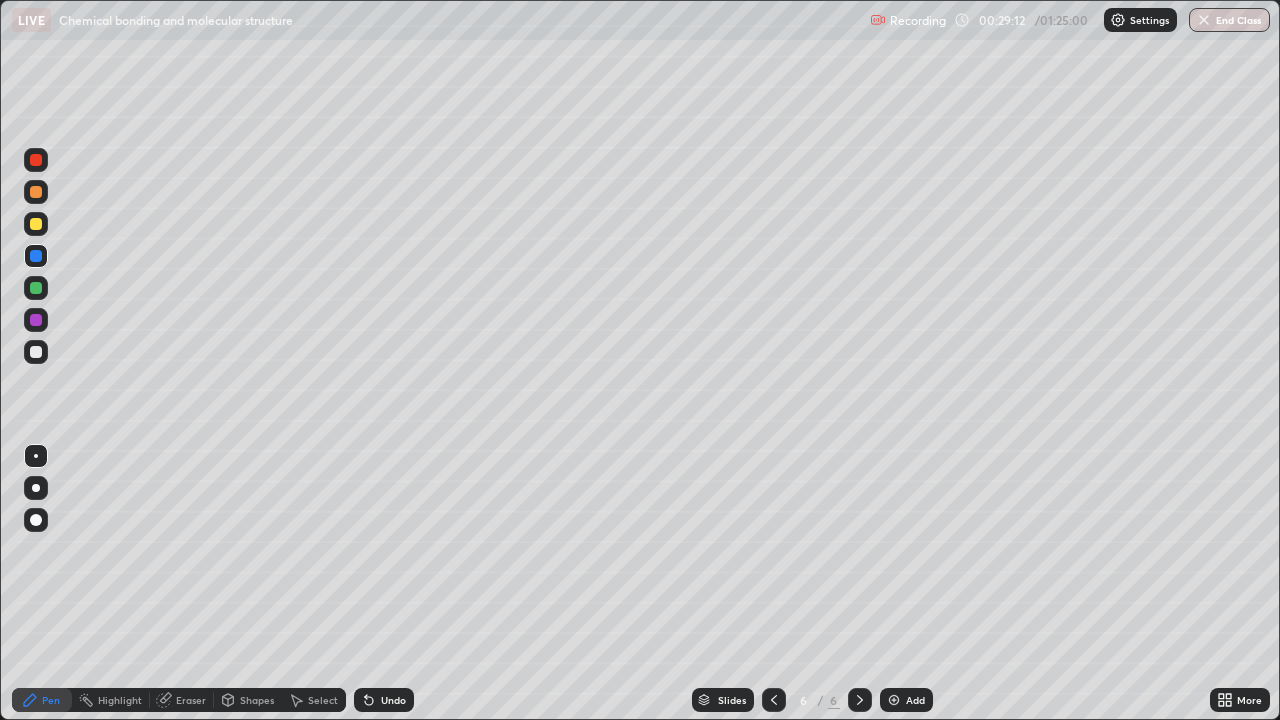 click on "Undo" at bounding box center (393, 700) 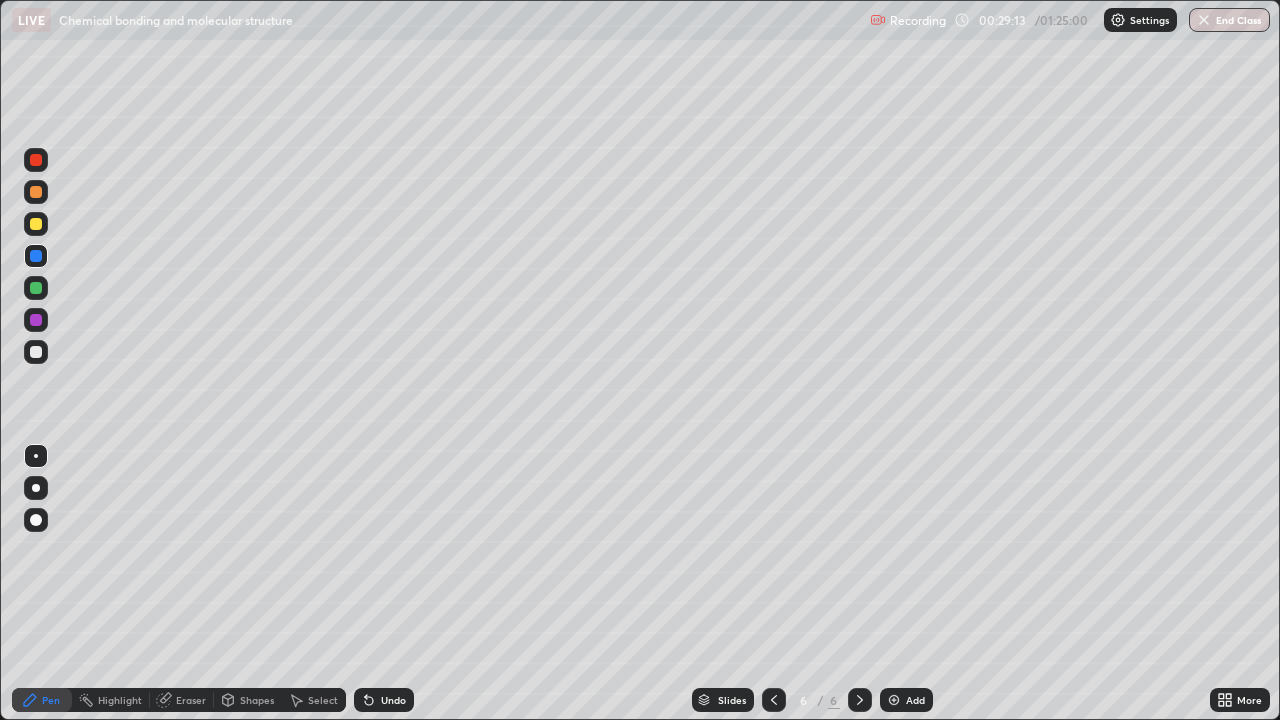 click on "Undo" at bounding box center [384, 700] 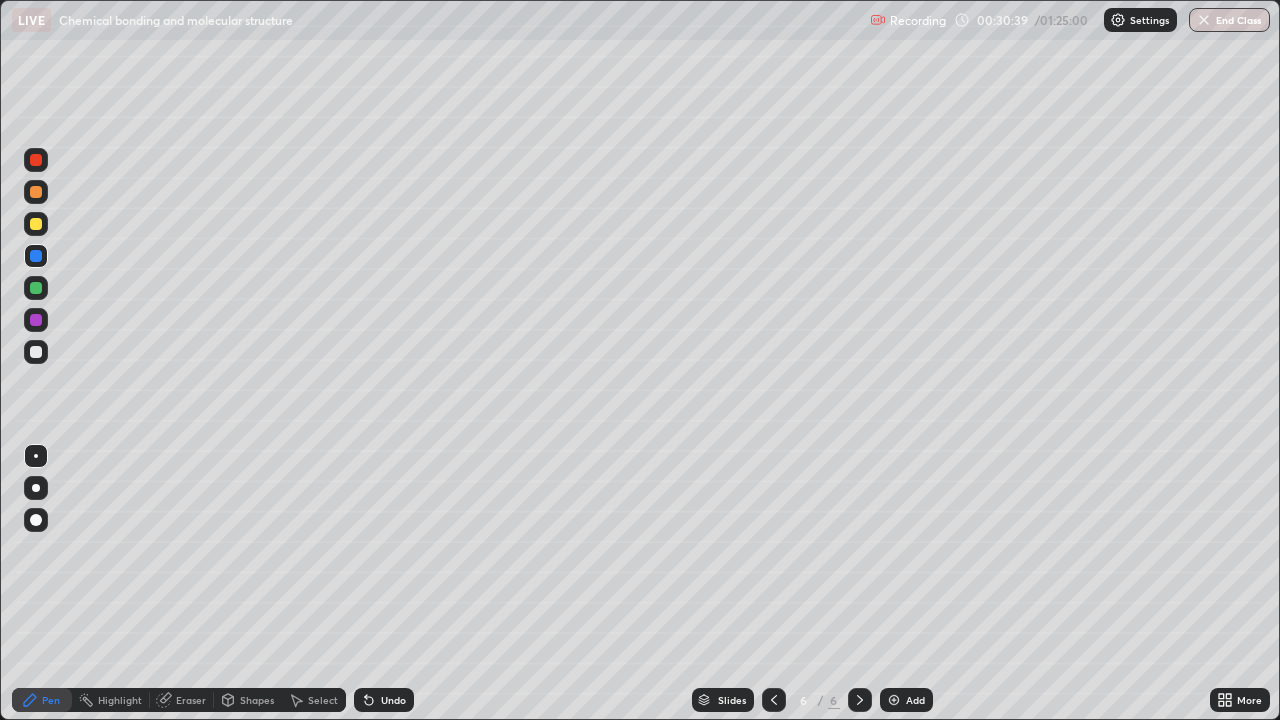 click on "Shapes" at bounding box center [257, 700] 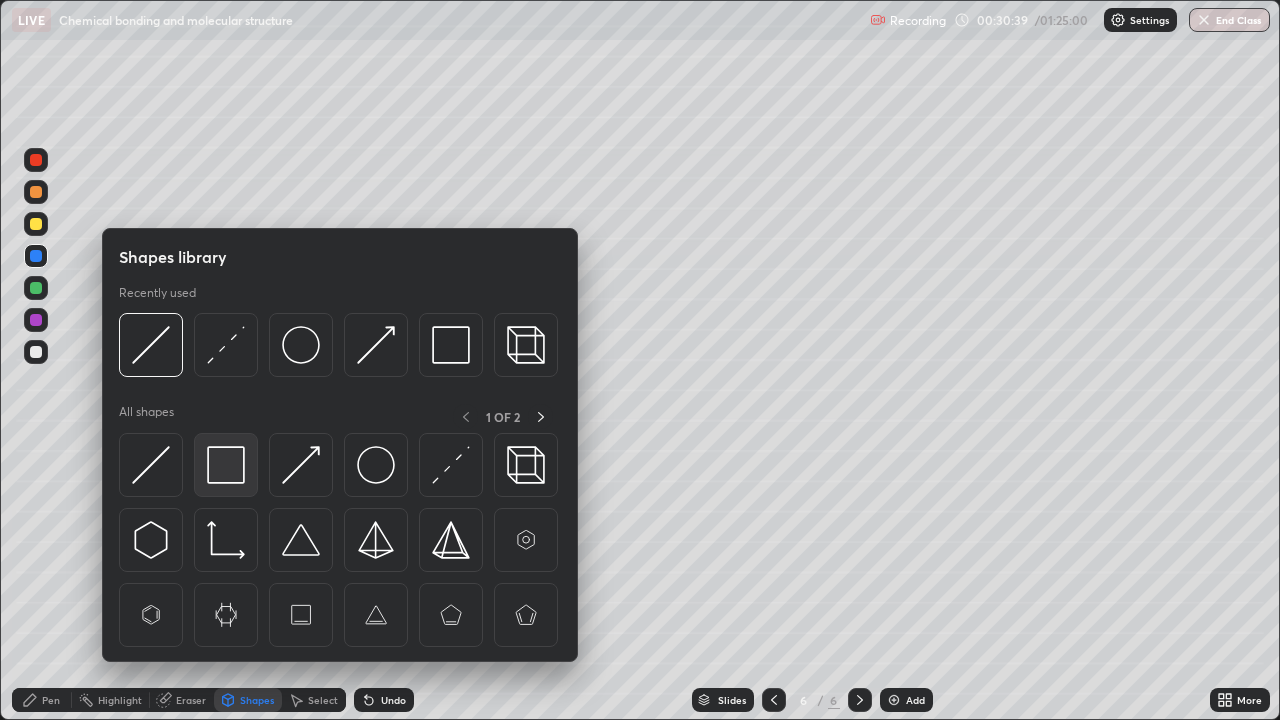 click at bounding box center (226, 465) 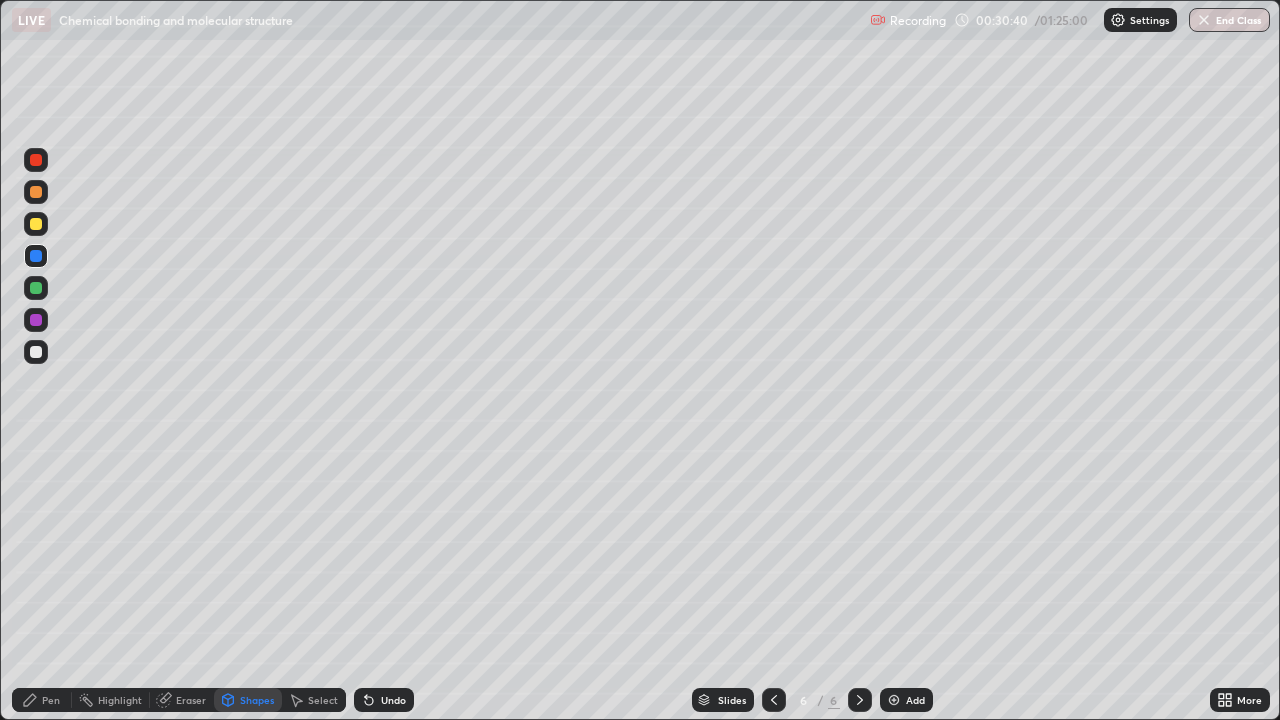 click at bounding box center [36, 352] 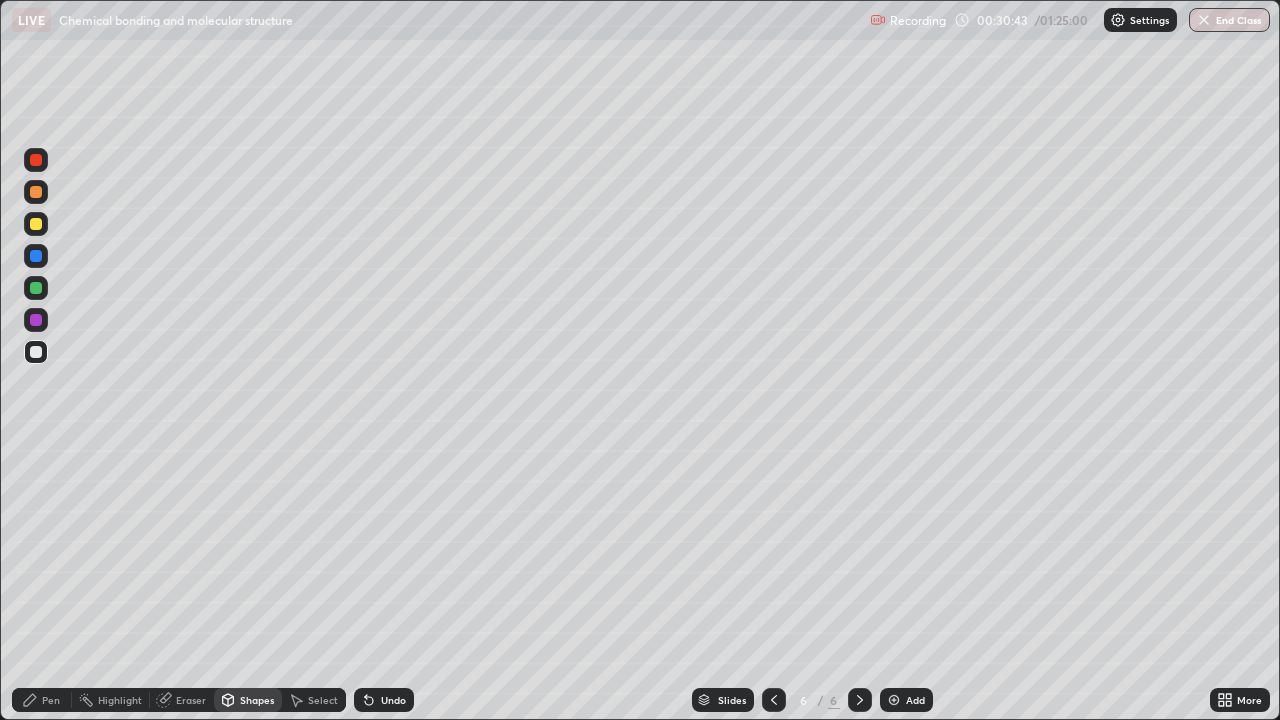 click on "Undo" at bounding box center [384, 700] 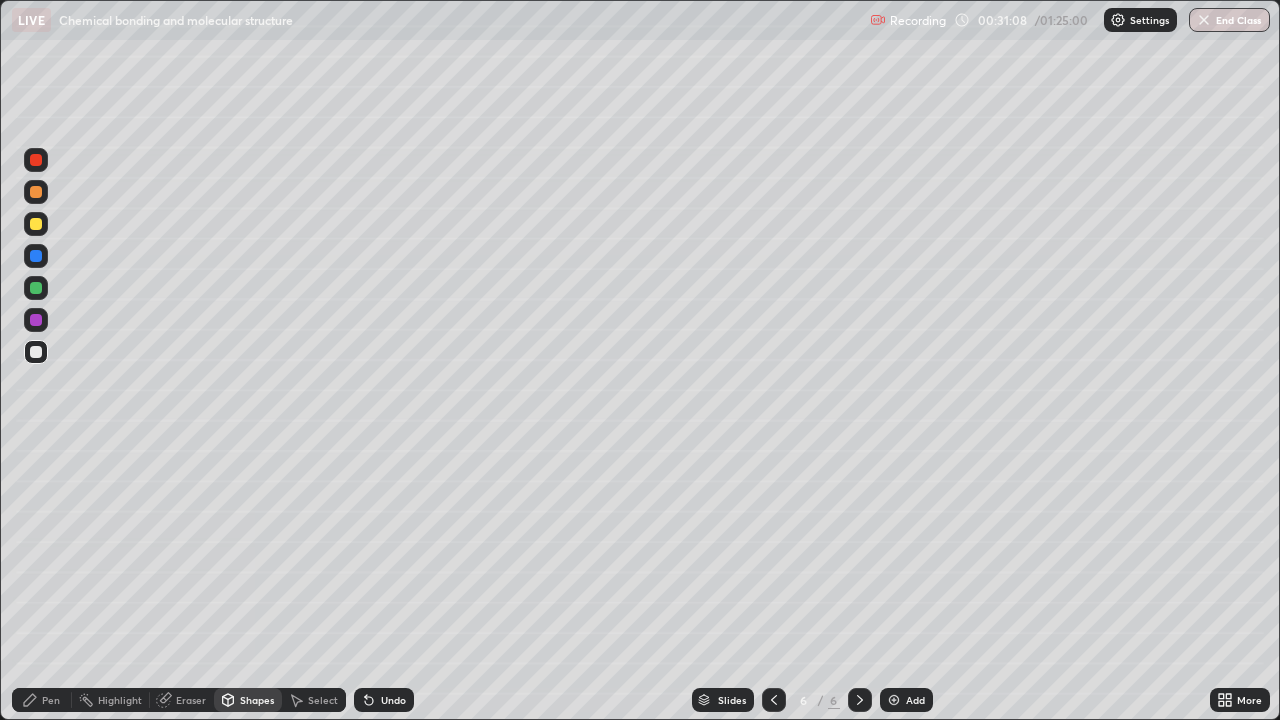 click on "Pen" at bounding box center (51, 700) 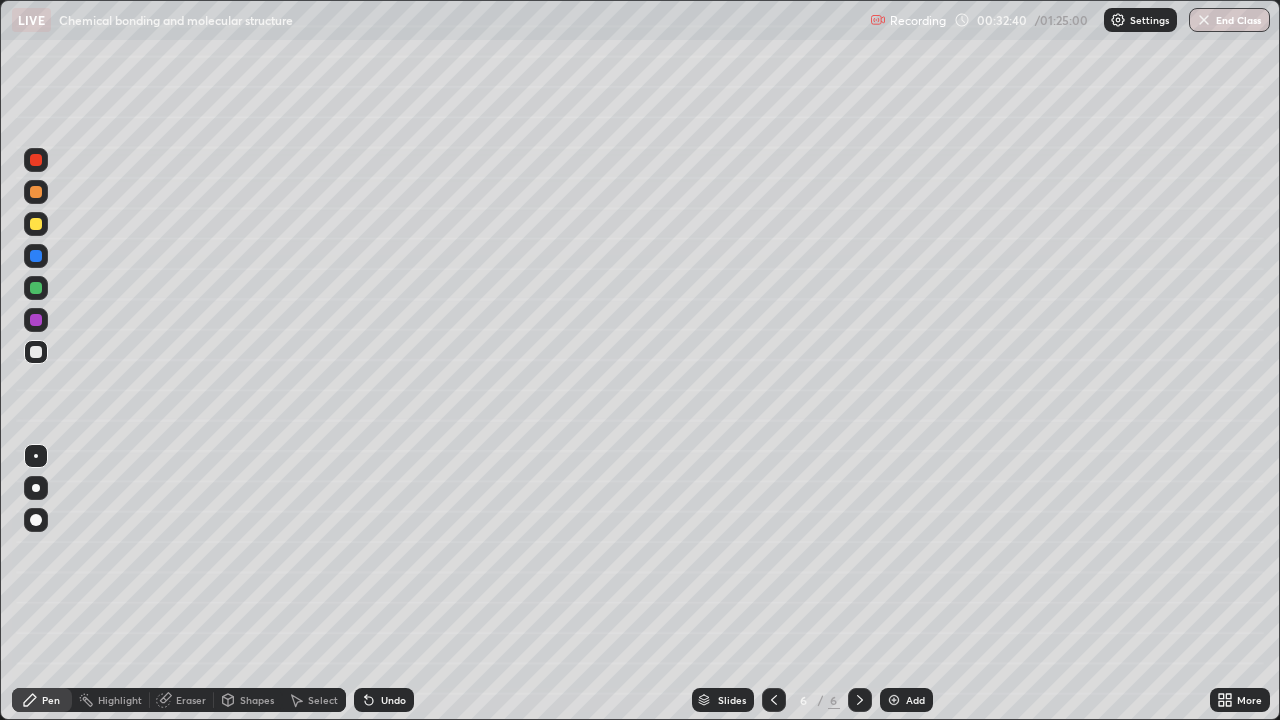 click at bounding box center (894, 700) 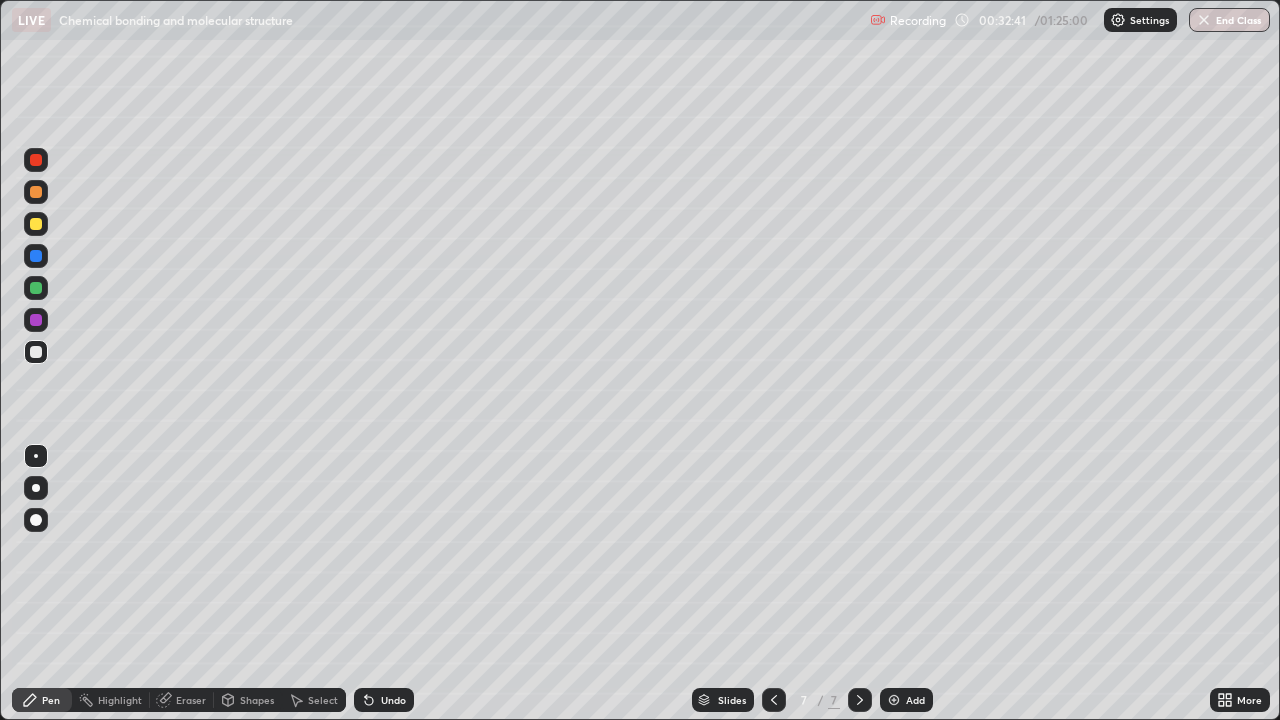 click at bounding box center [36, 288] 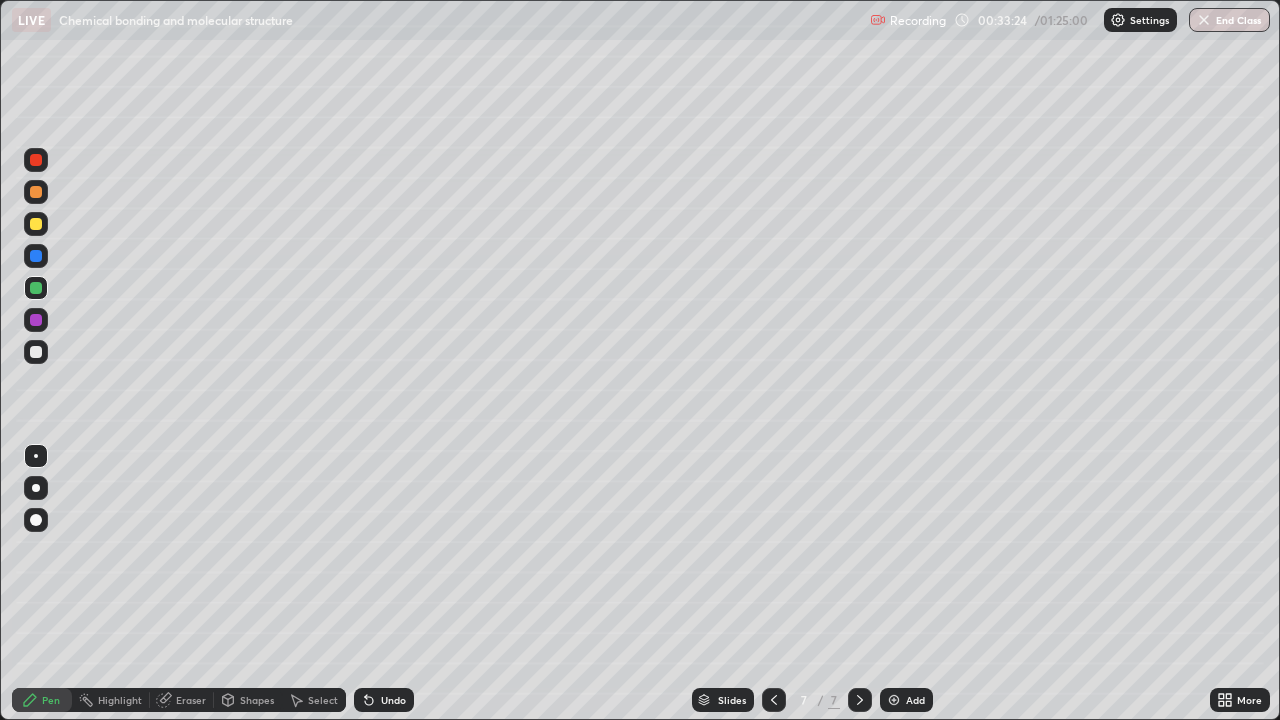 click at bounding box center (36, 256) 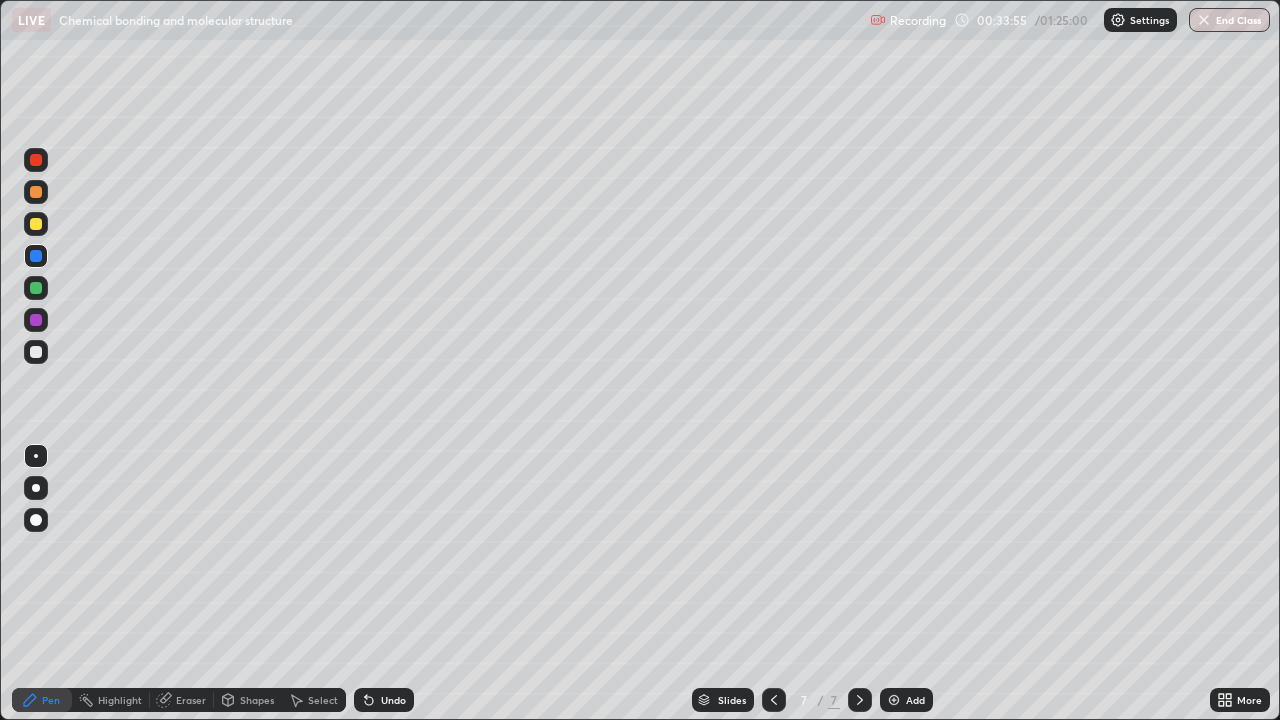 click at bounding box center [36, 288] 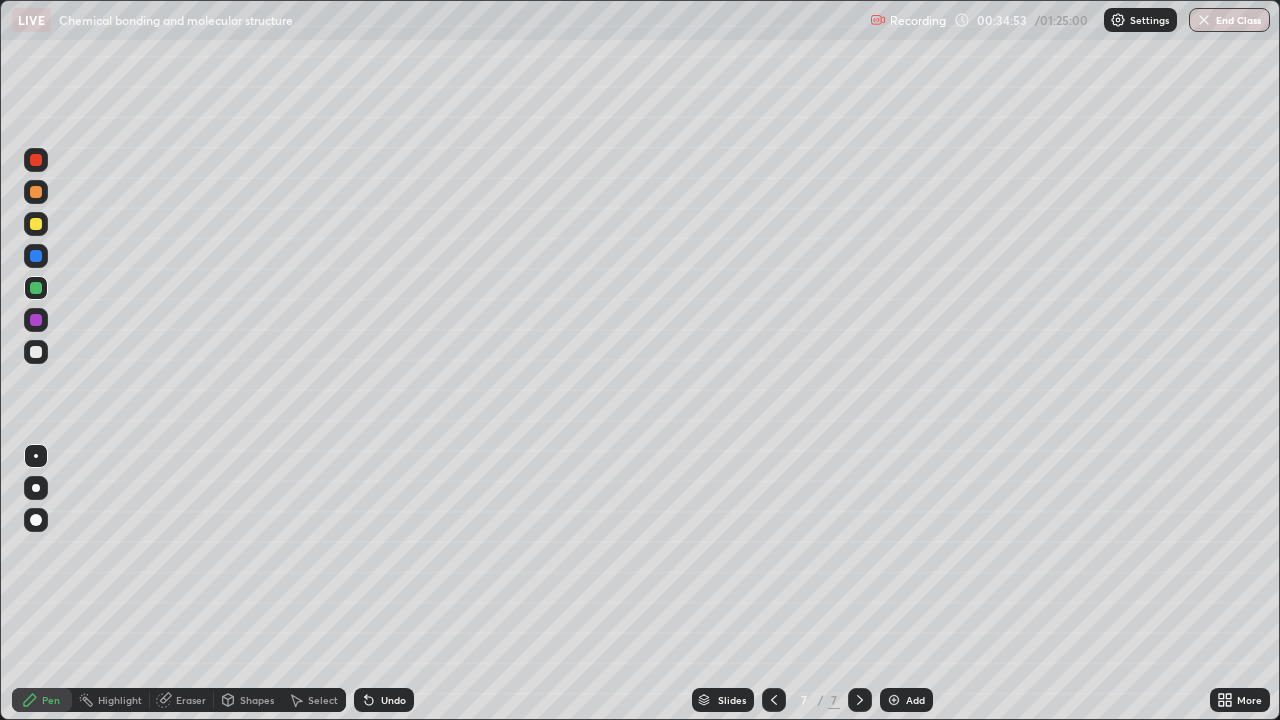 click on "Select" at bounding box center (314, 700) 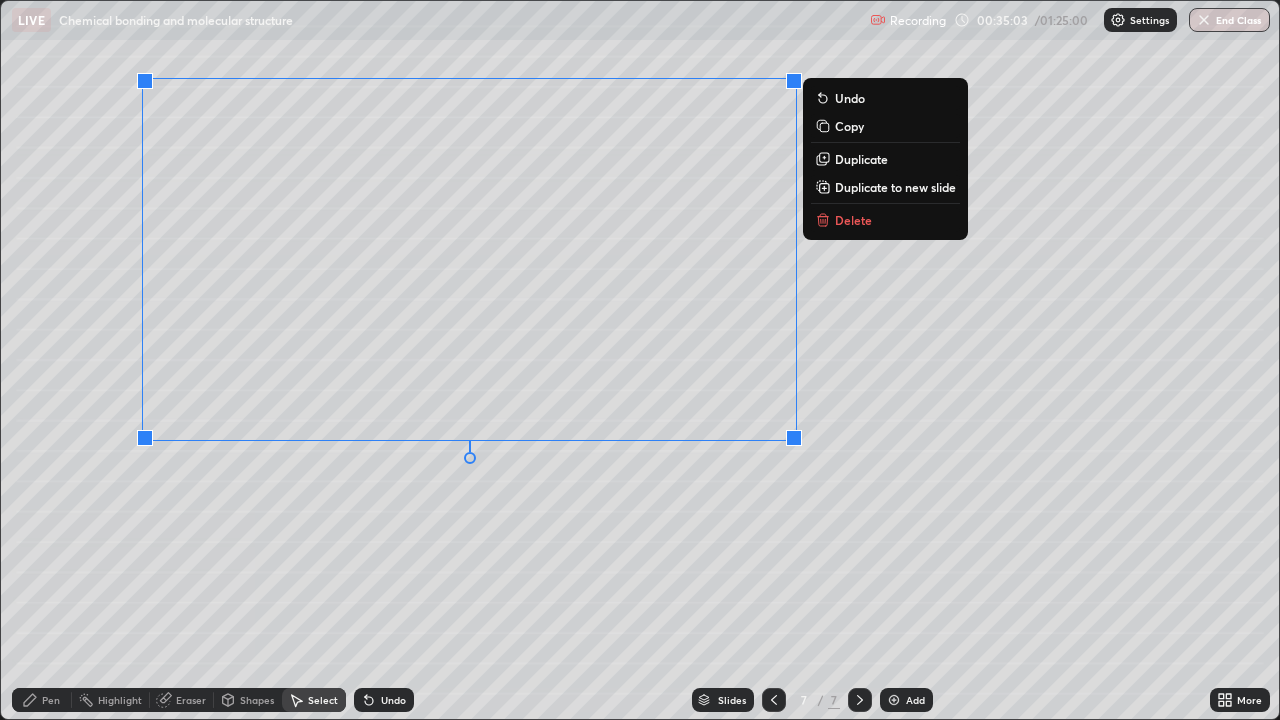 click on "Pen" at bounding box center (51, 700) 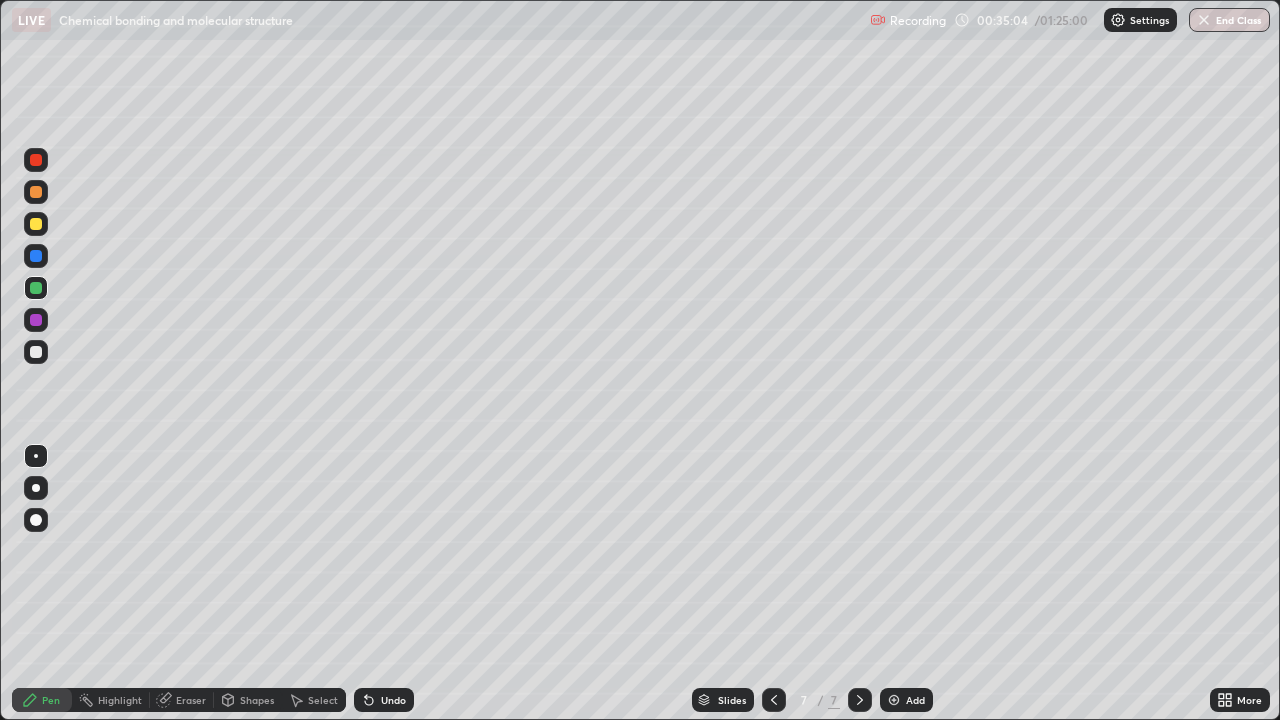 click at bounding box center [36, 352] 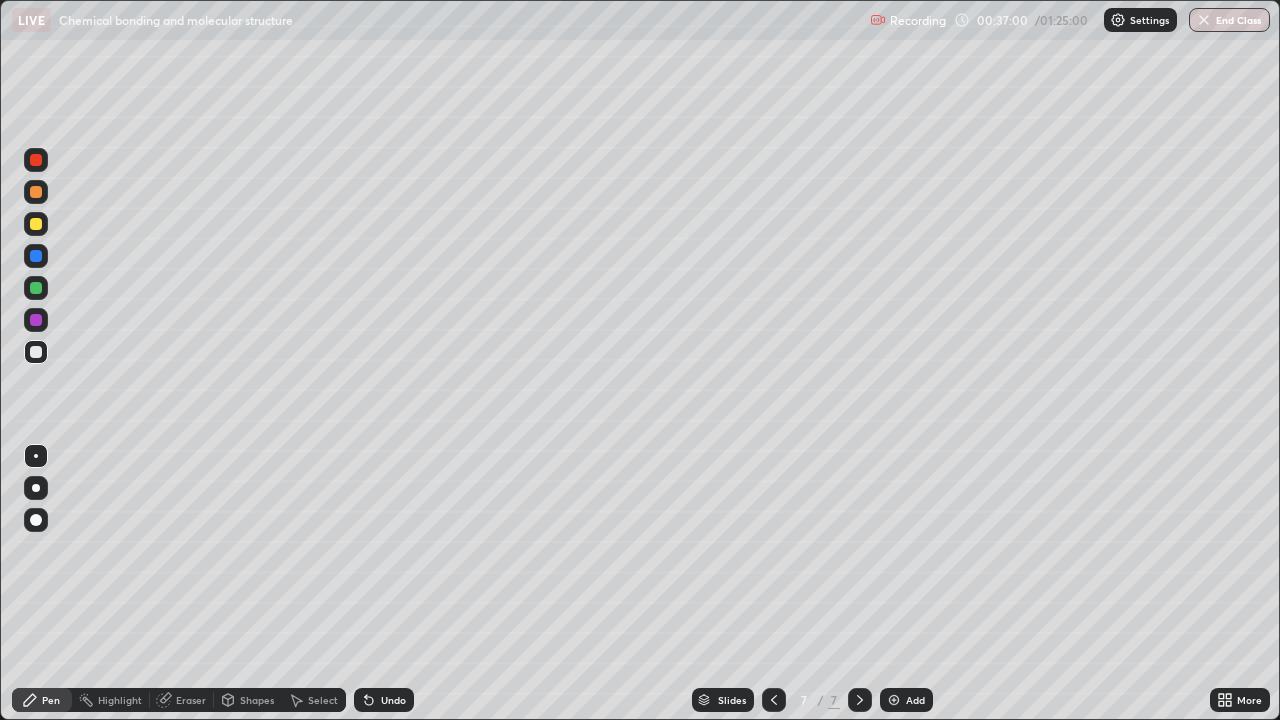click at bounding box center [894, 700] 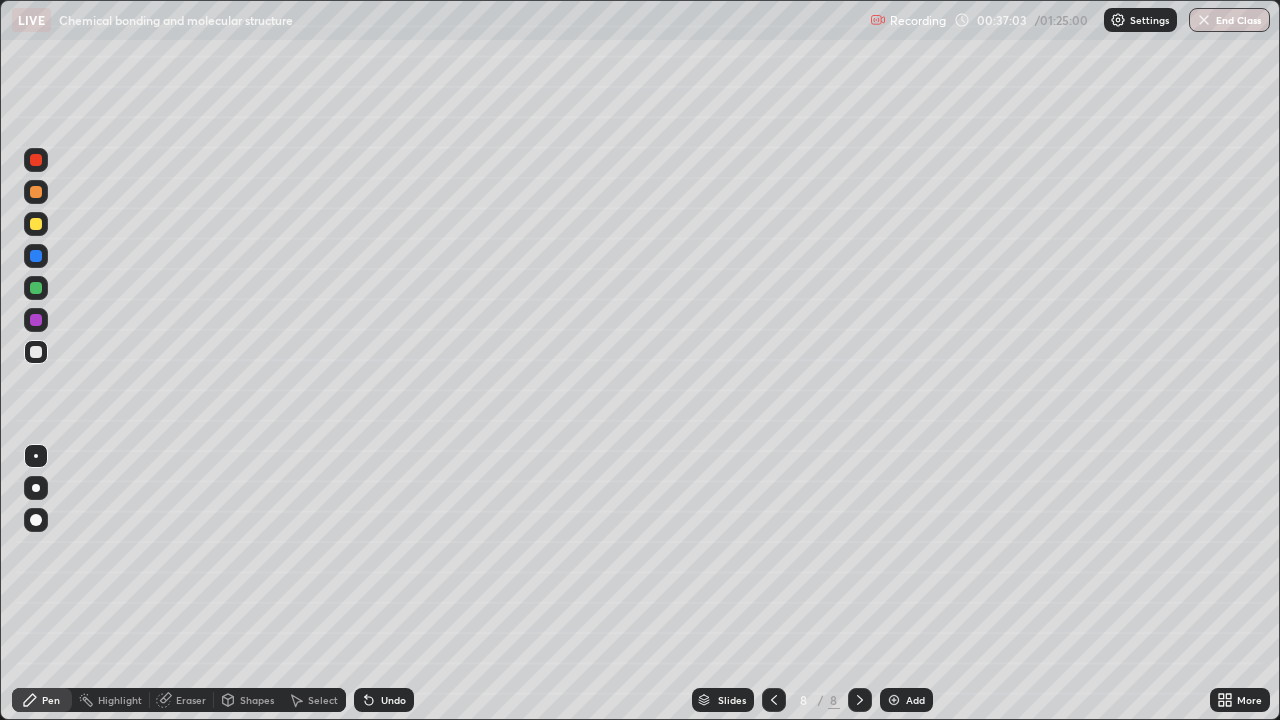 click at bounding box center (36, 288) 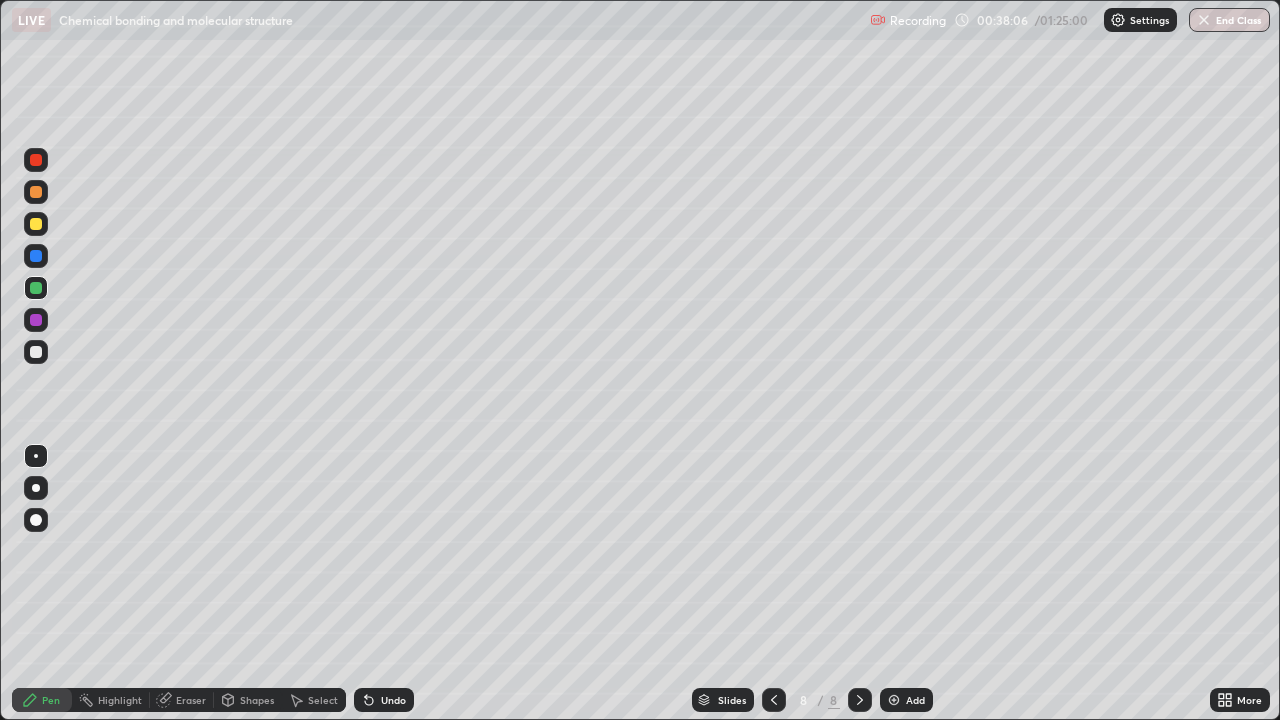 click on "Shapes" at bounding box center [257, 700] 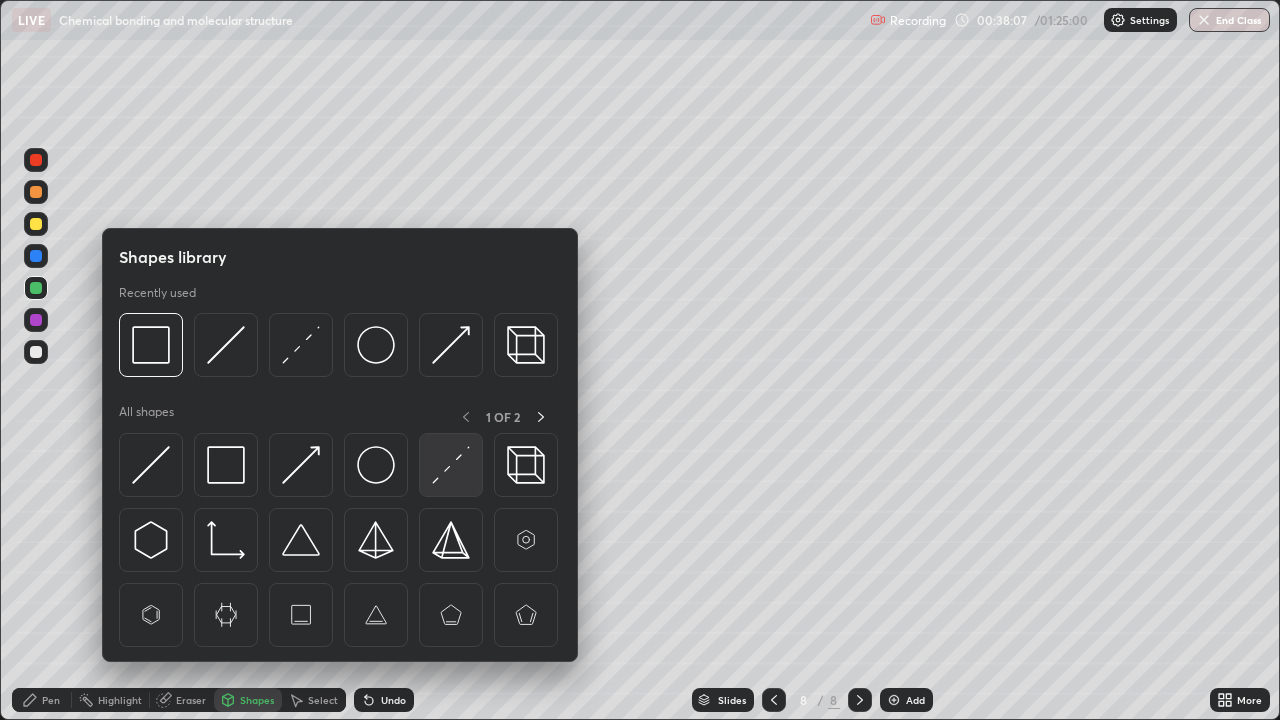 click at bounding box center (451, 465) 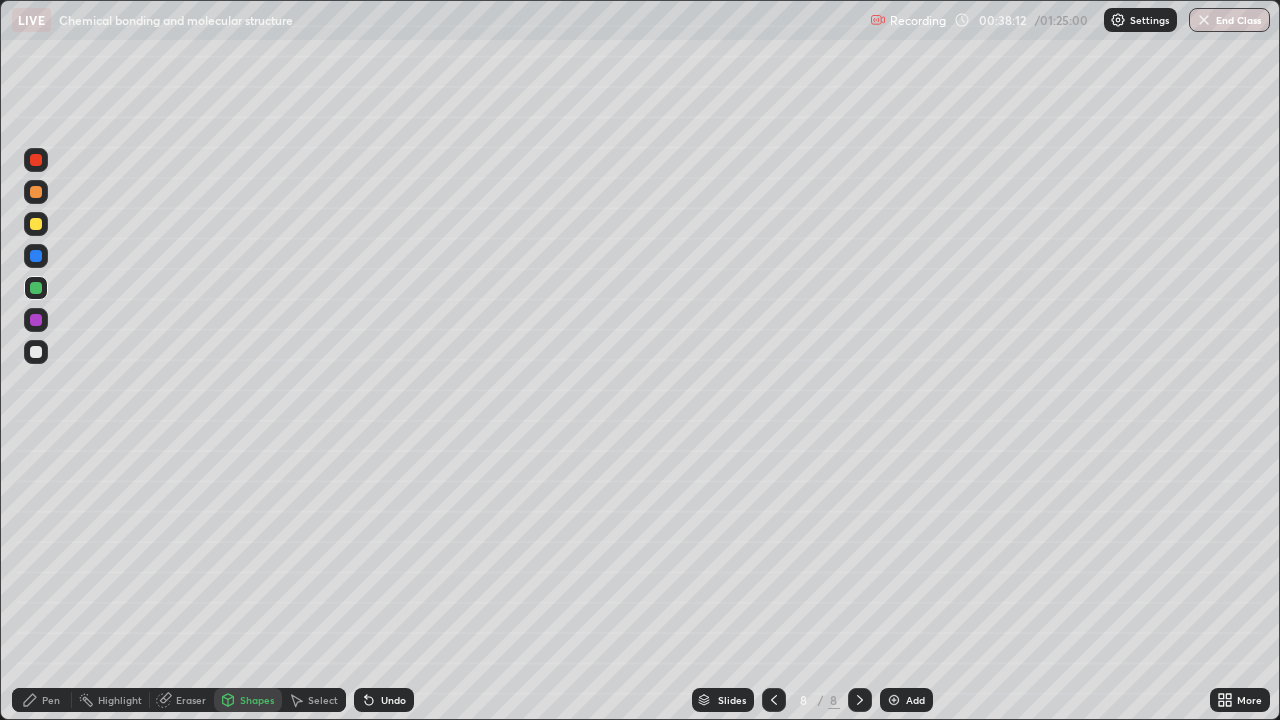 click on "Shapes" at bounding box center (248, 700) 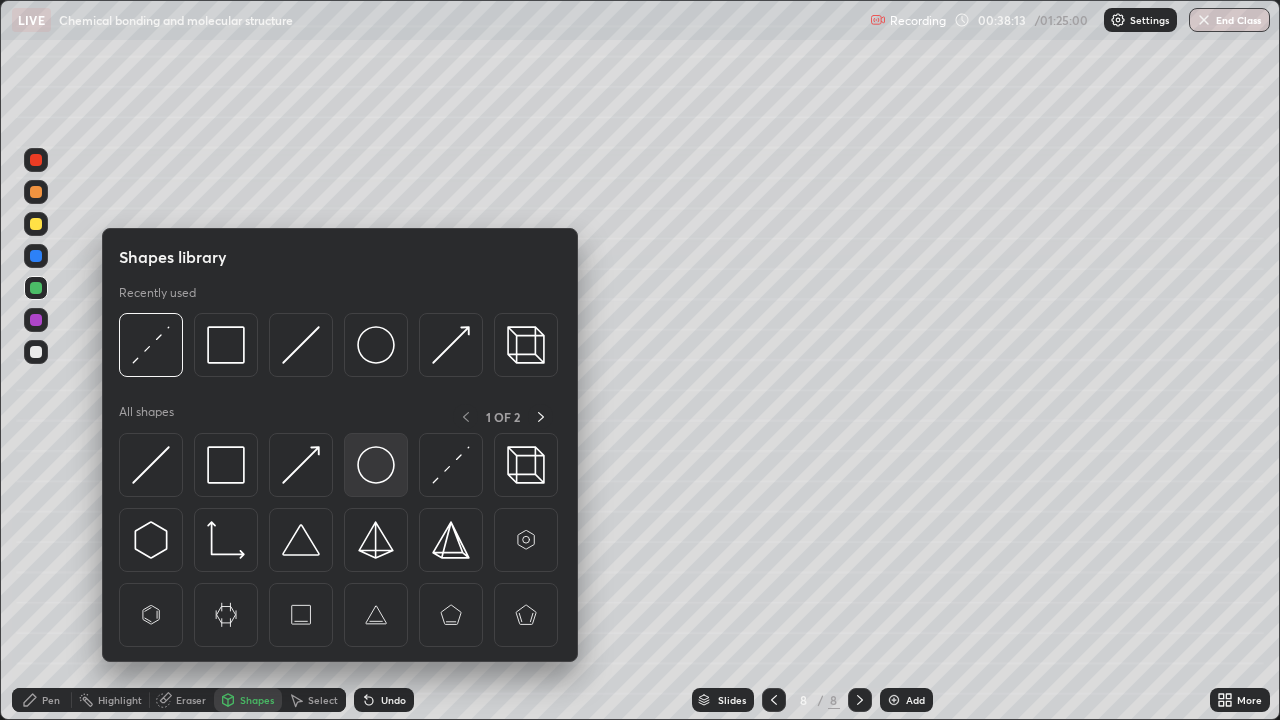click at bounding box center (376, 465) 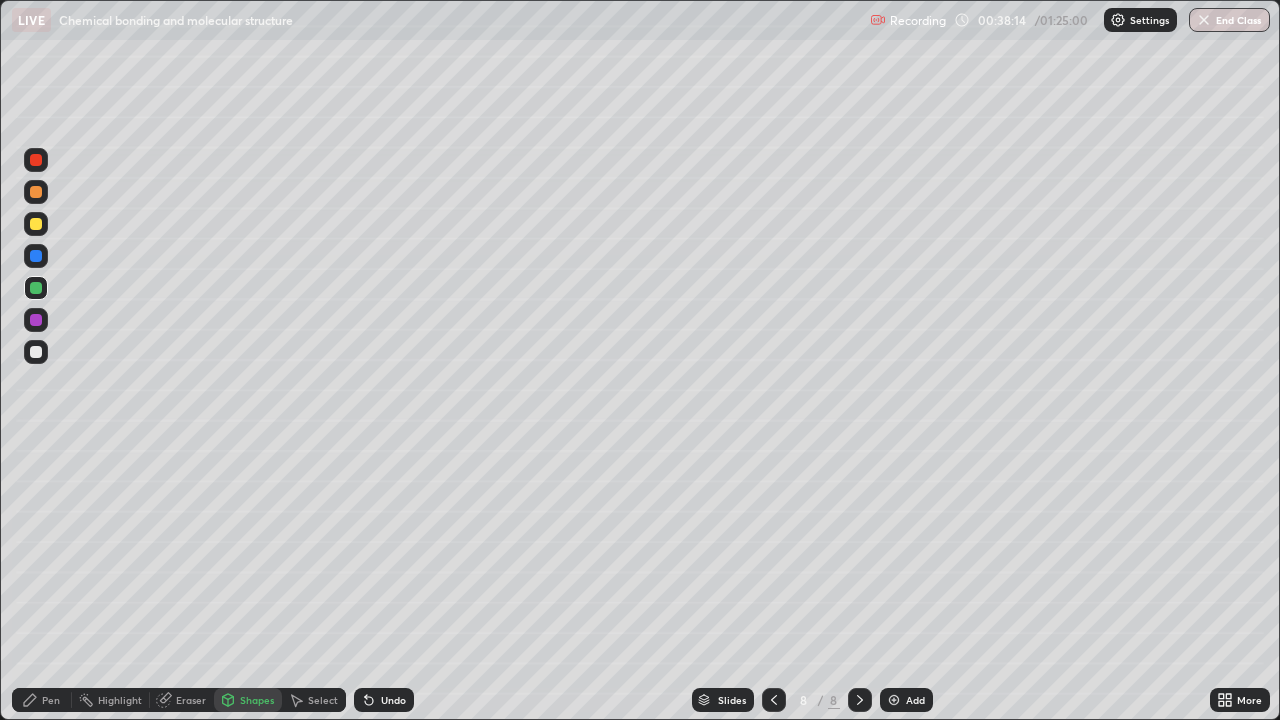 click at bounding box center [36, 256] 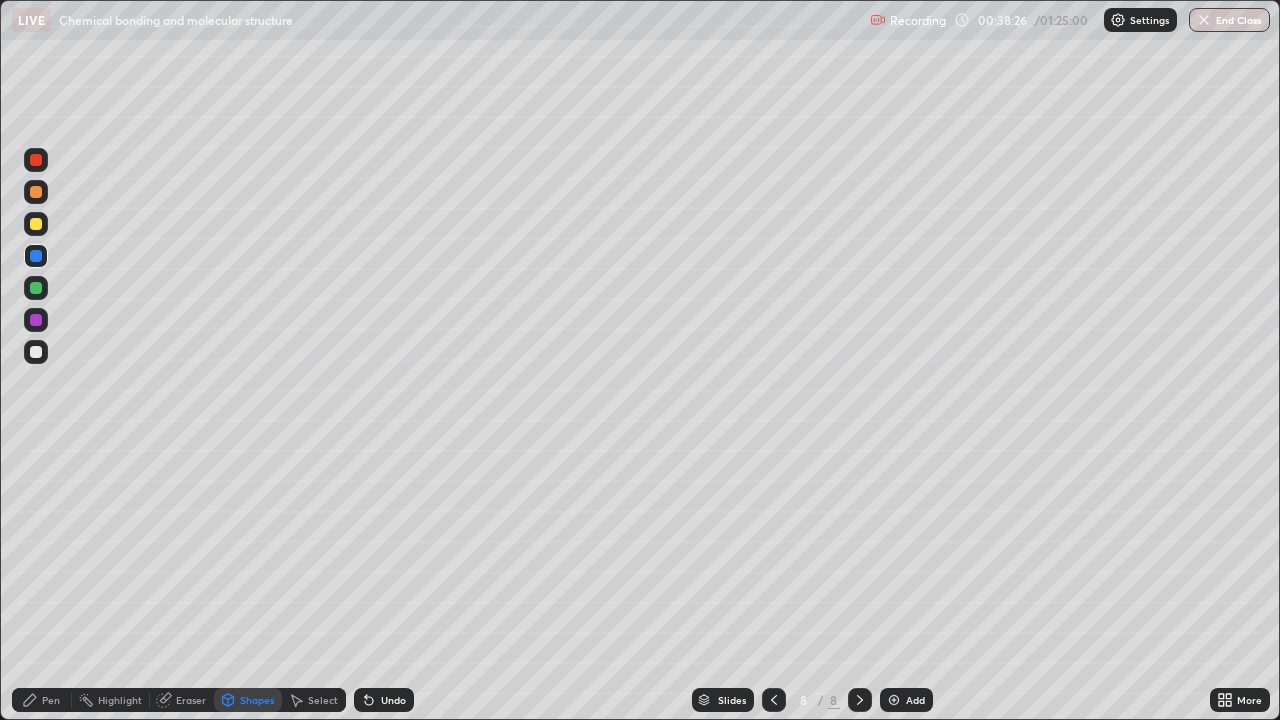 click on "Pen" at bounding box center [51, 700] 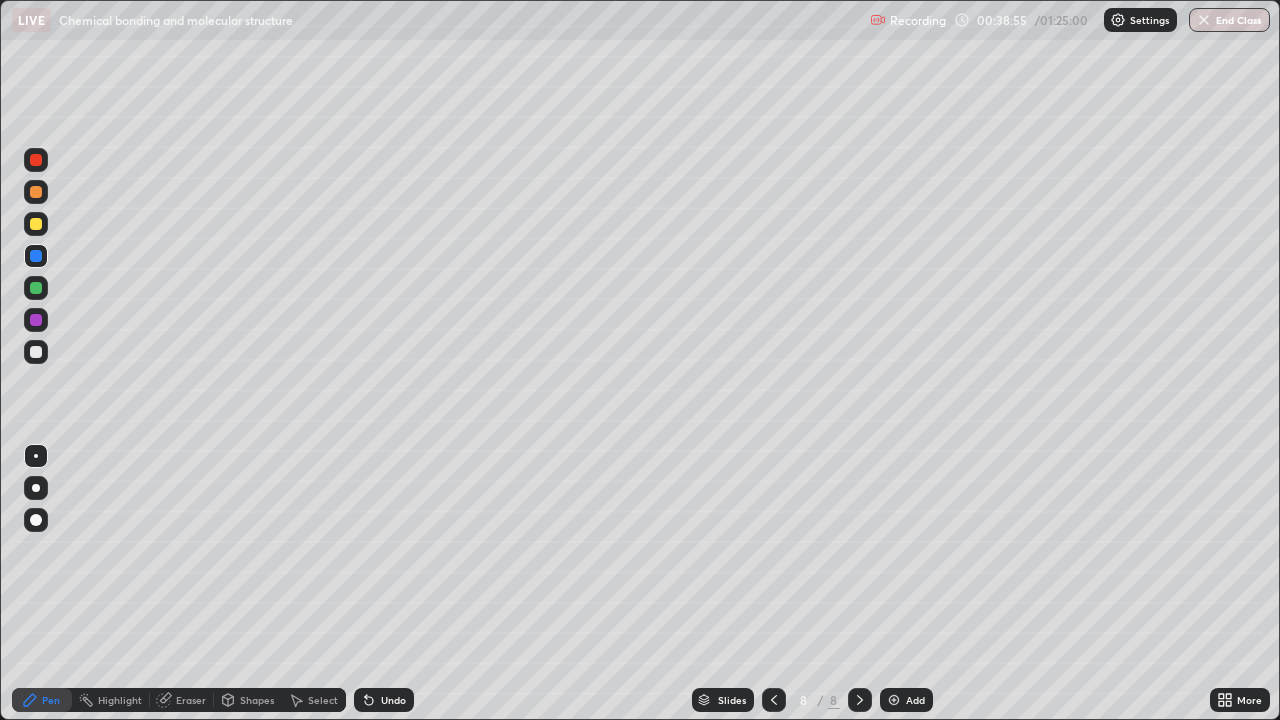 click on "Shapes" at bounding box center [257, 700] 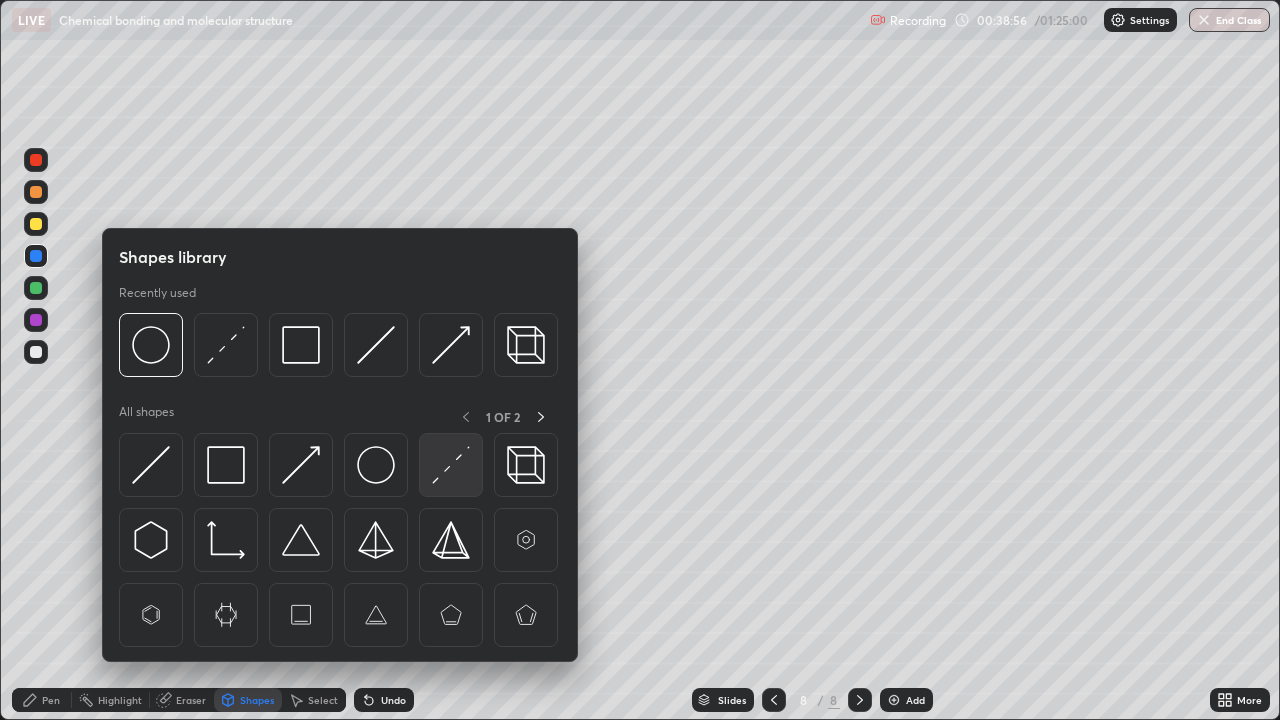 click at bounding box center [451, 465] 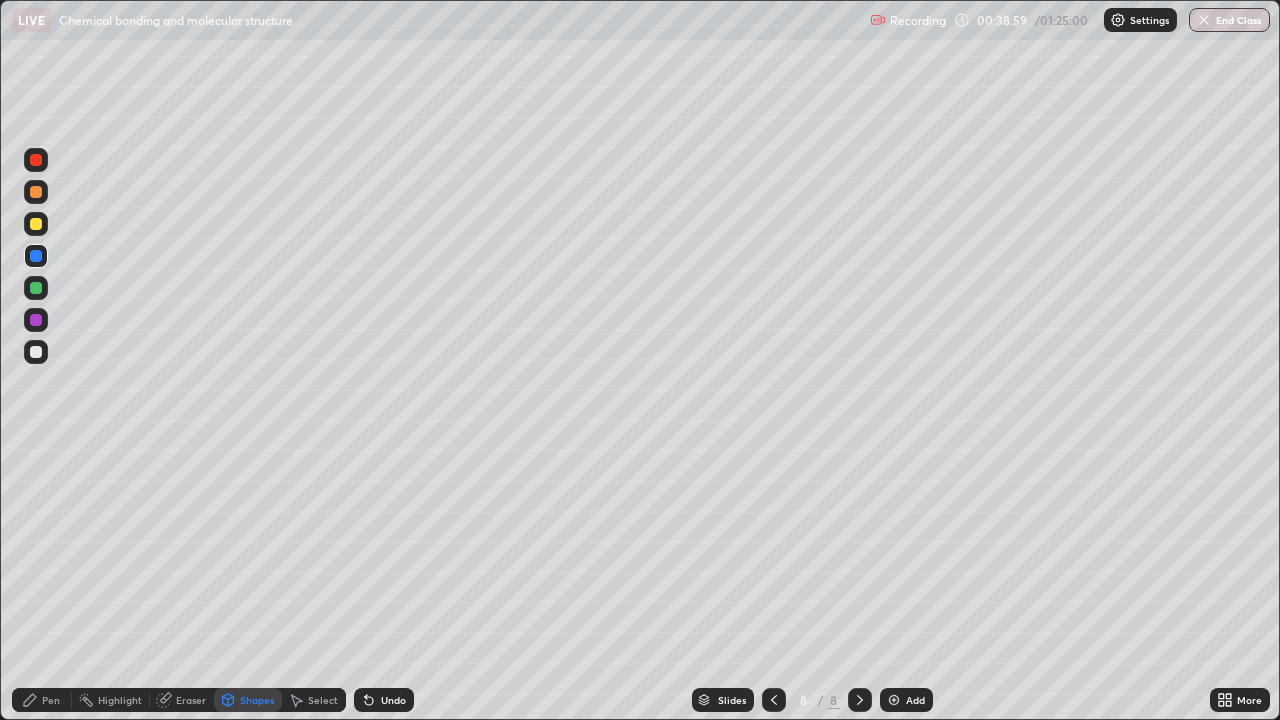 click at bounding box center (36, 352) 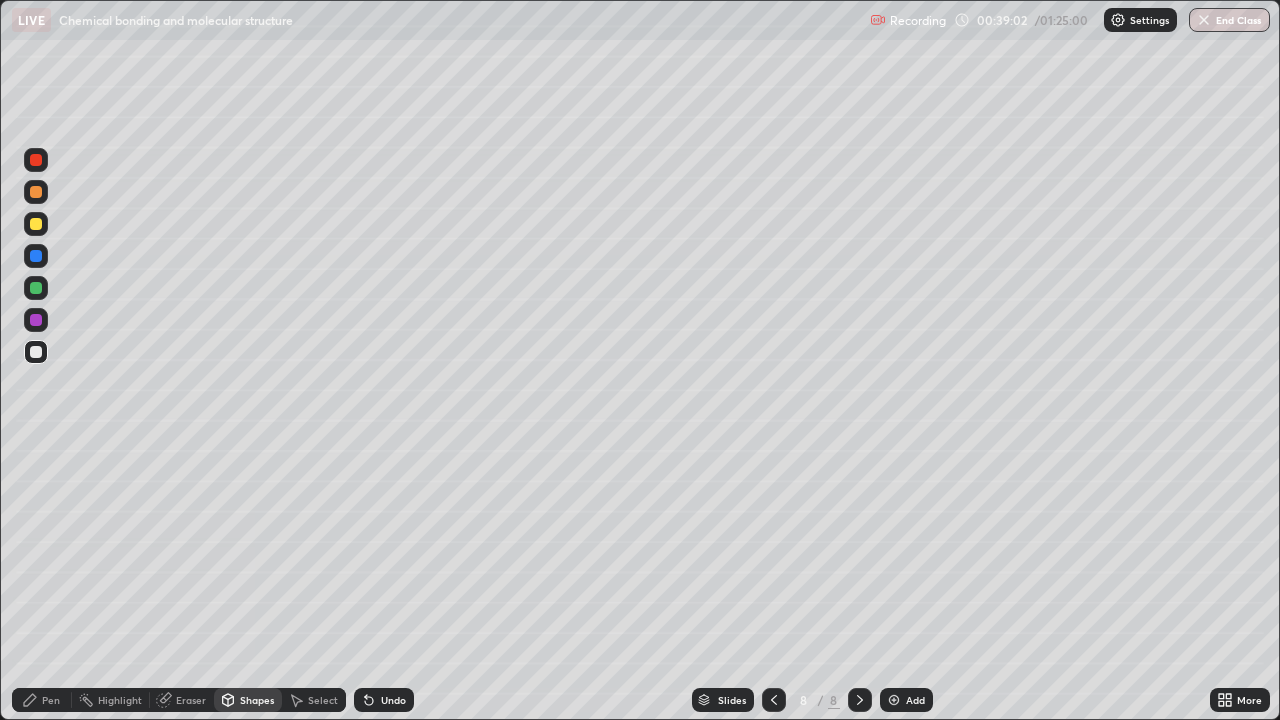 click on "Undo" at bounding box center (393, 700) 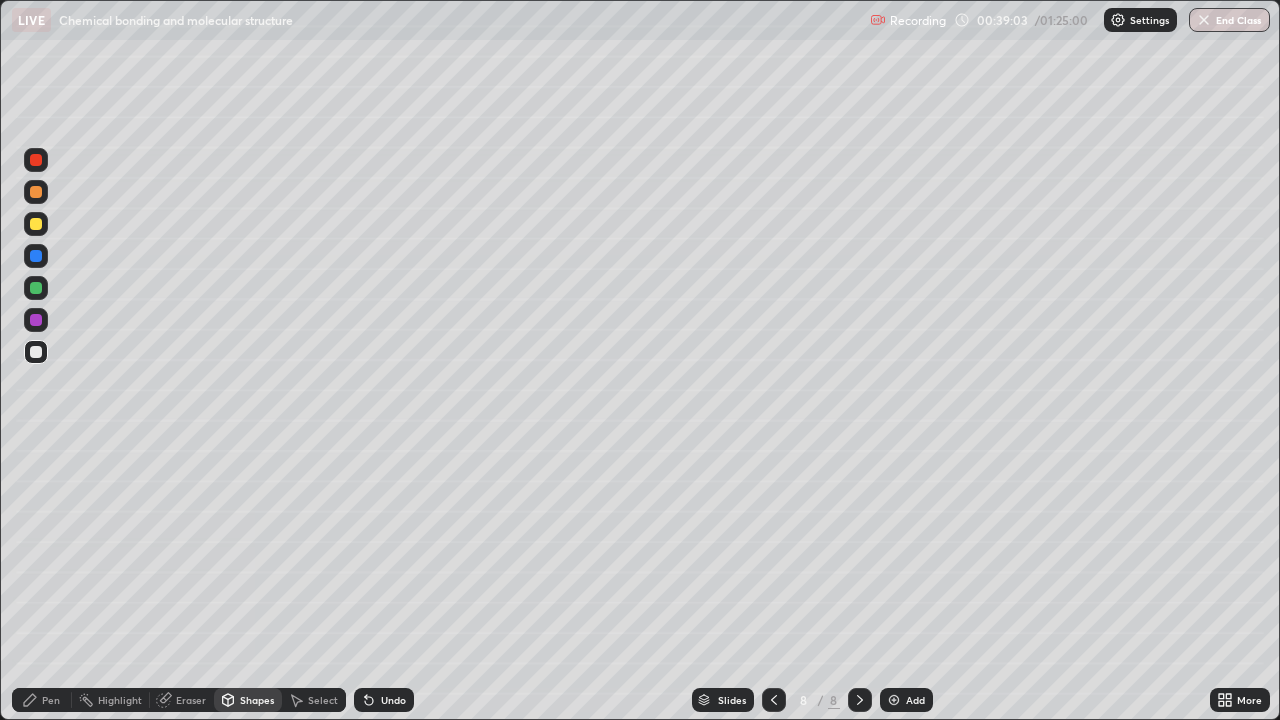 click on "Pen" at bounding box center (42, 700) 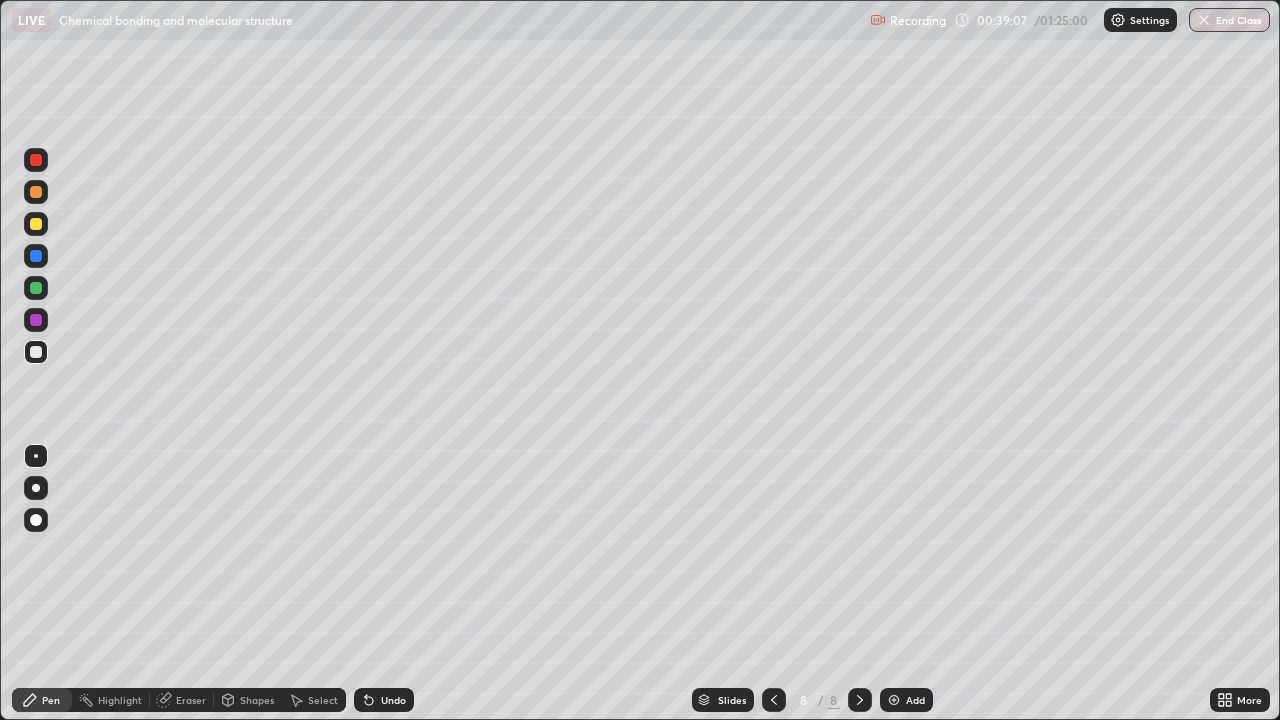 click 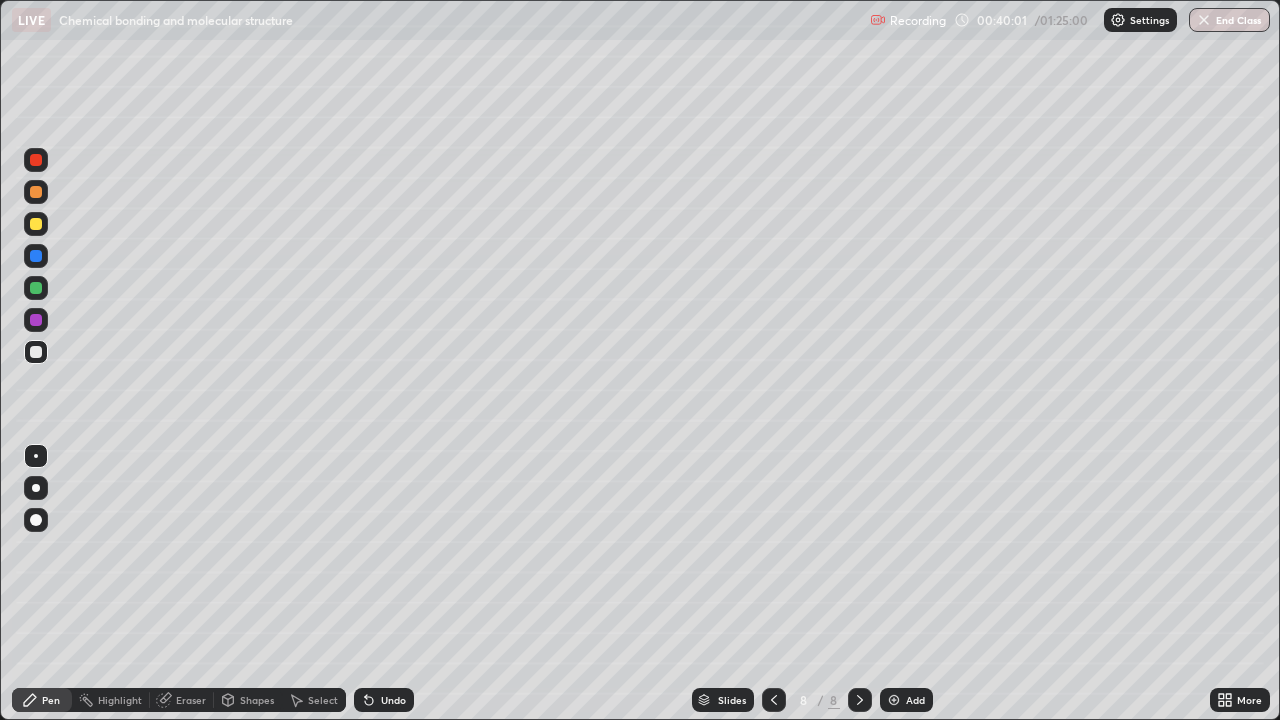 click at bounding box center (36, 320) 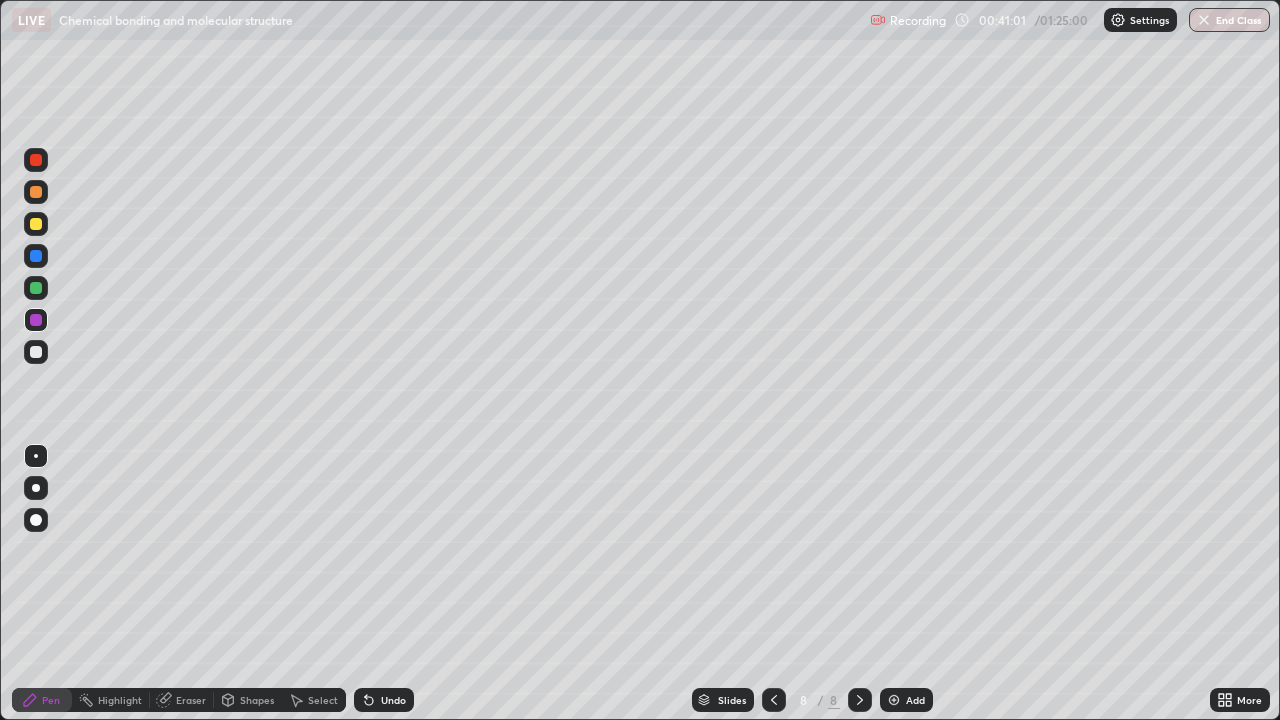 click at bounding box center [894, 700] 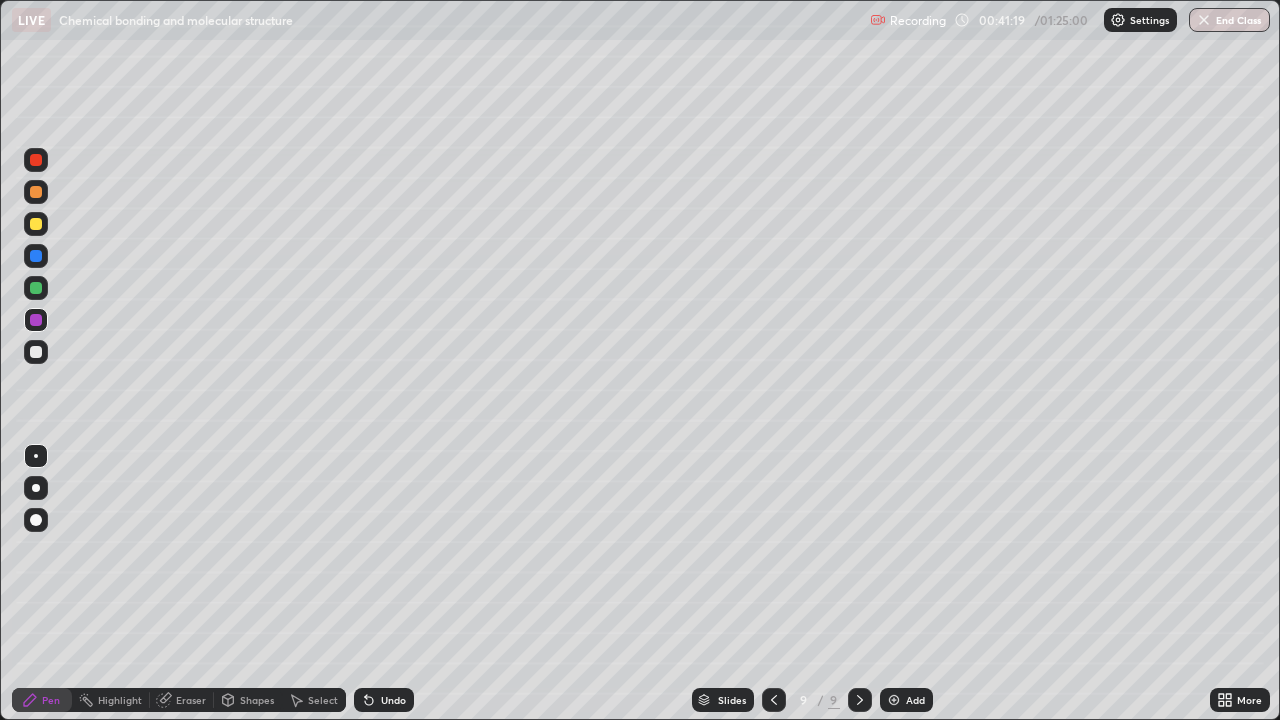 click at bounding box center [36, 224] 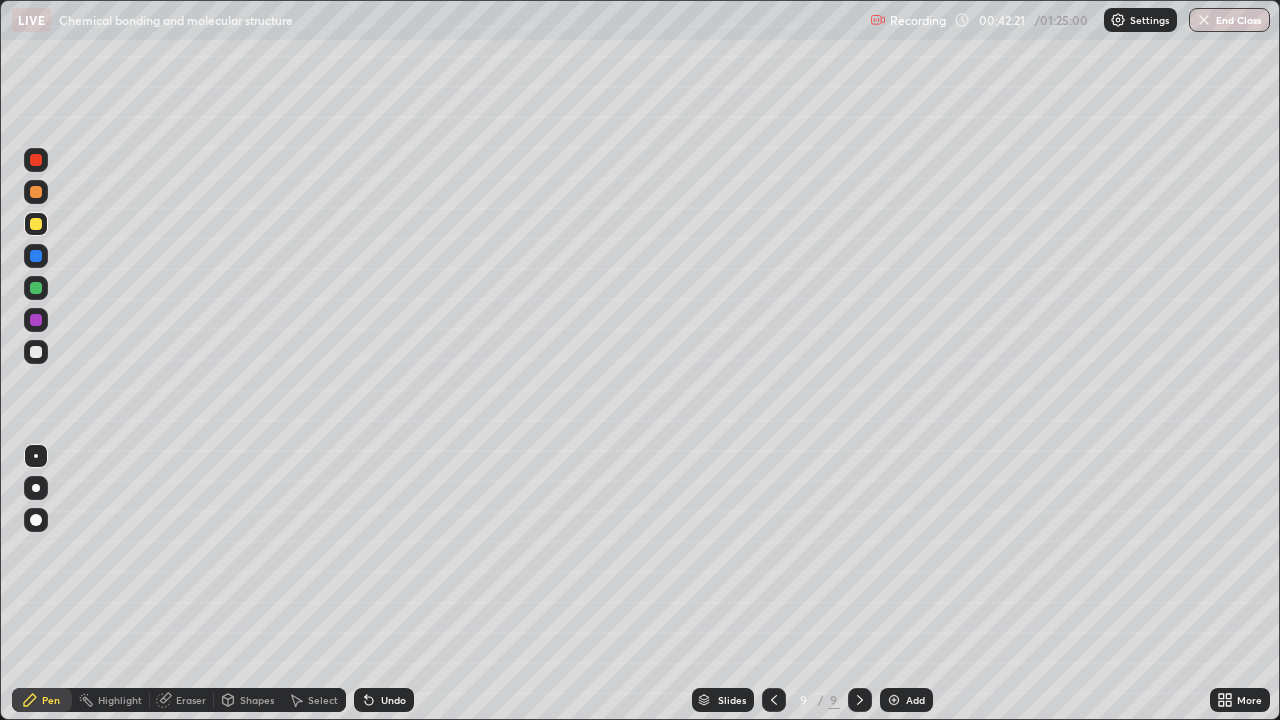click 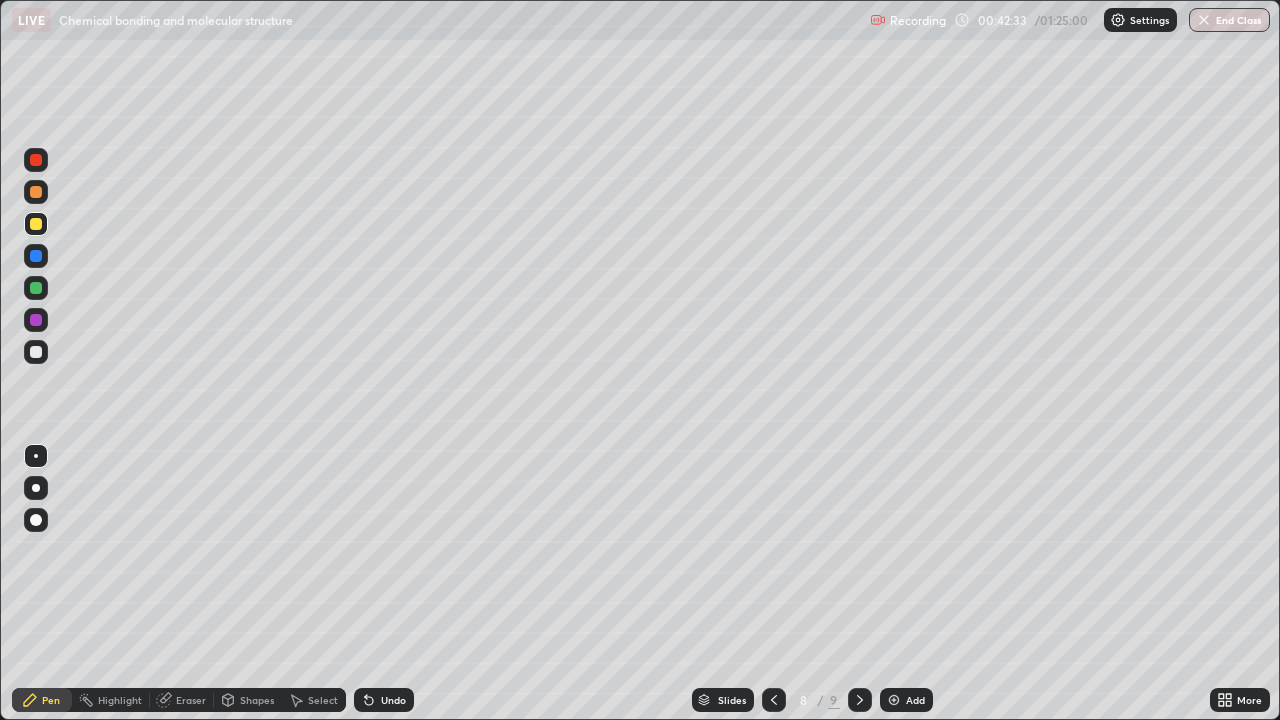 click 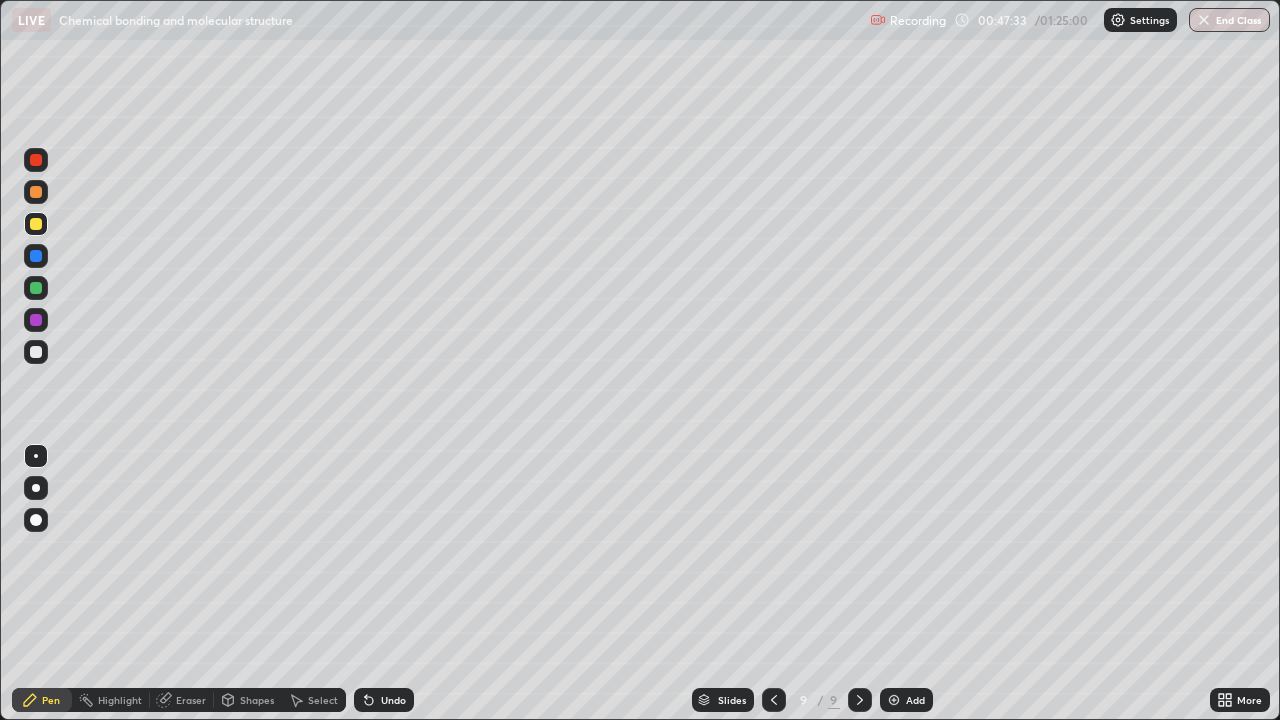 click at bounding box center [894, 700] 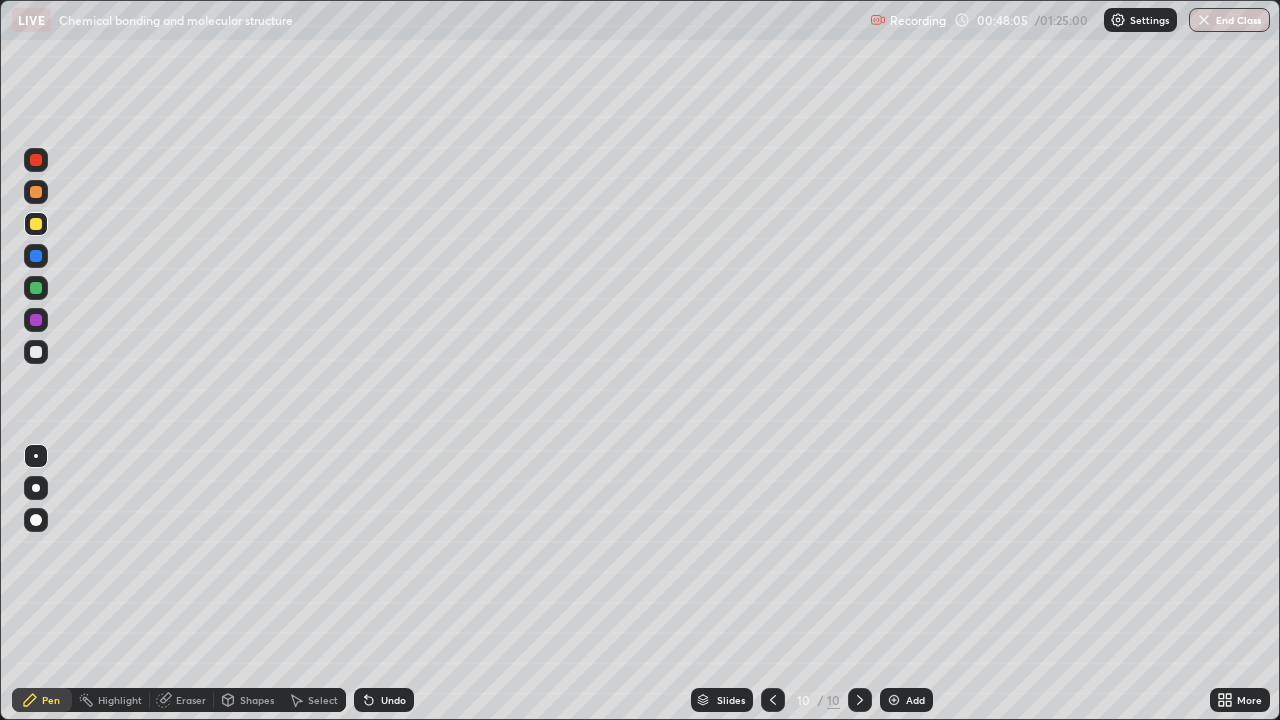 click on "Shapes" at bounding box center [257, 700] 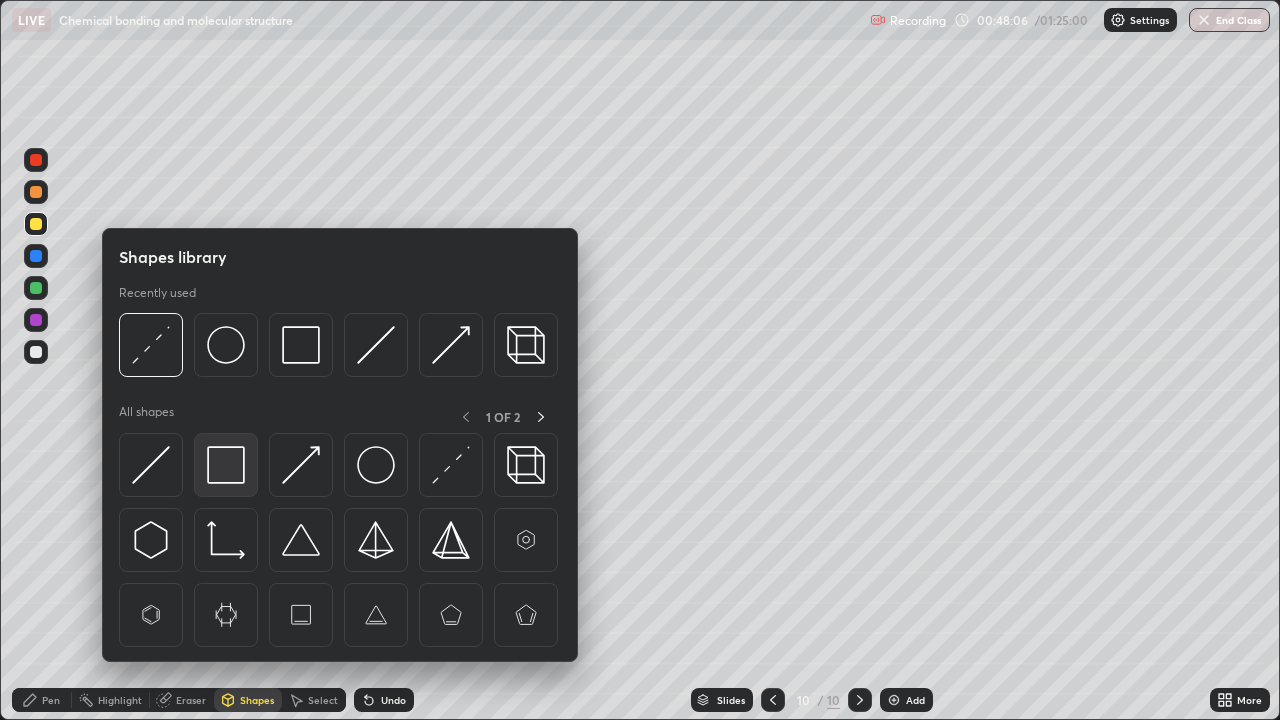click at bounding box center [226, 465] 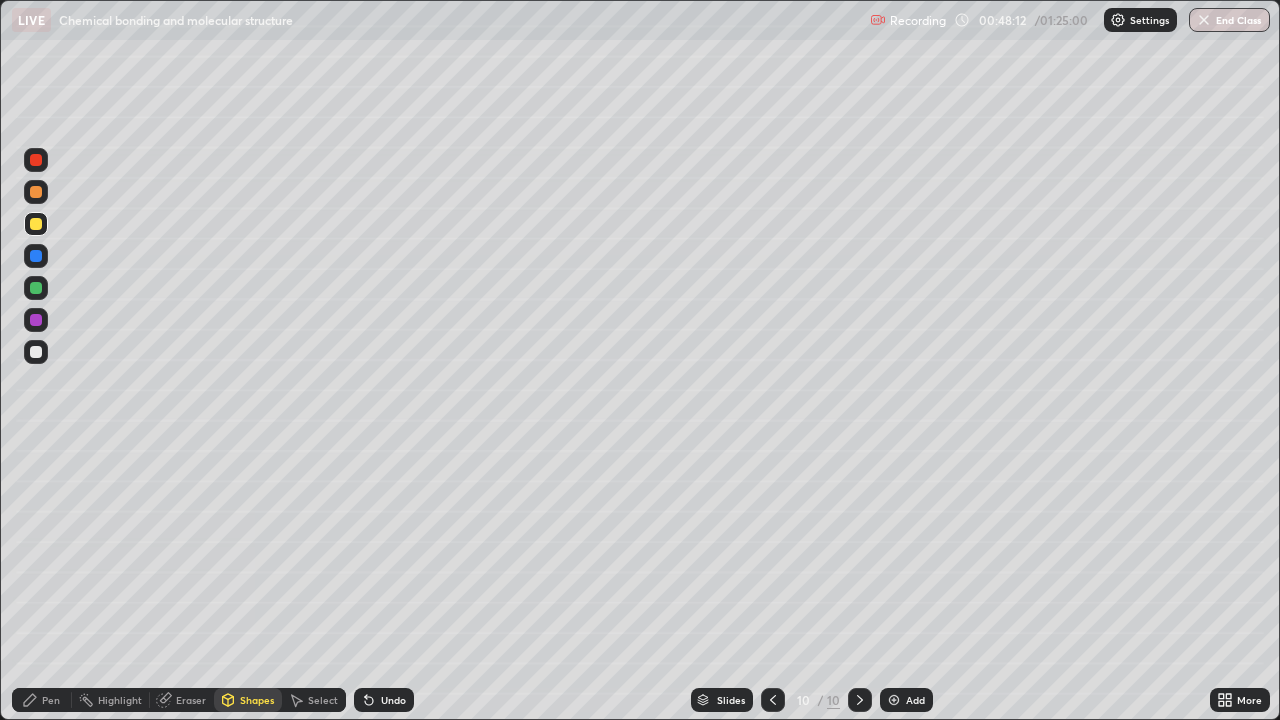 click at bounding box center [36, 352] 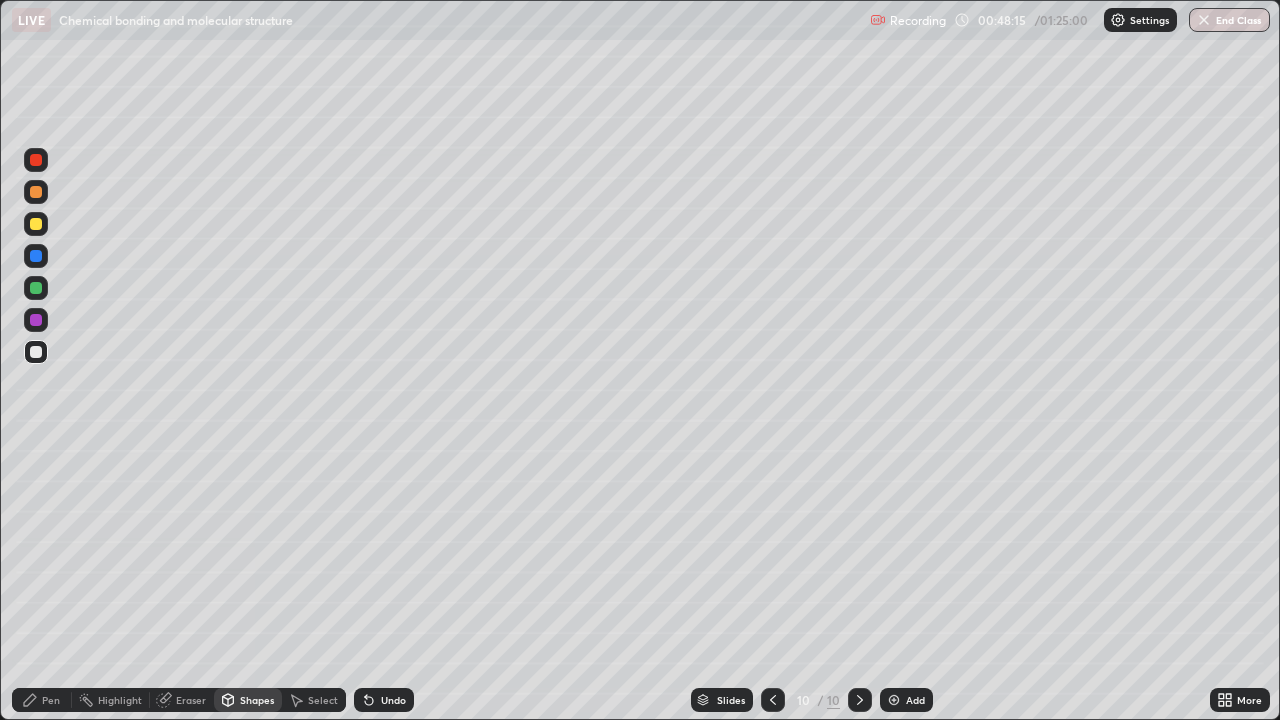 click on "Undo" at bounding box center (393, 700) 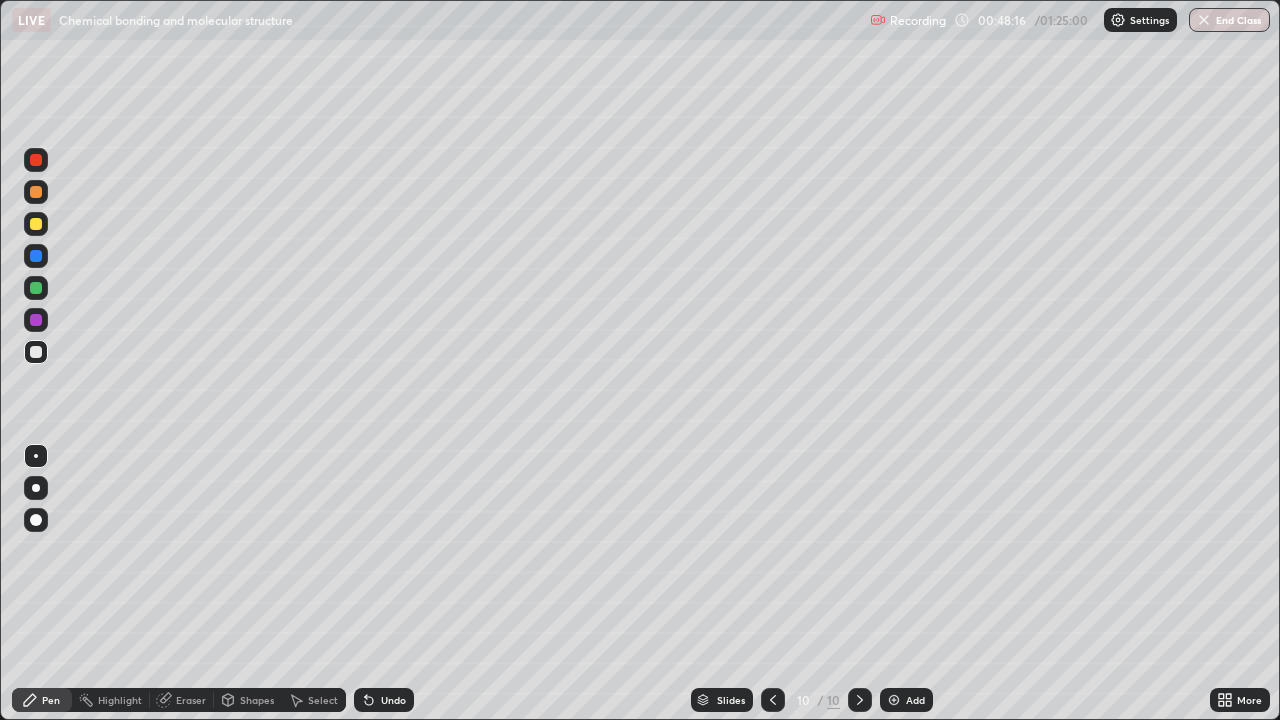 click at bounding box center [36, 352] 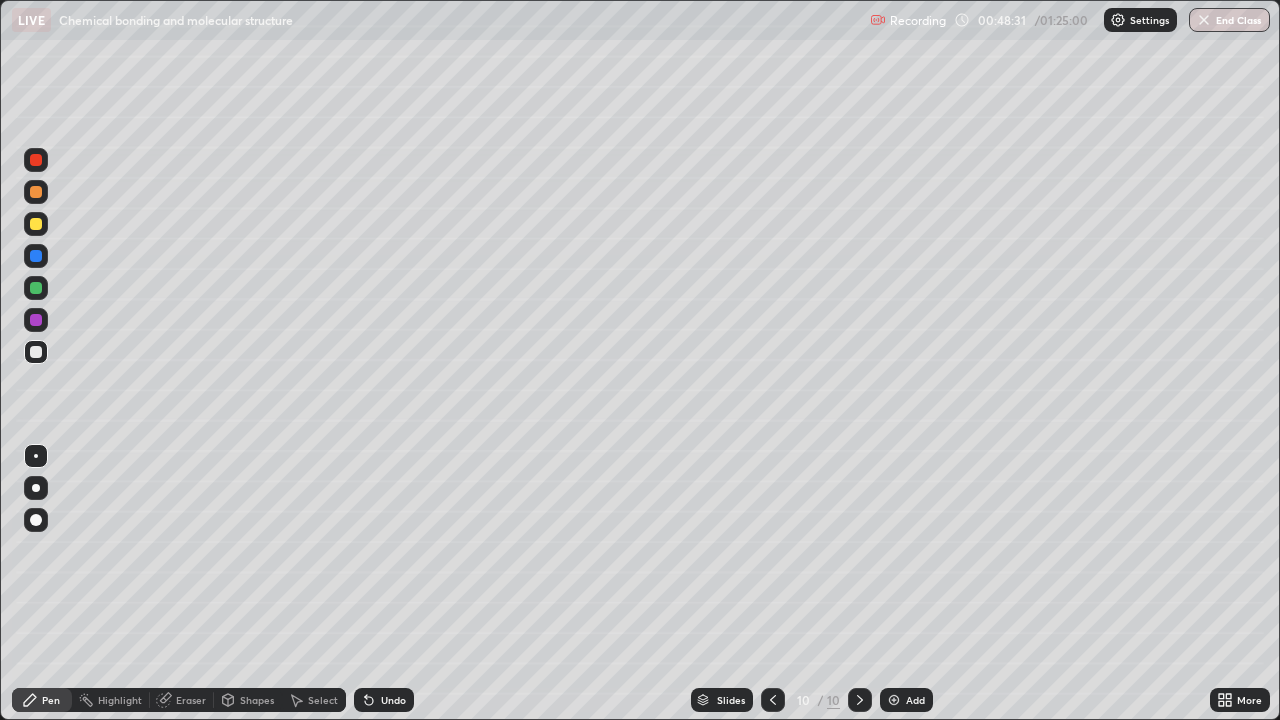 click on "Eraser" at bounding box center (191, 700) 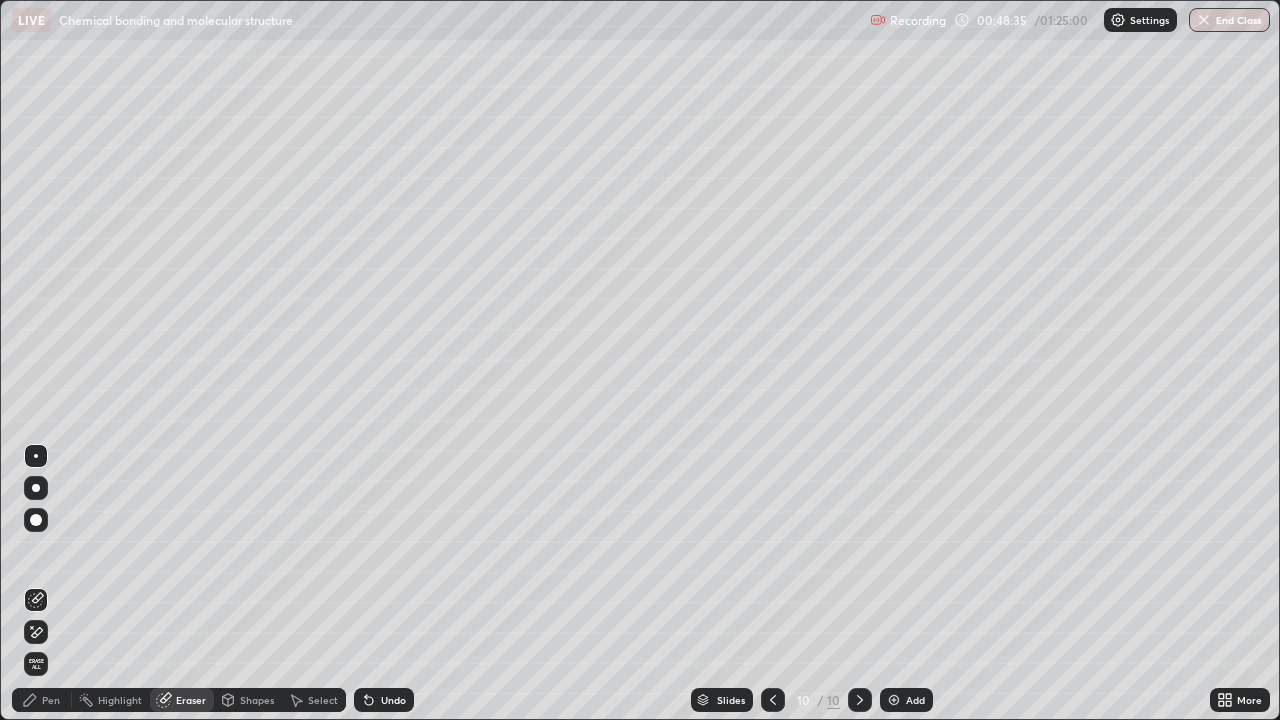 click on "Pen" at bounding box center (51, 700) 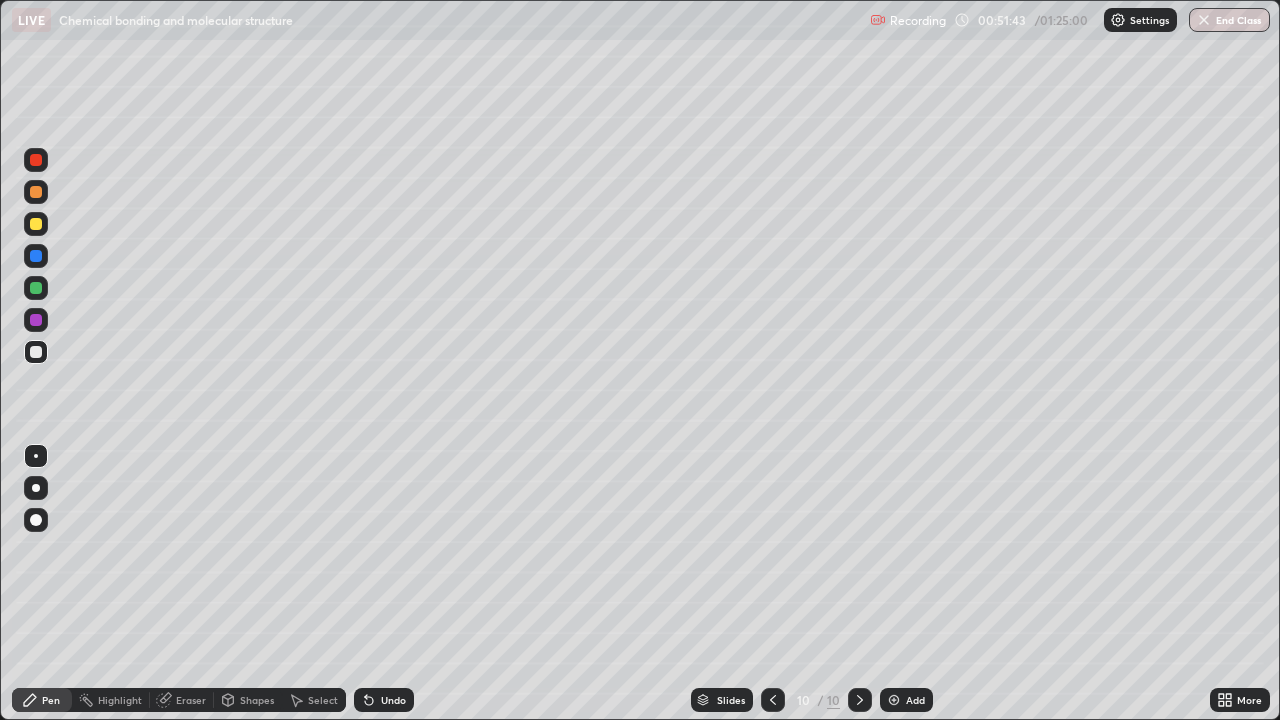 click on "Undo" at bounding box center [393, 700] 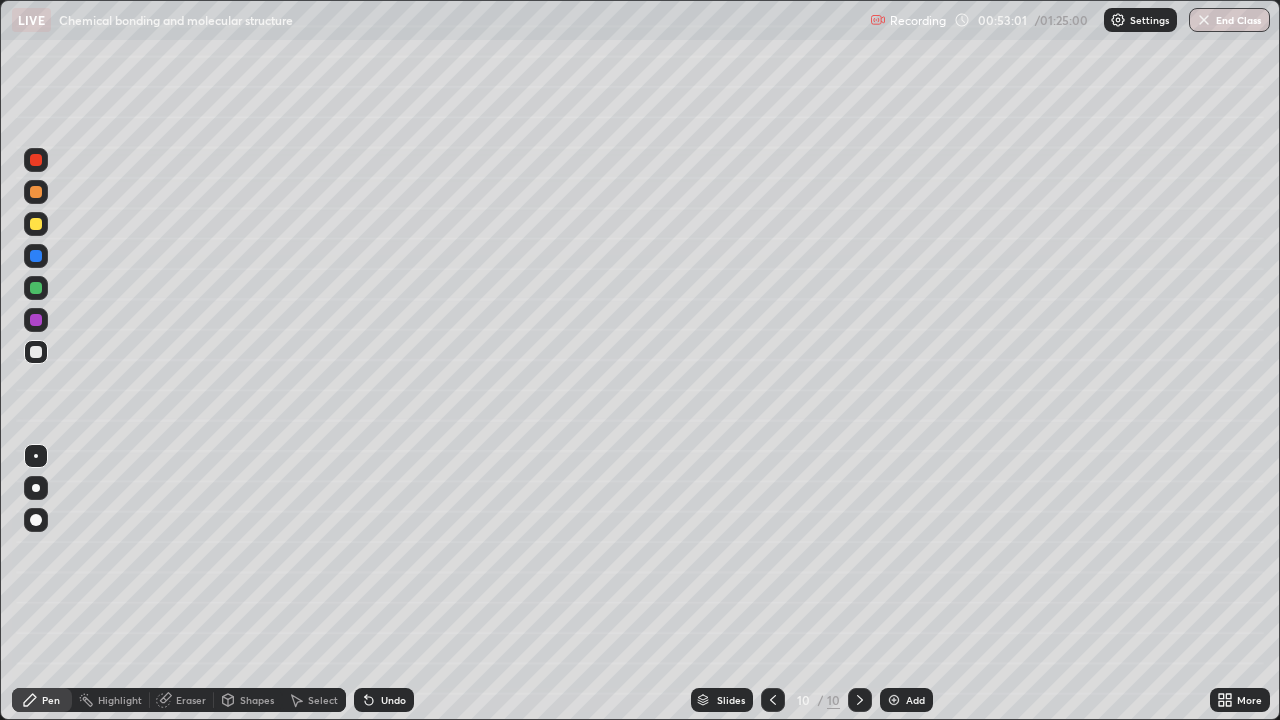 click on "Eraser" at bounding box center [191, 700] 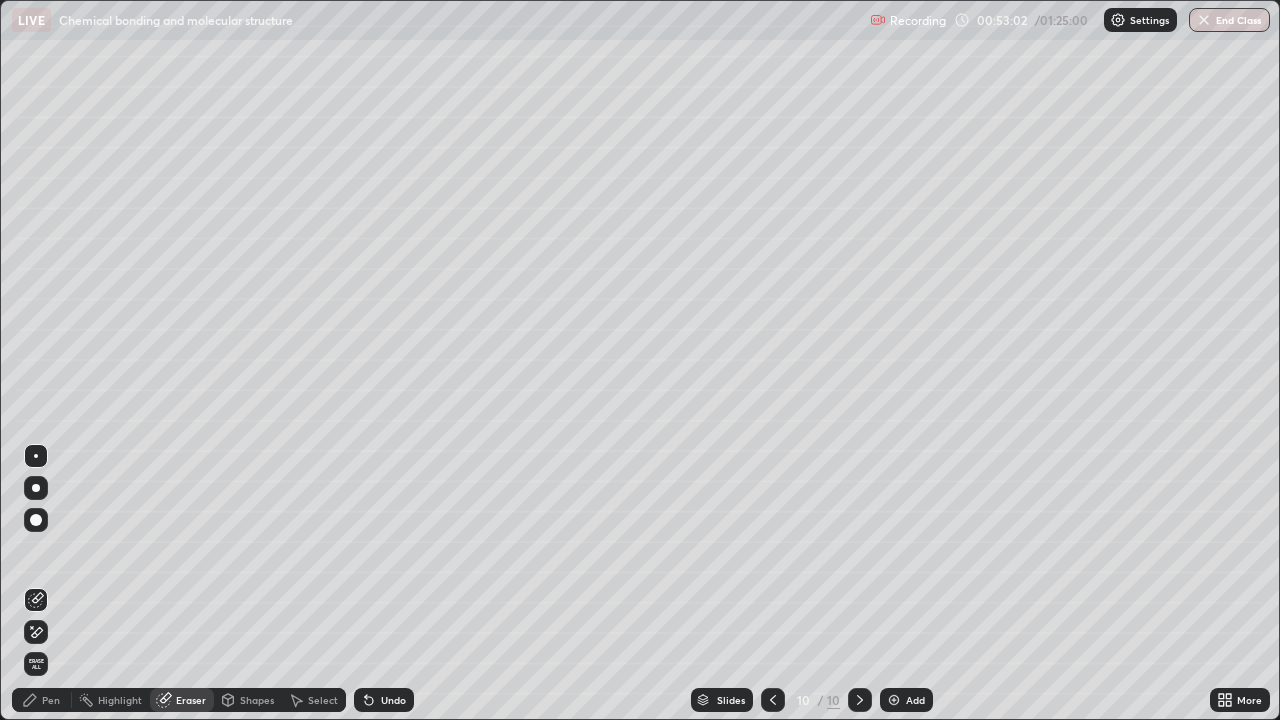 click 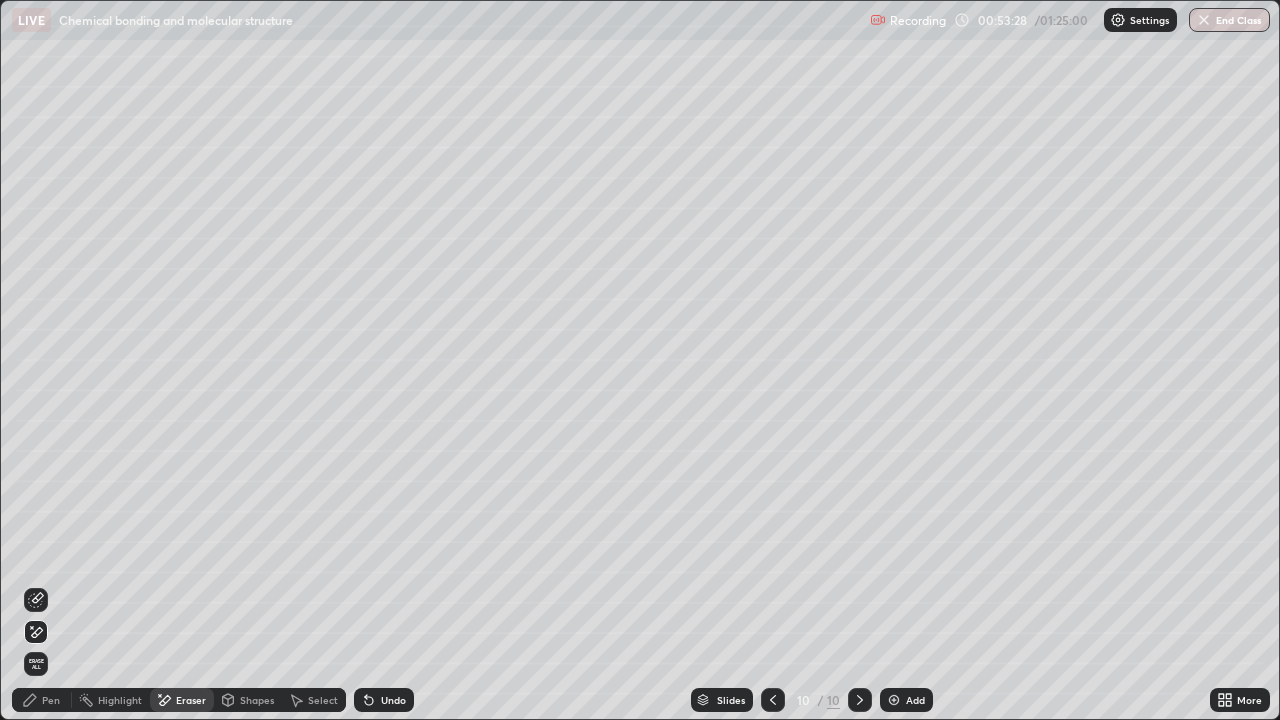 click on "Pen" at bounding box center (51, 700) 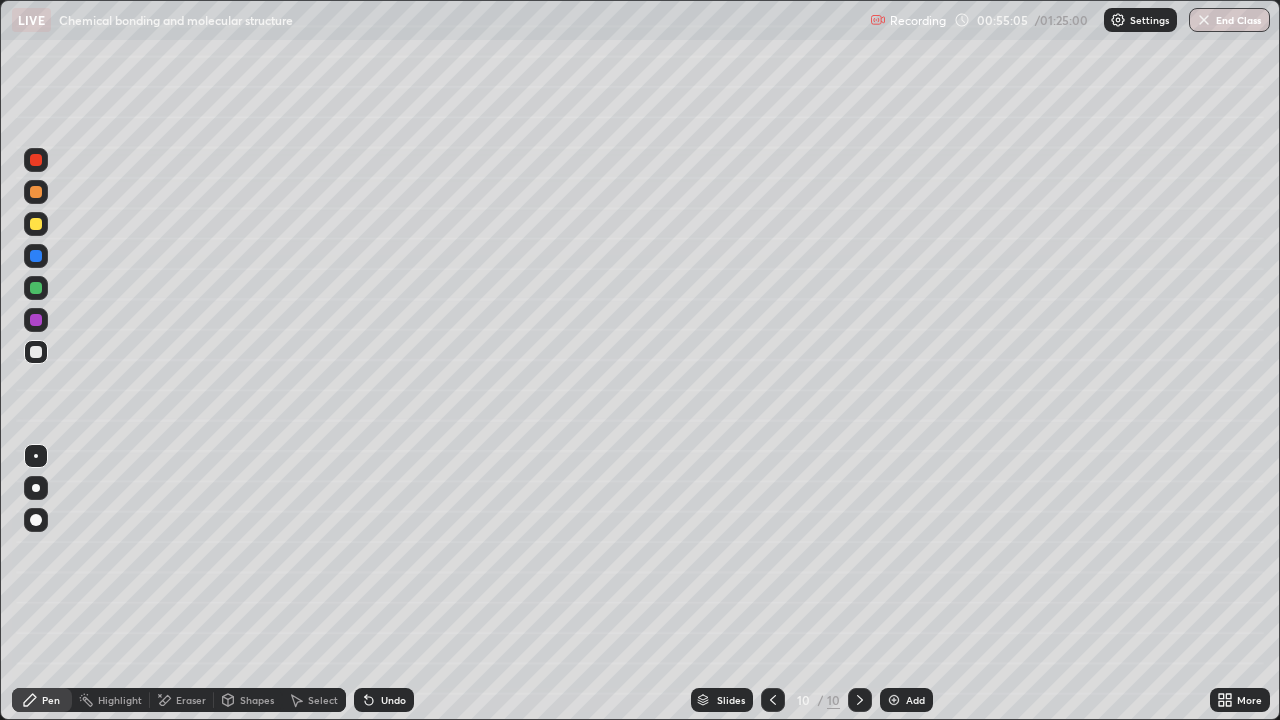 click on "Eraser" at bounding box center (191, 700) 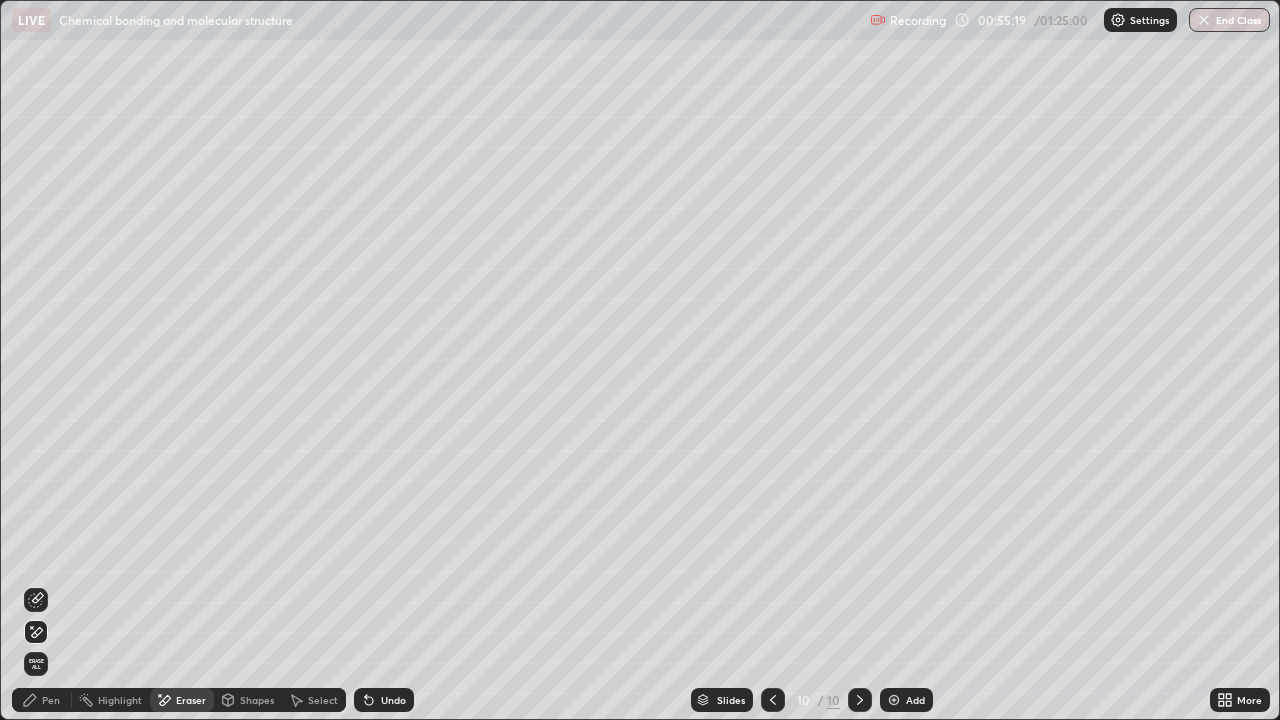 click on "Pen" at bounding box center [51, 700] 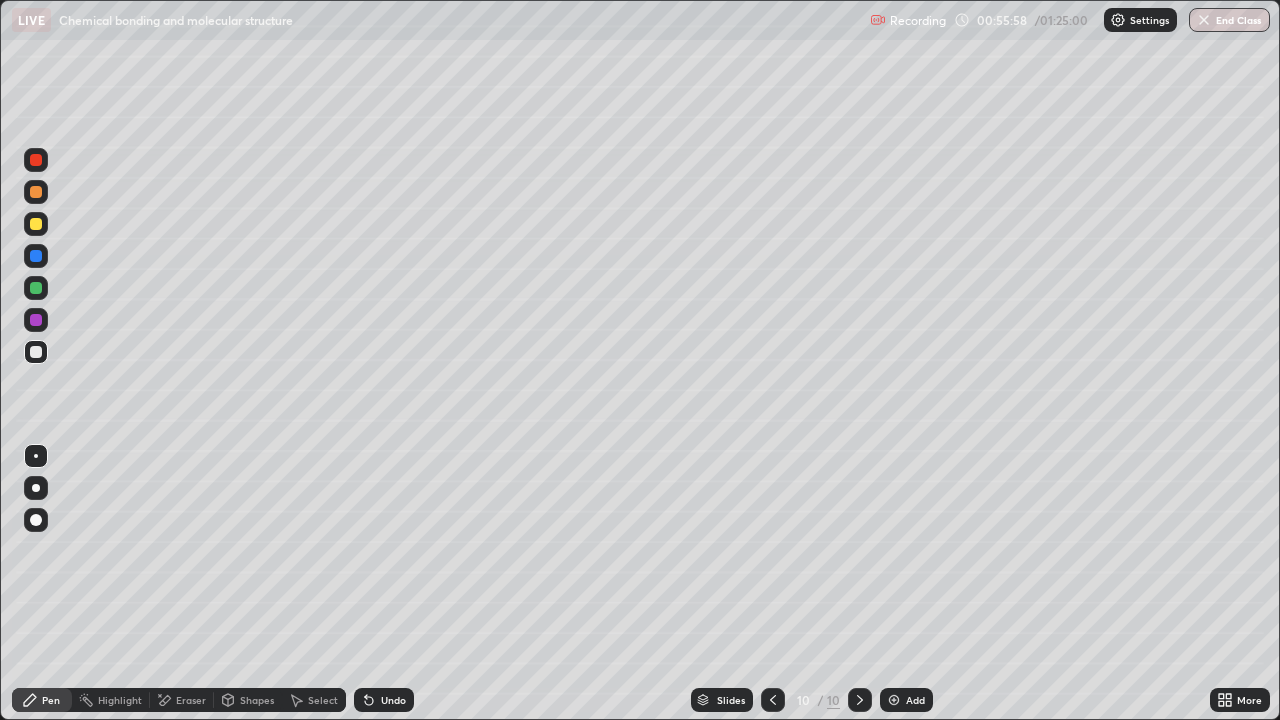 click on "Eraser" at bounding box center [191, 700] 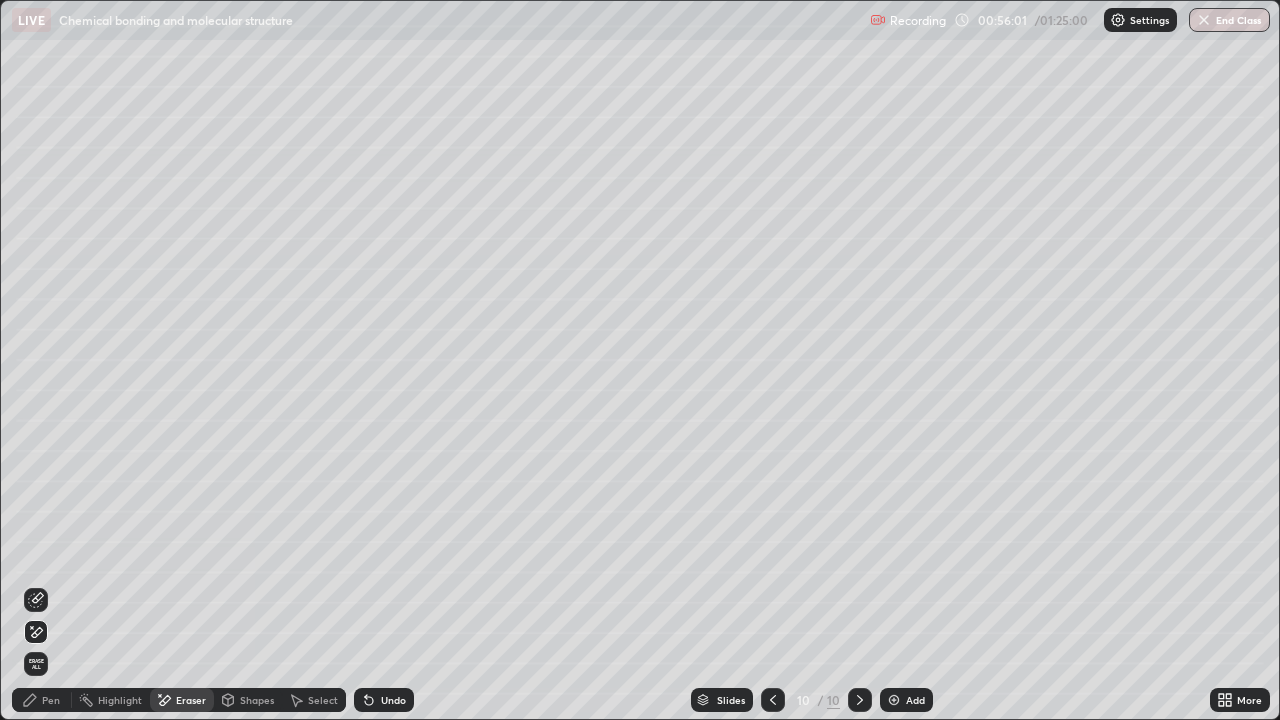 click on "Pen" at bounding box center (51, 700) 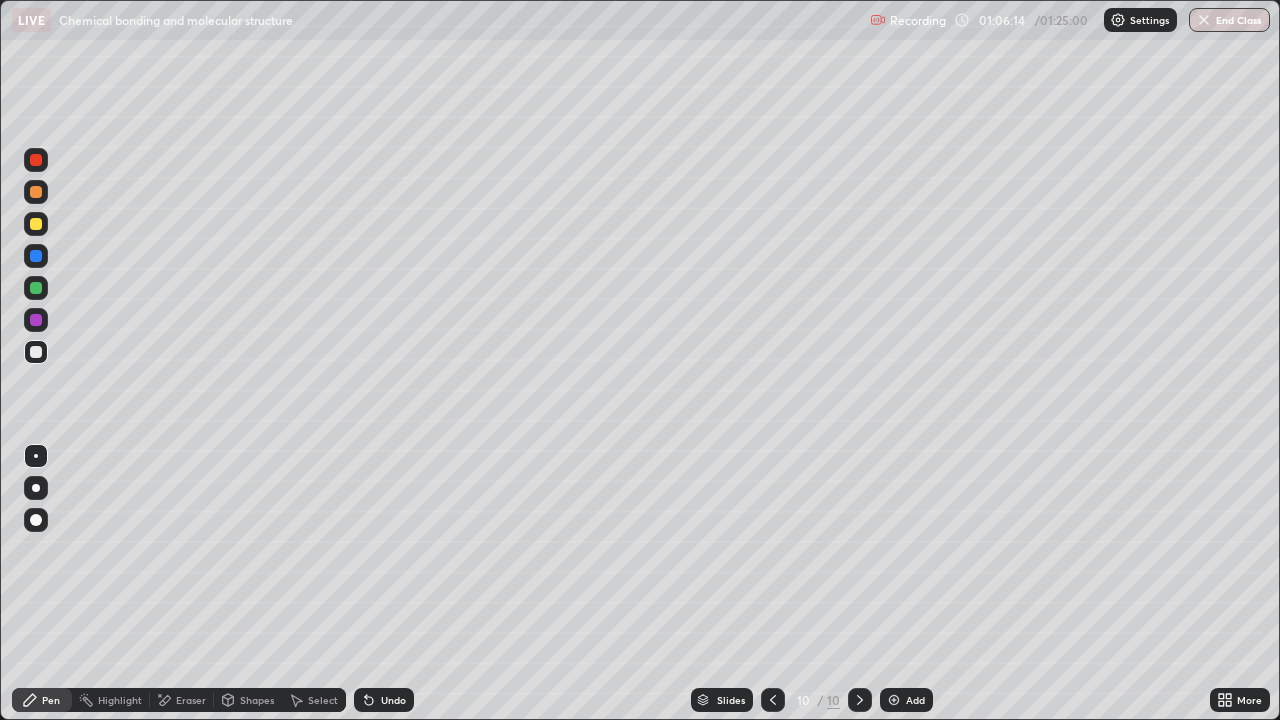 click on "Eraser" at bounding box center [191, 700] 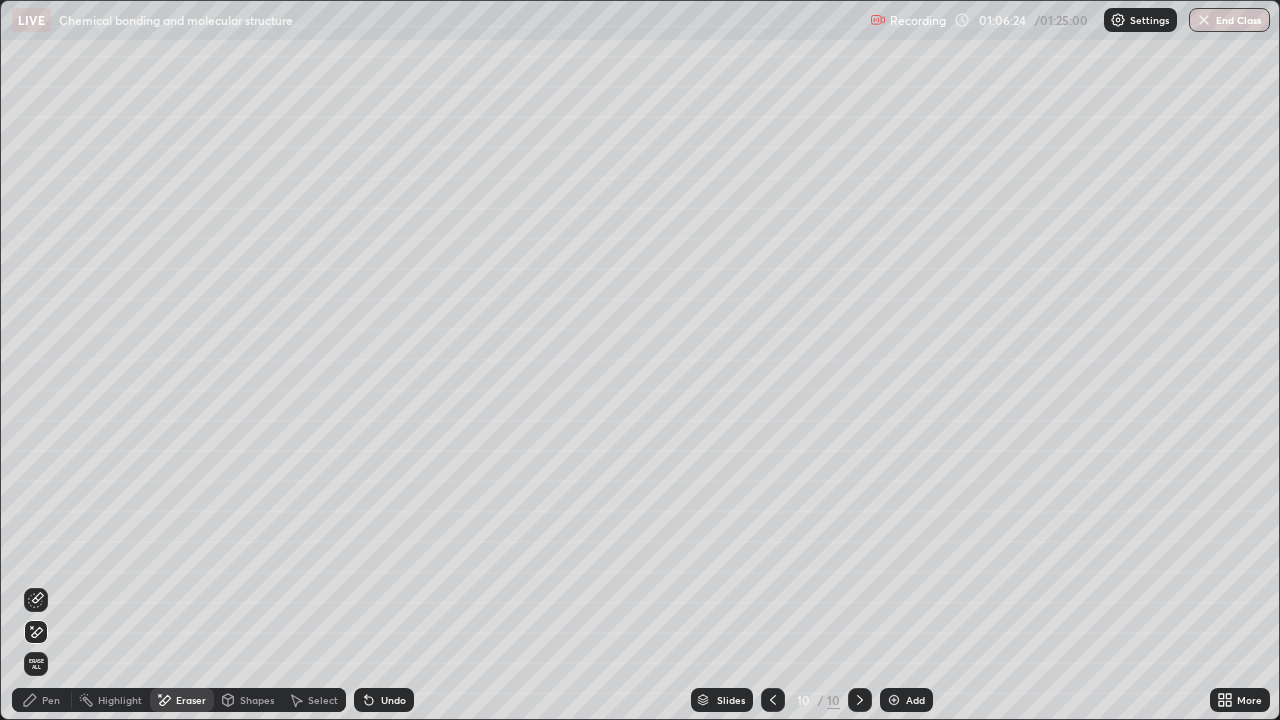 click on "Pen" at bounding box center (51, 700) 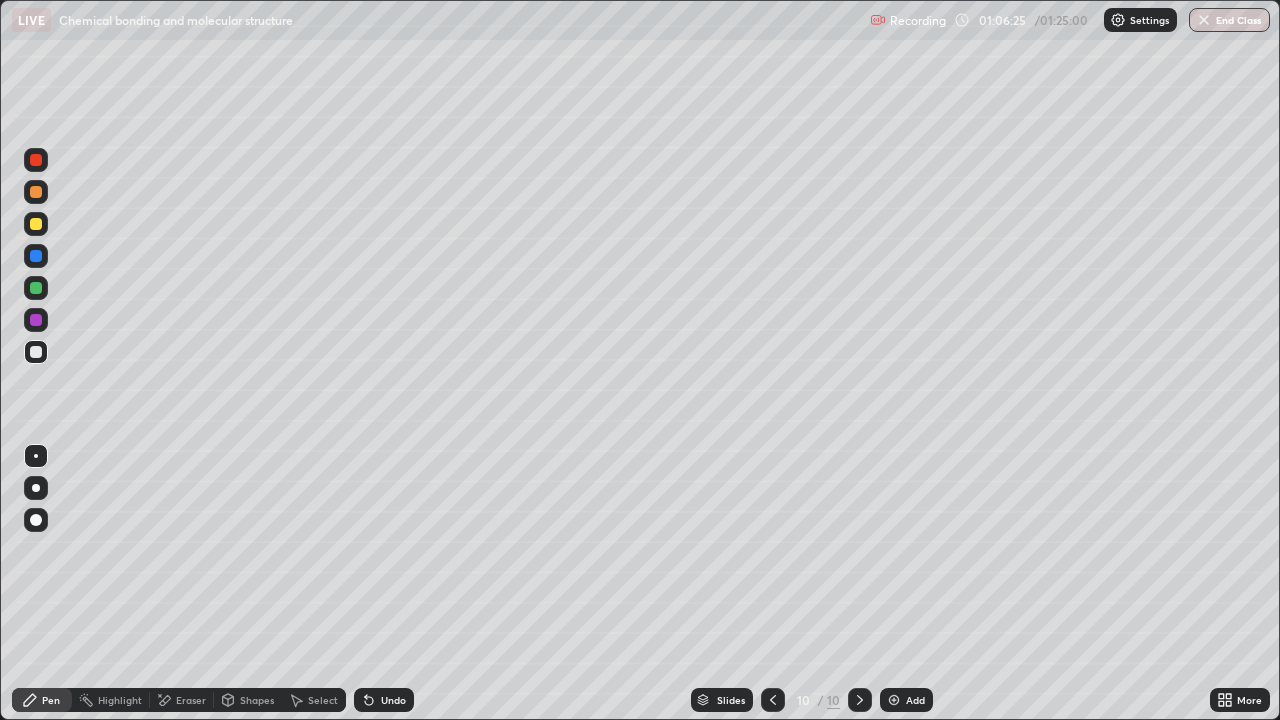click at bounding box center (36, 320) 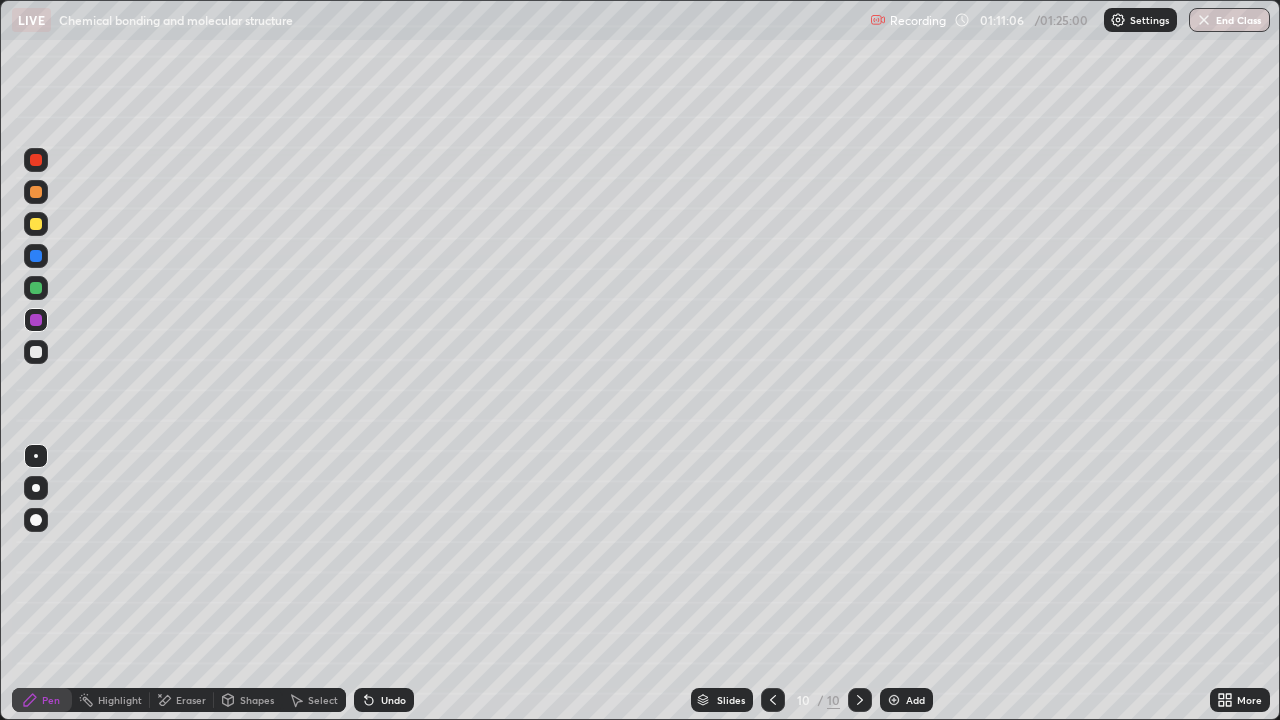 click on "Eraser" at bounding box center (191, 700) 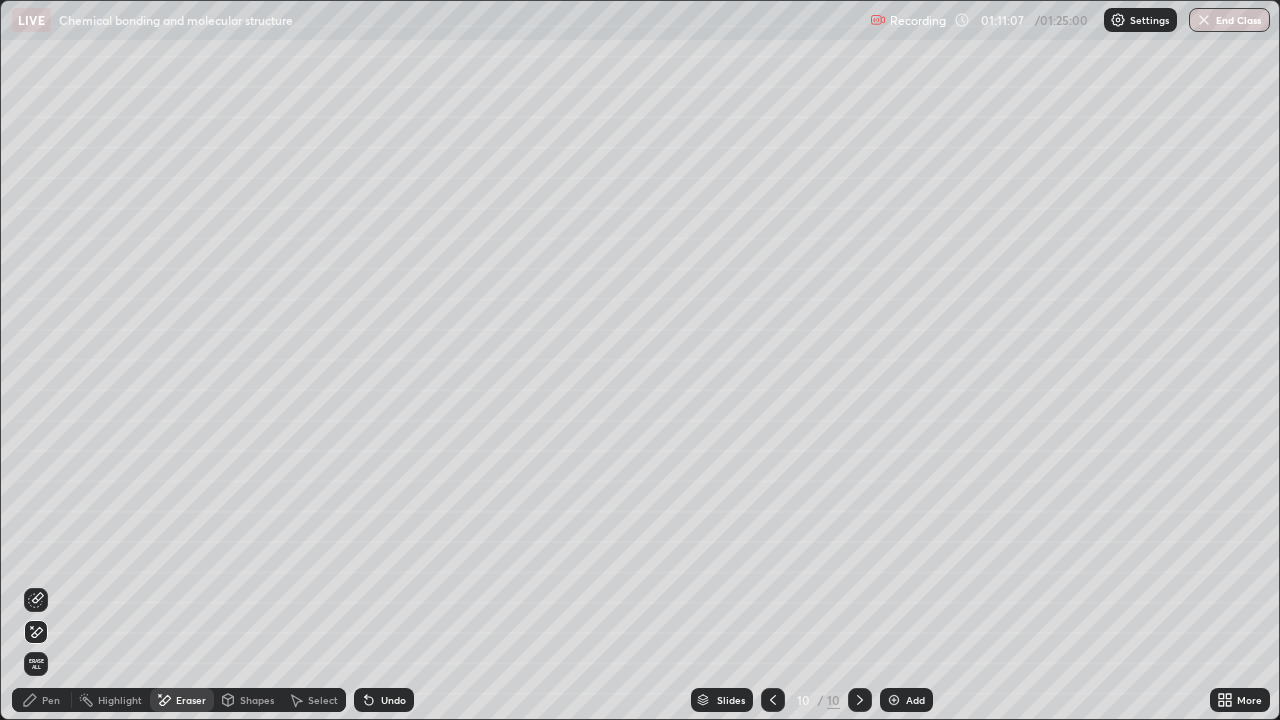 click 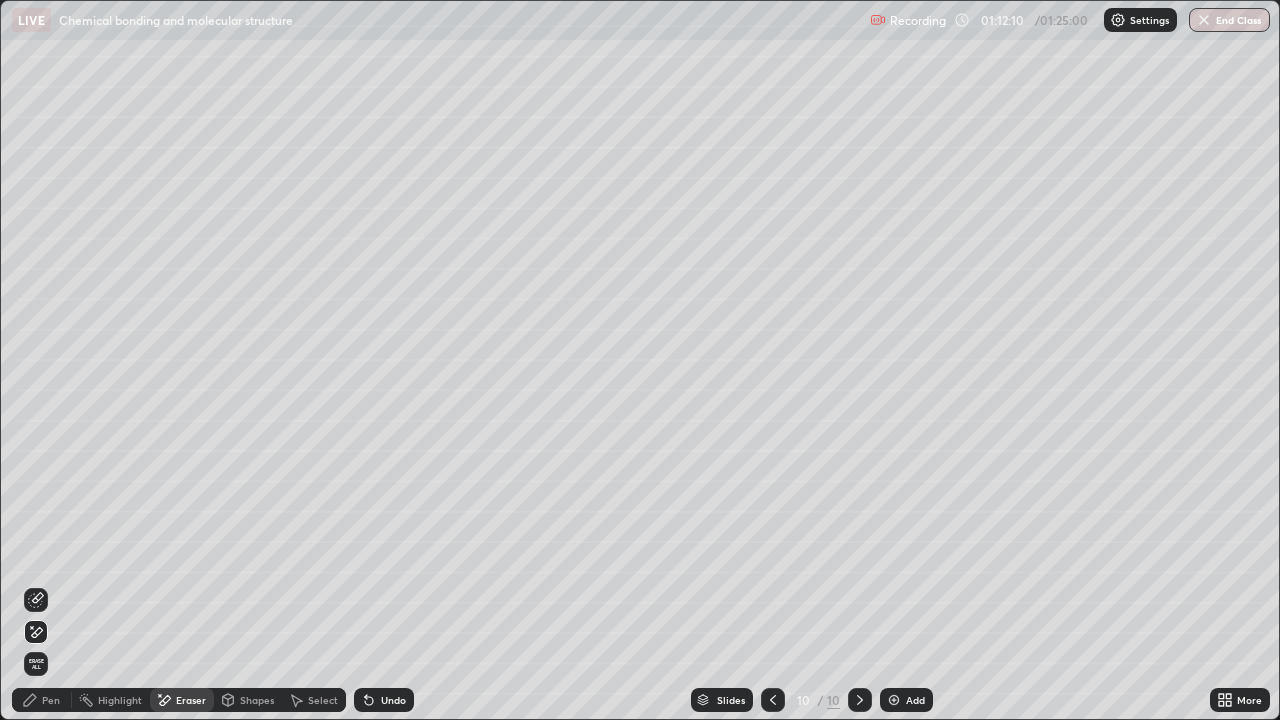 click on "Pen" at bounding box center (51, 700) 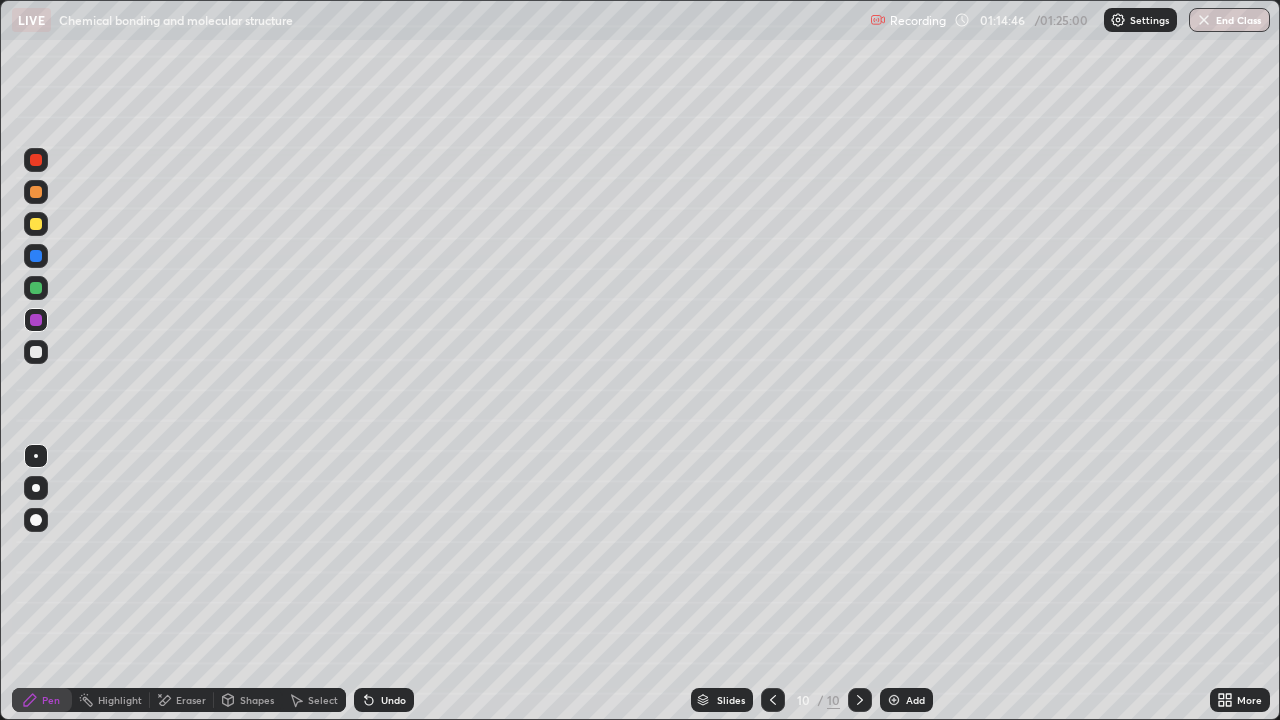click on "Eraser" at bounding box center (191, 700) 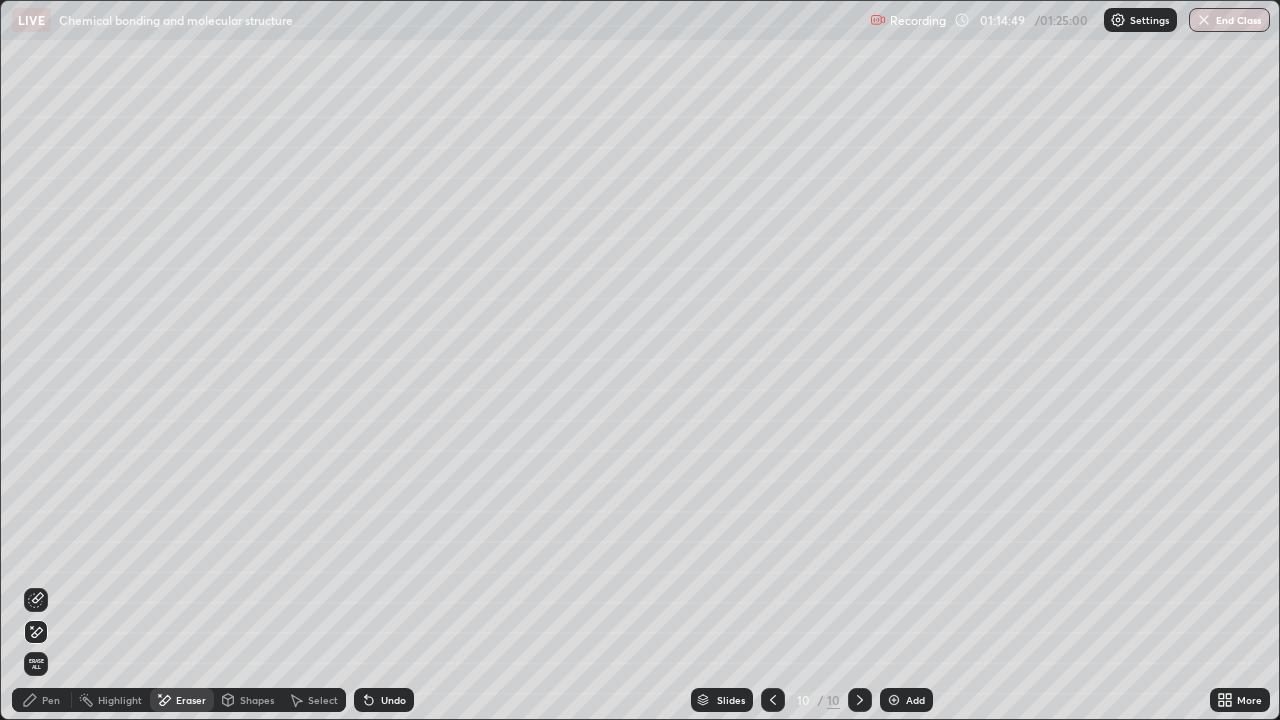 click 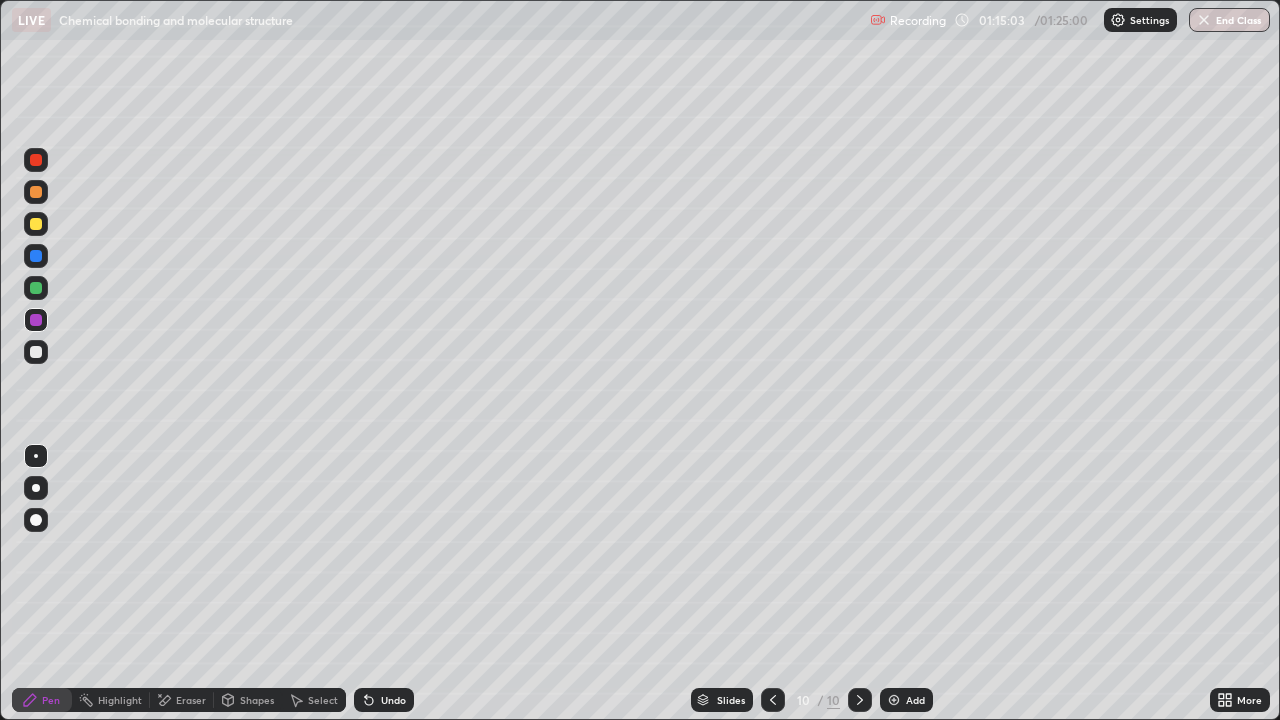 click at bounding box center (894, 700) 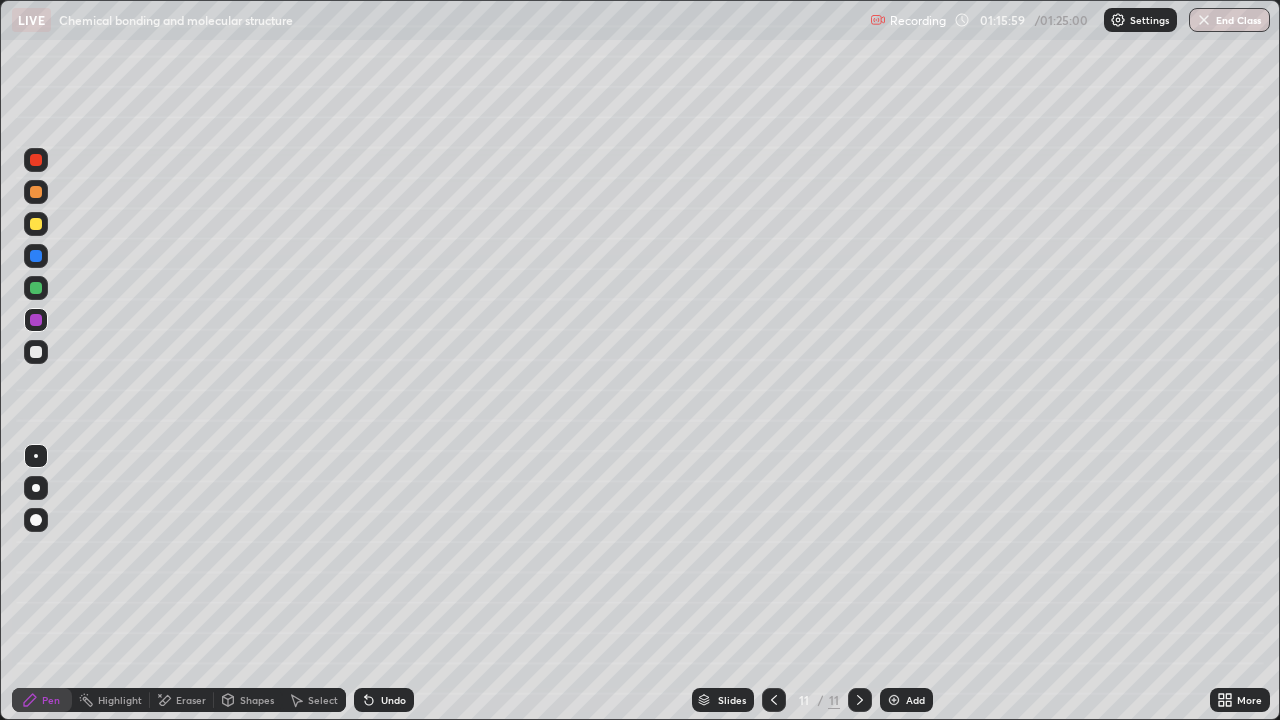 click on "Eraser" at bounding box center [191, 700] 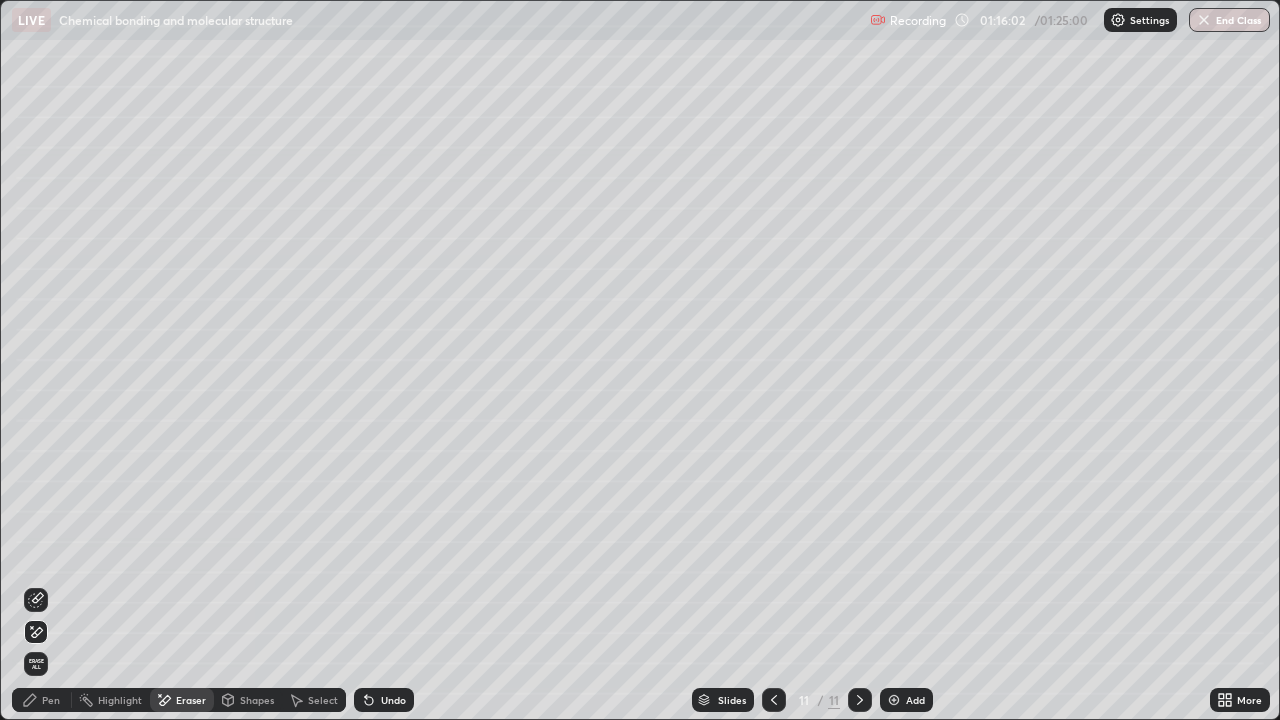 click on "Pen" at bounding box center (51, 700) 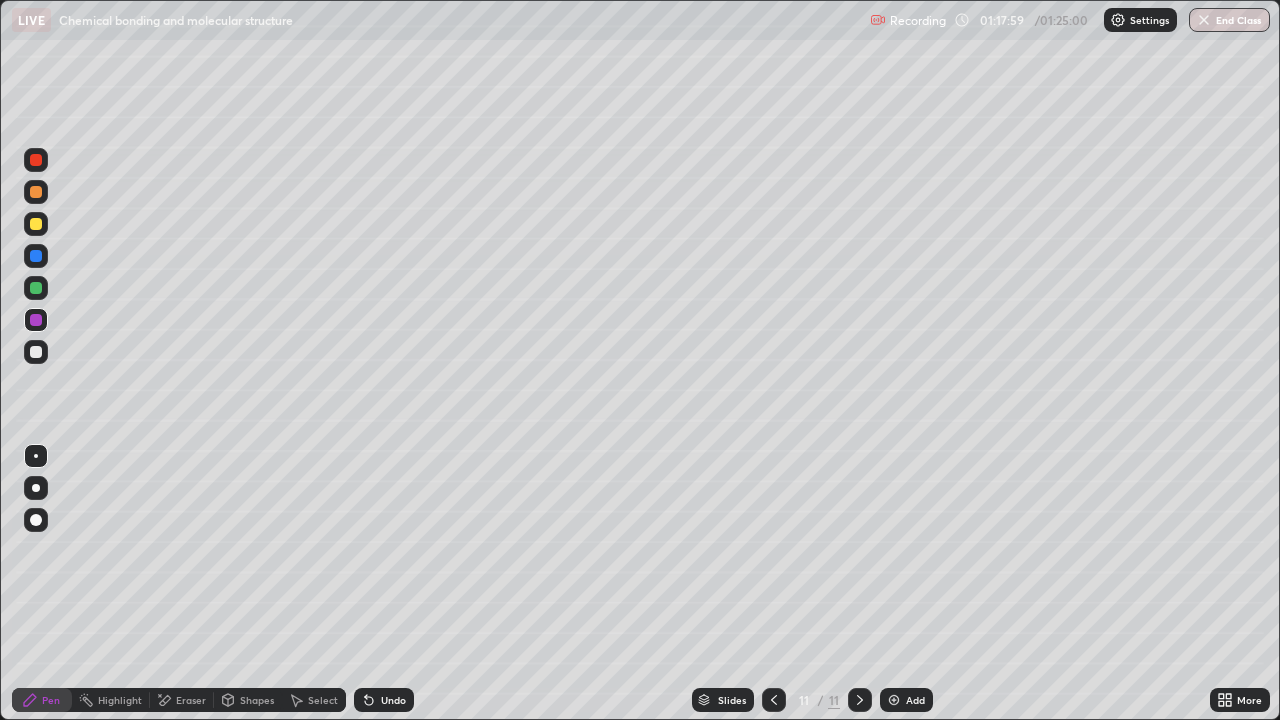 click at bounding box center [36, 352] 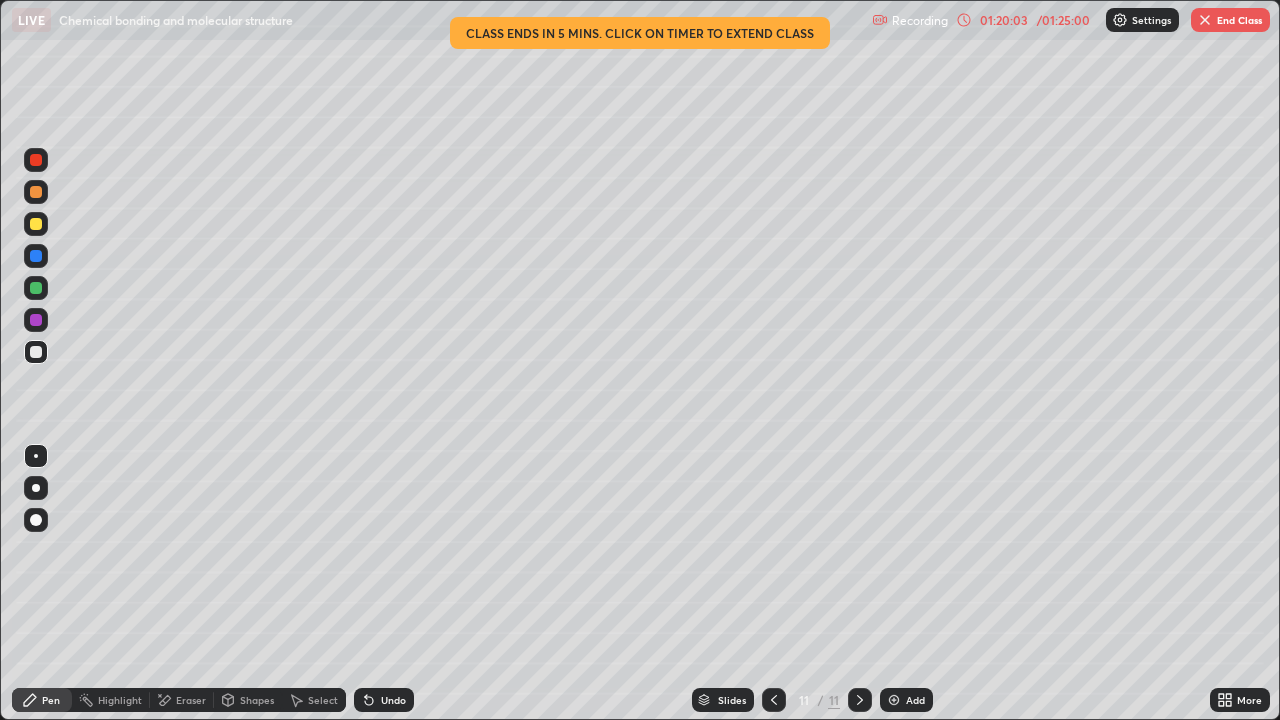 click on "Eraser" at bounding box center [191, 700] 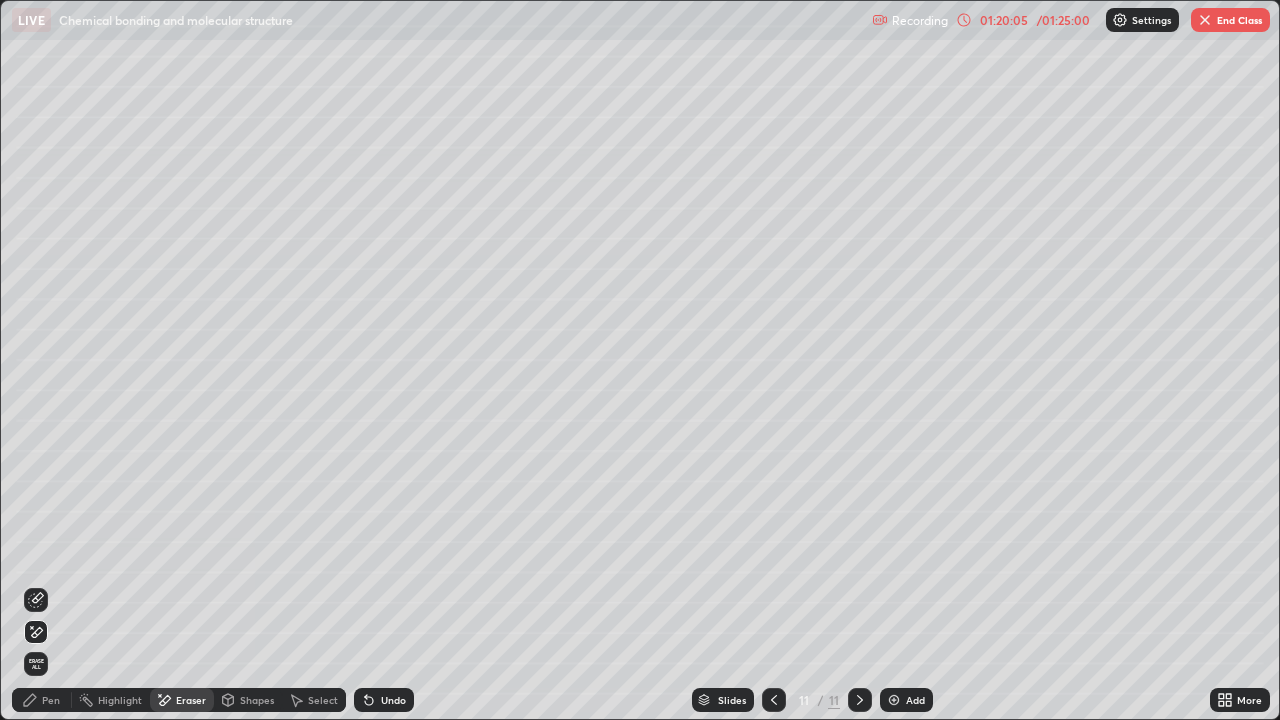 click on "Pen" at bounding box center [42, 700] 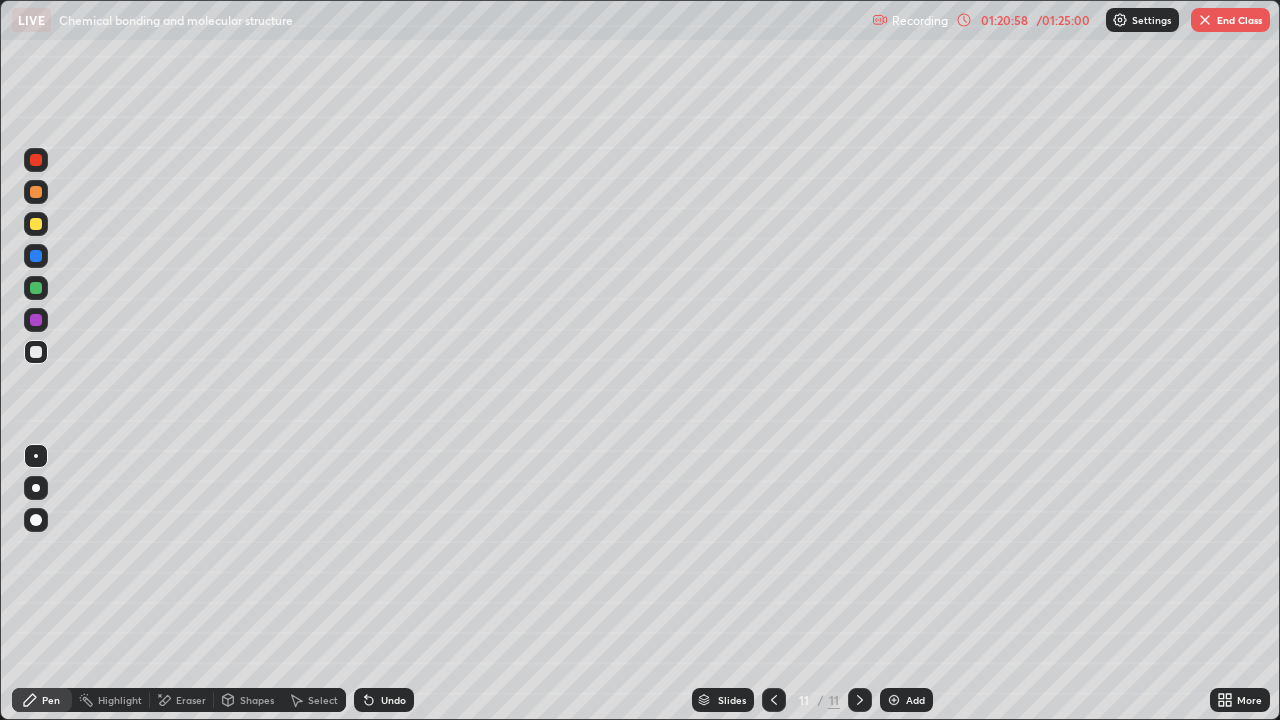 click on "Undo" at bounding box center (393, 700) 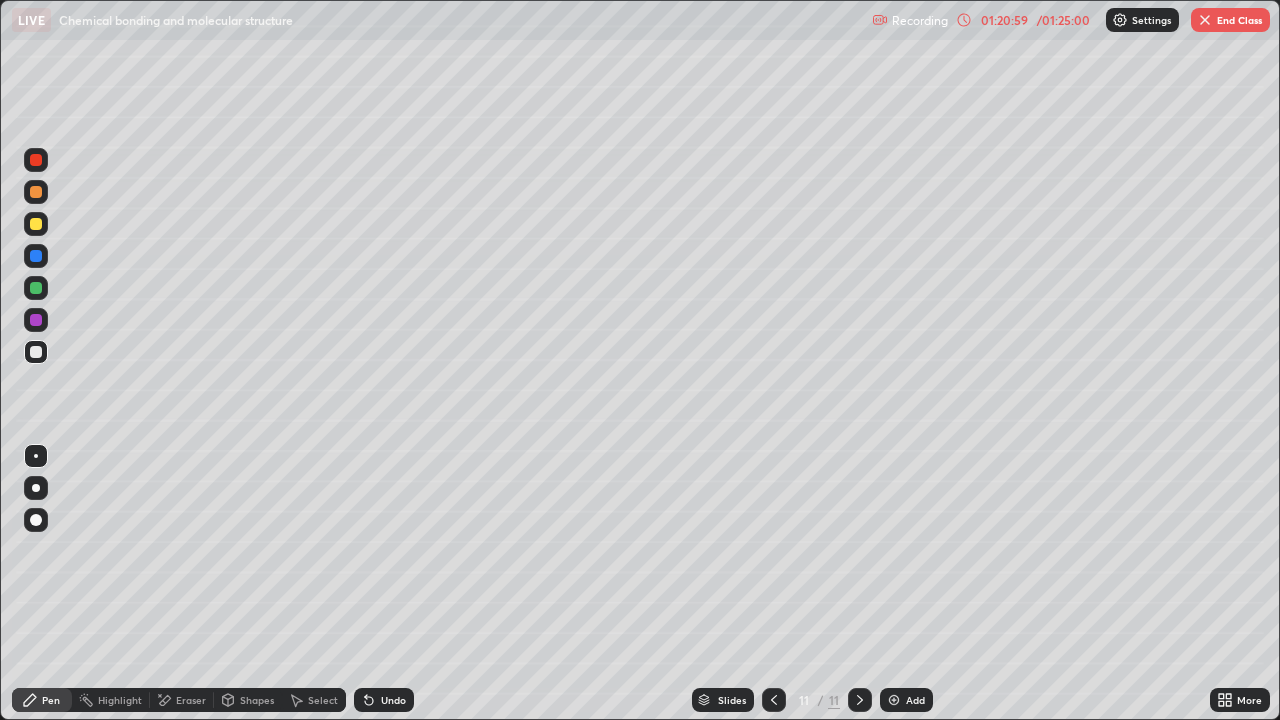 click on "Undo" at bounding box center [393, 700] 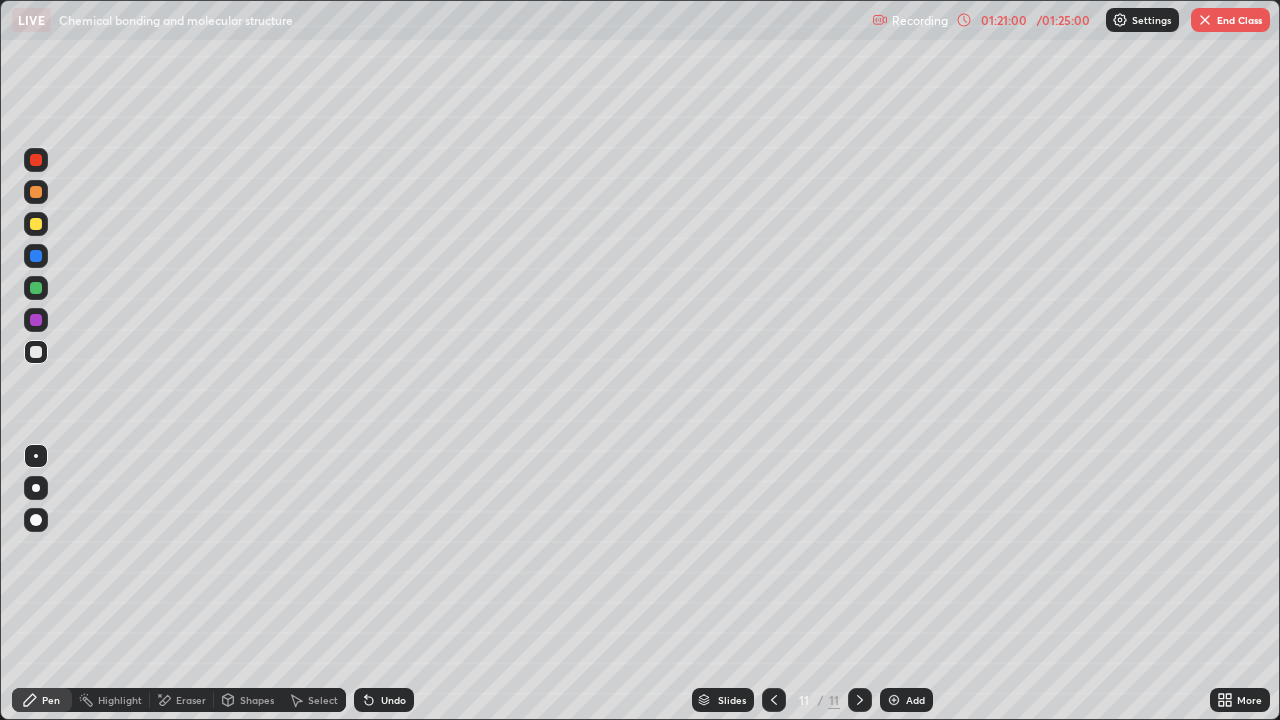 click on "Undo" at bounding box center (393, 700) 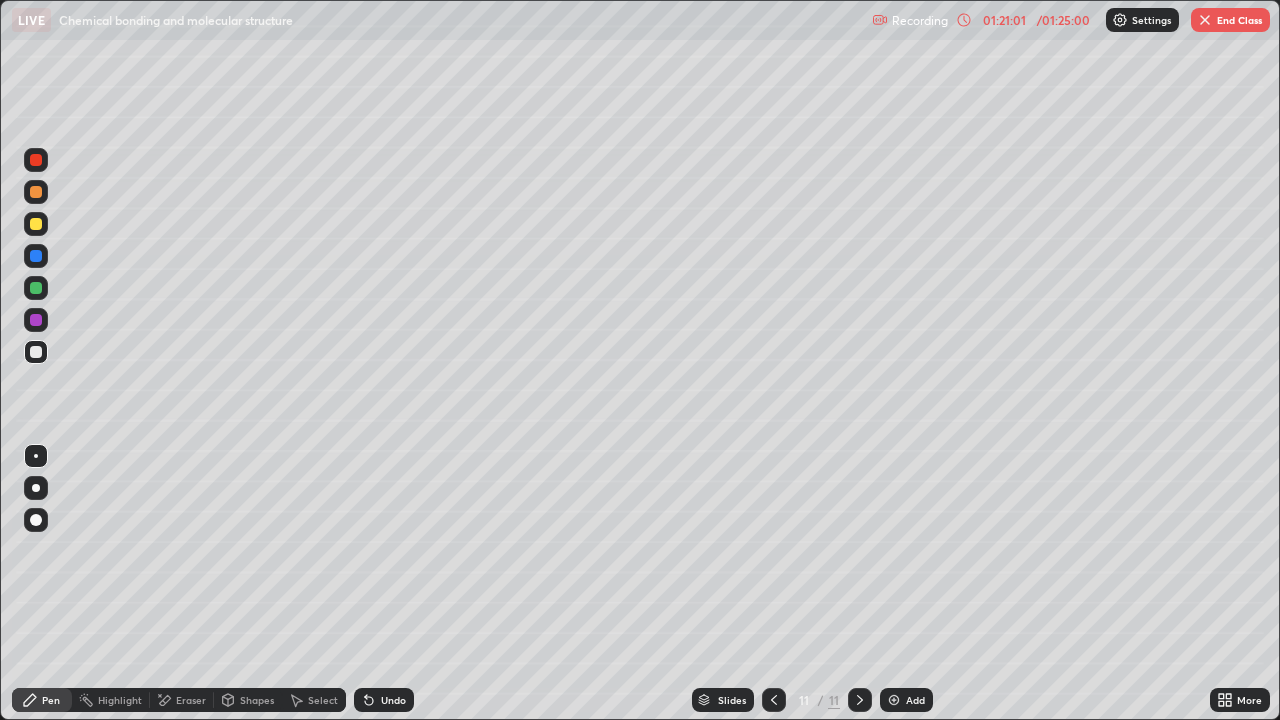 click on "Undo" at bounding box center [393, 700] 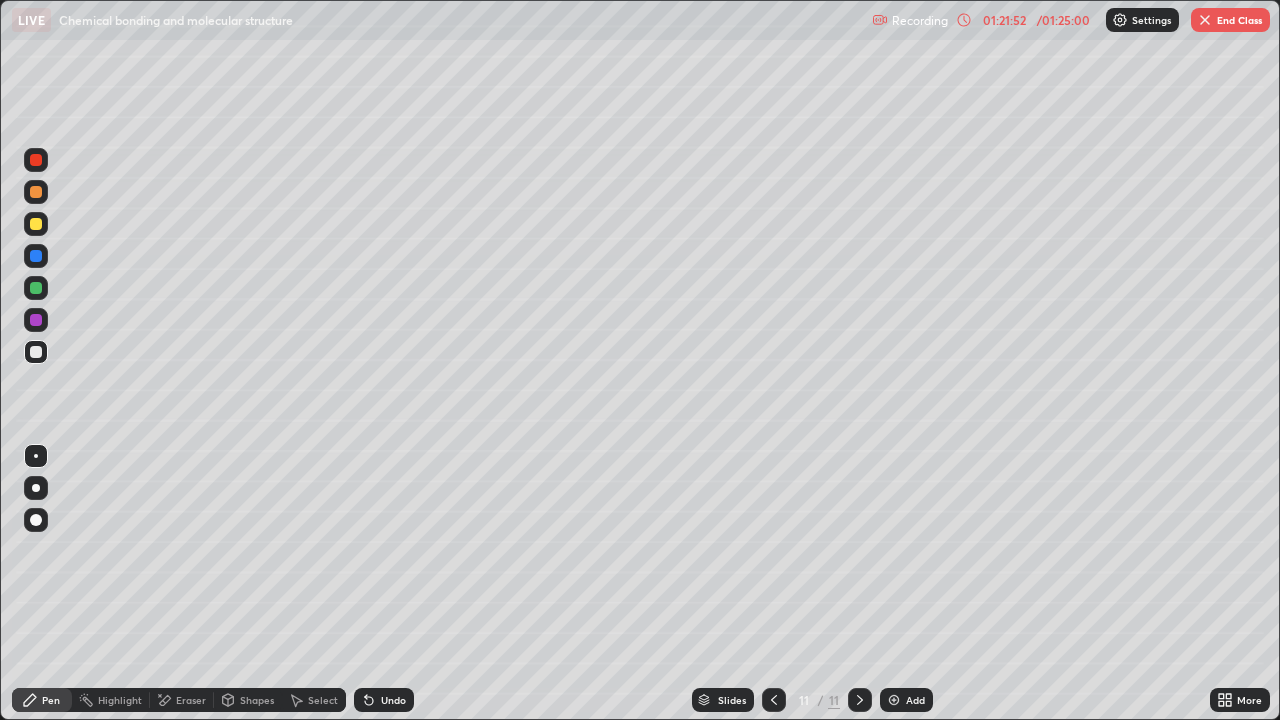 click on "Eraser" at bounding box center [182, 700] 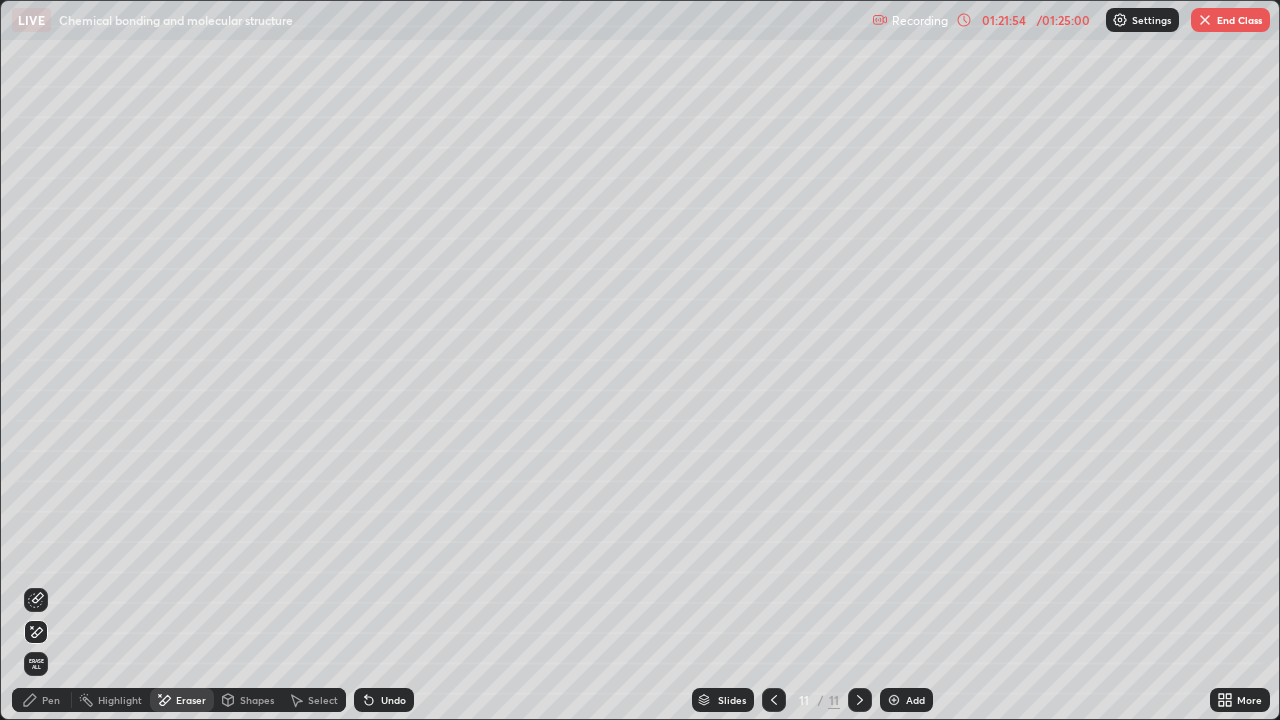 click on "Pen" at bounding box center (51, 700) 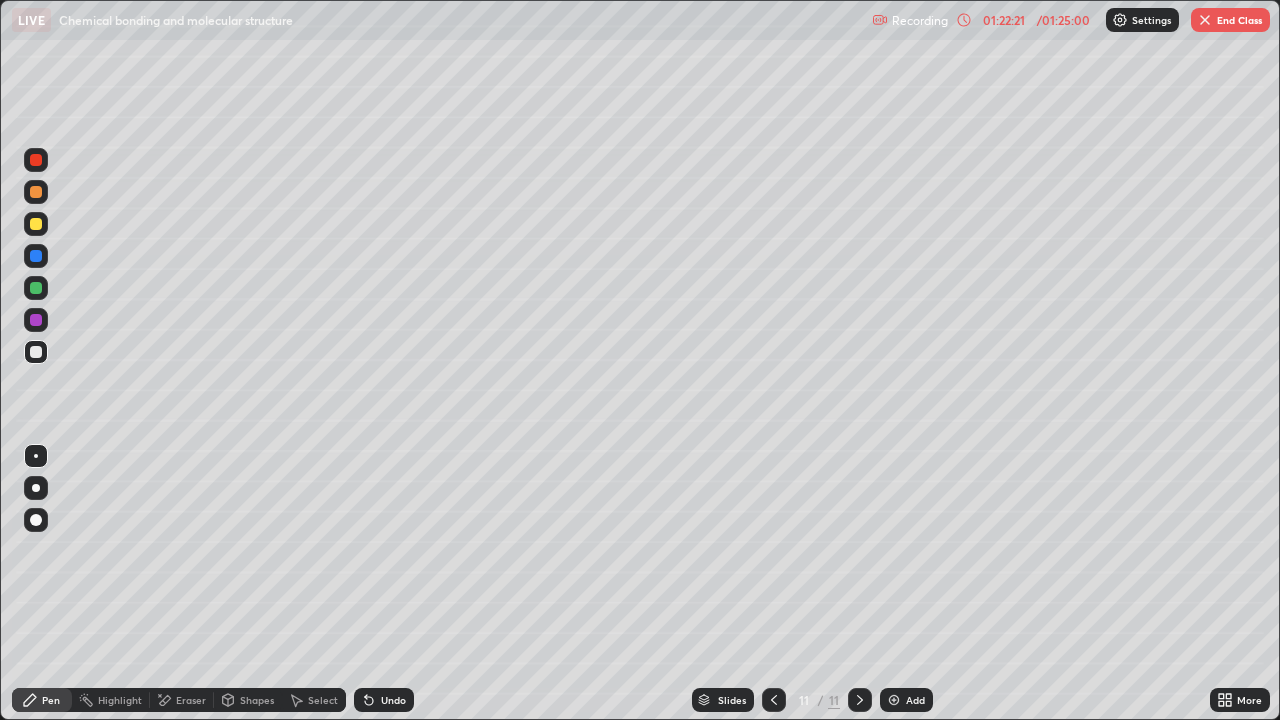click 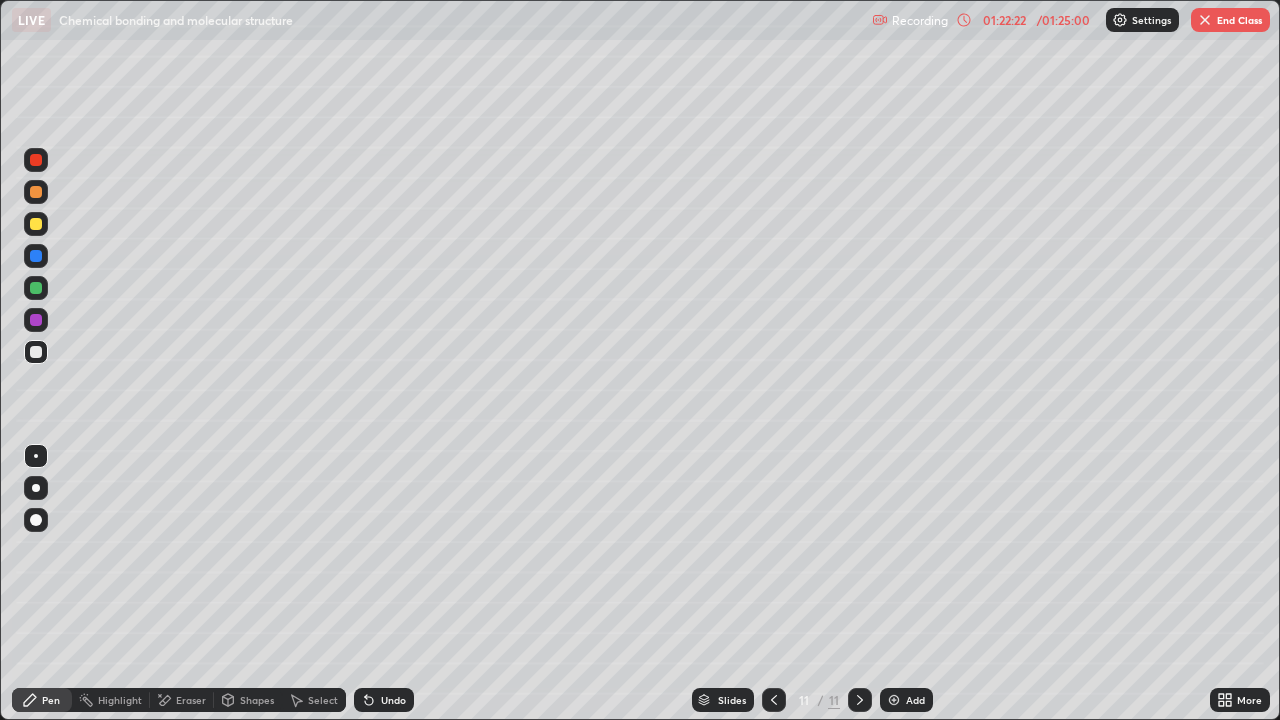 click 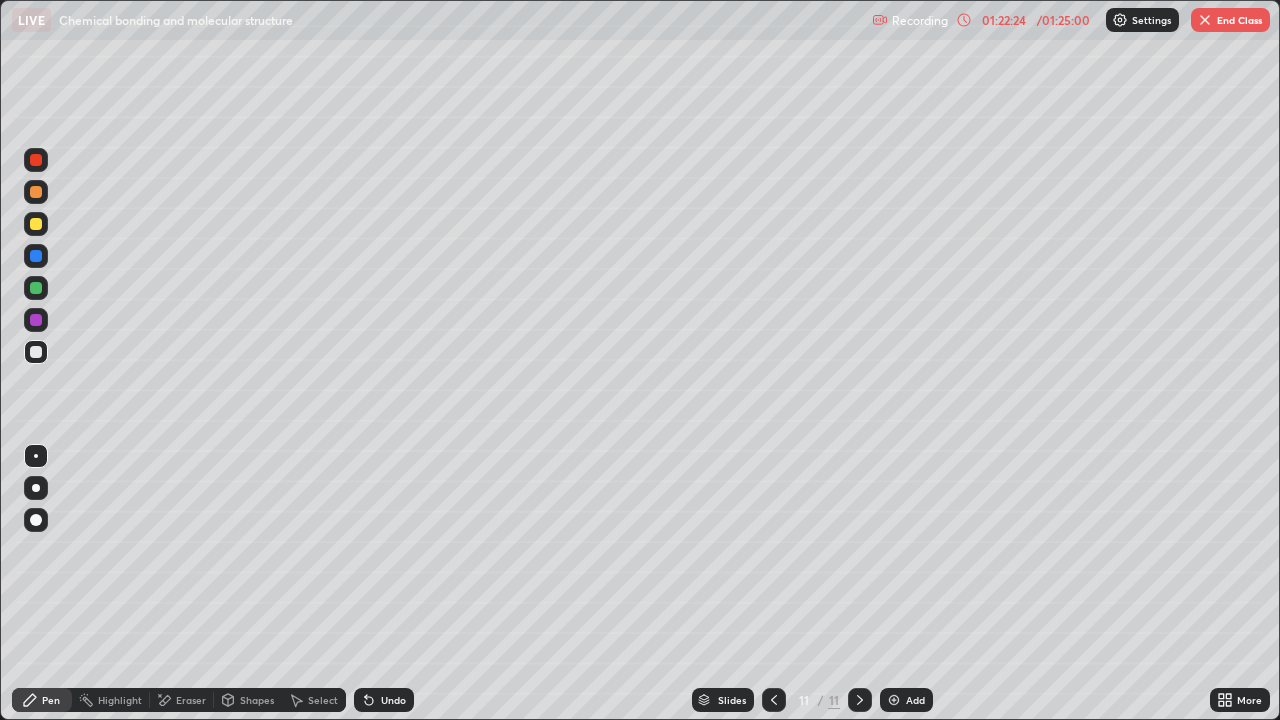 click 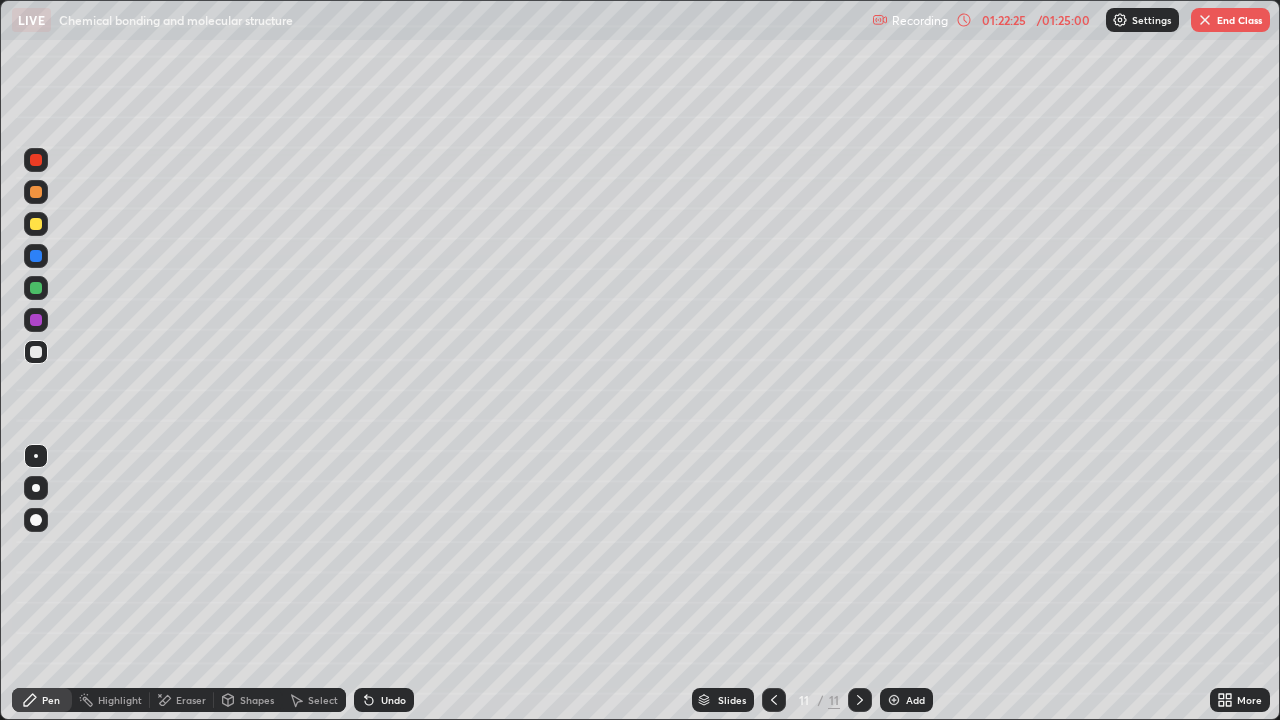 click 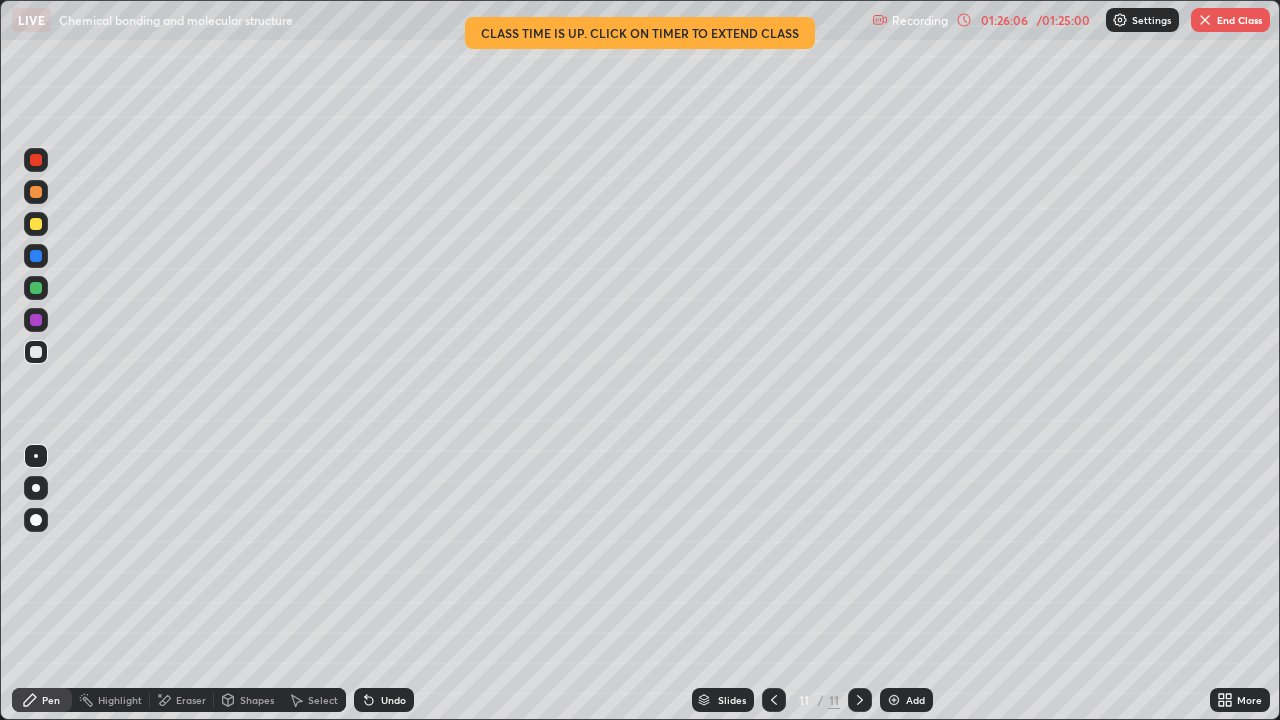 click on "End Class" at bounding box center (1230, 20) 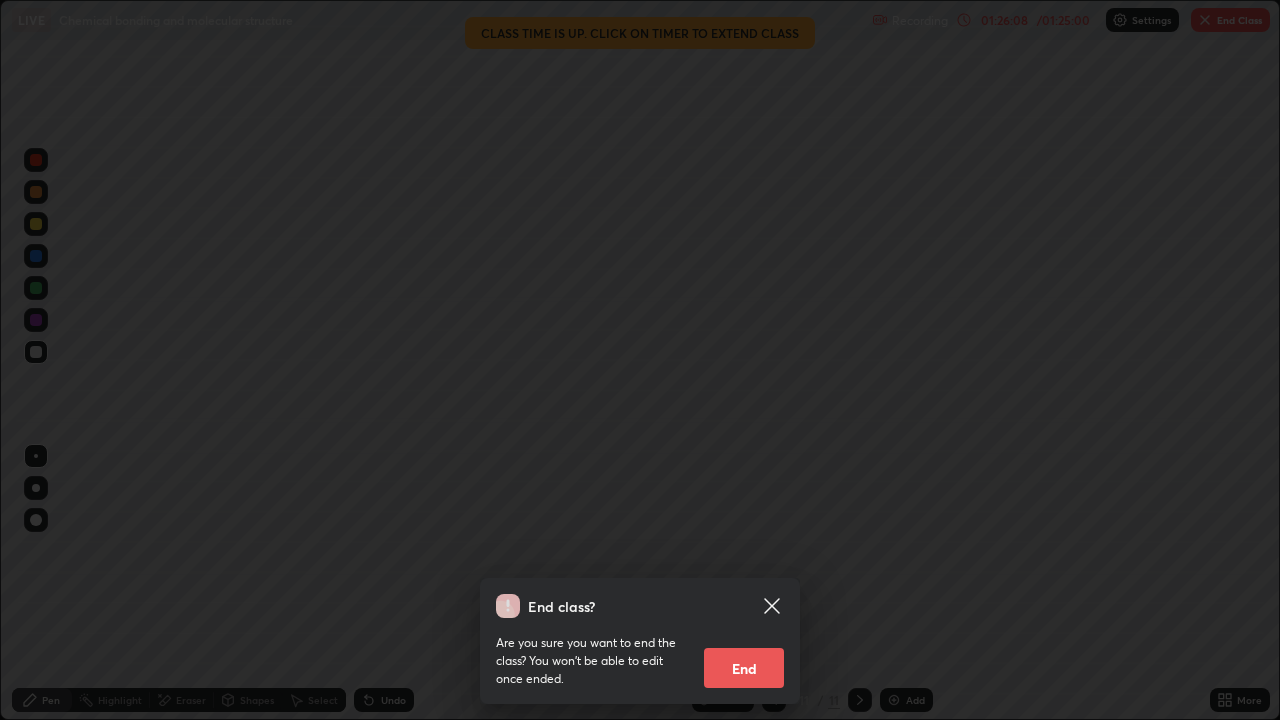 click on "End" at bounding box center [744, 668] 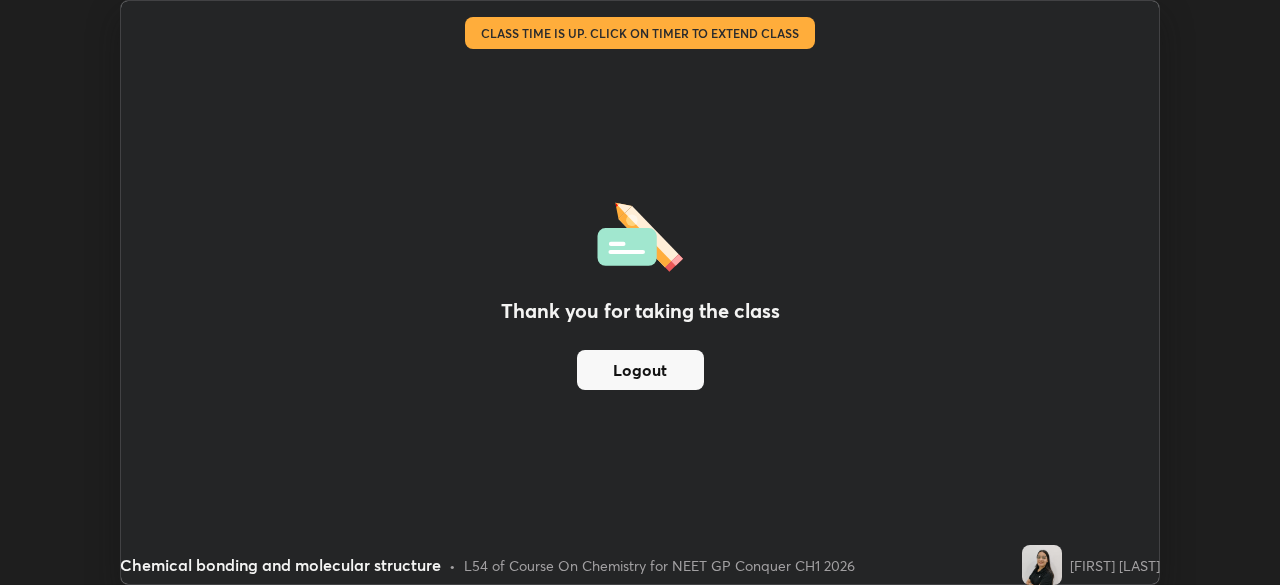 scroll, scrollTop: 585, scrollLeft: 1280, axis: both 